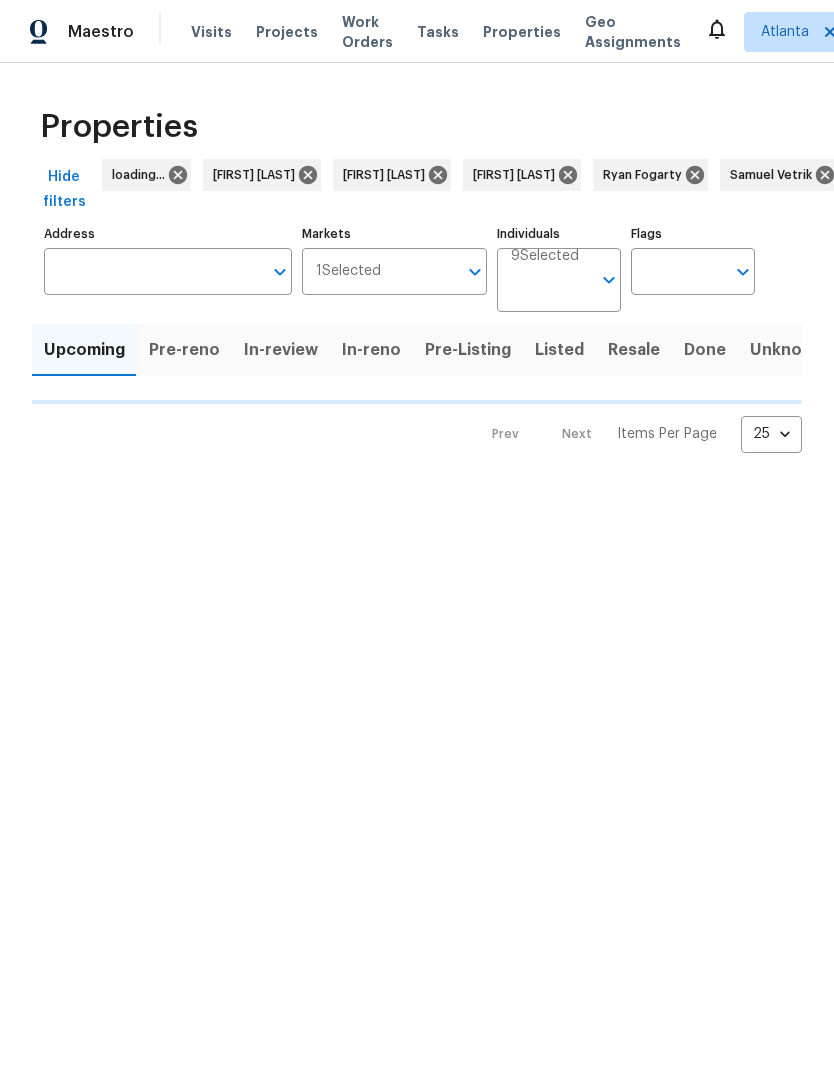scroll, scrollTop: 0, scrollLeft: 0, axis: both 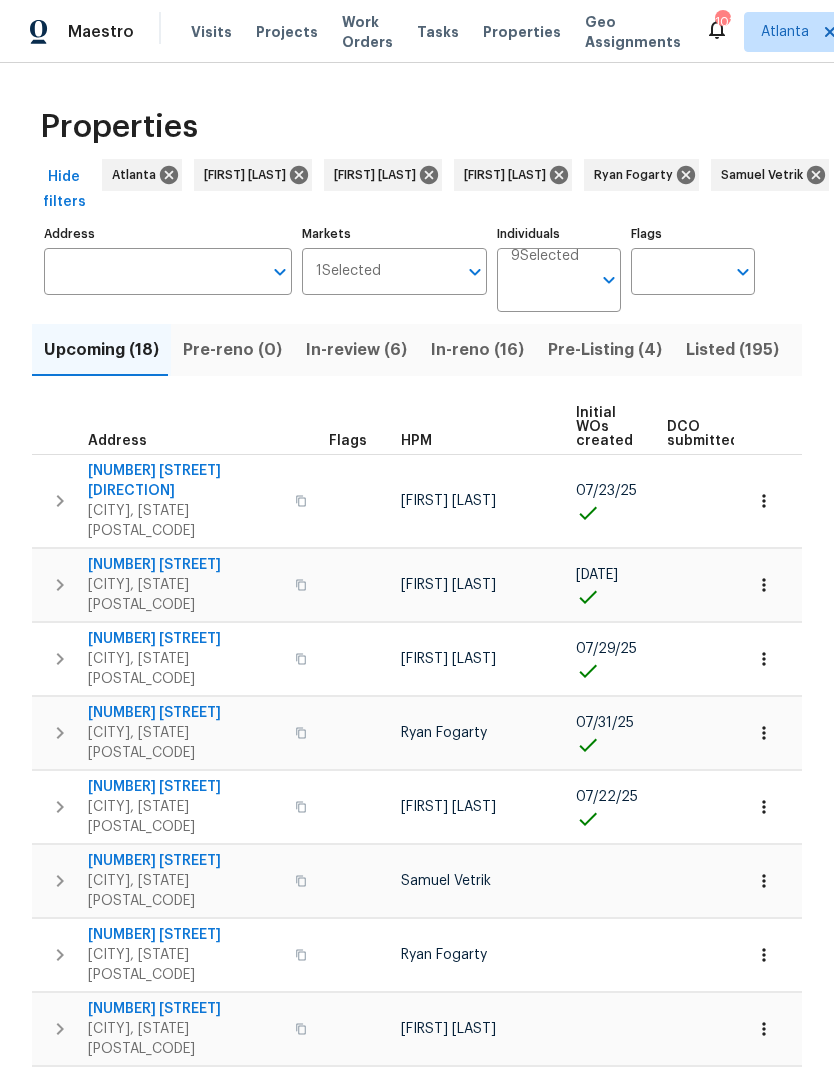 click on "Address" at bounding box center (153, 271) 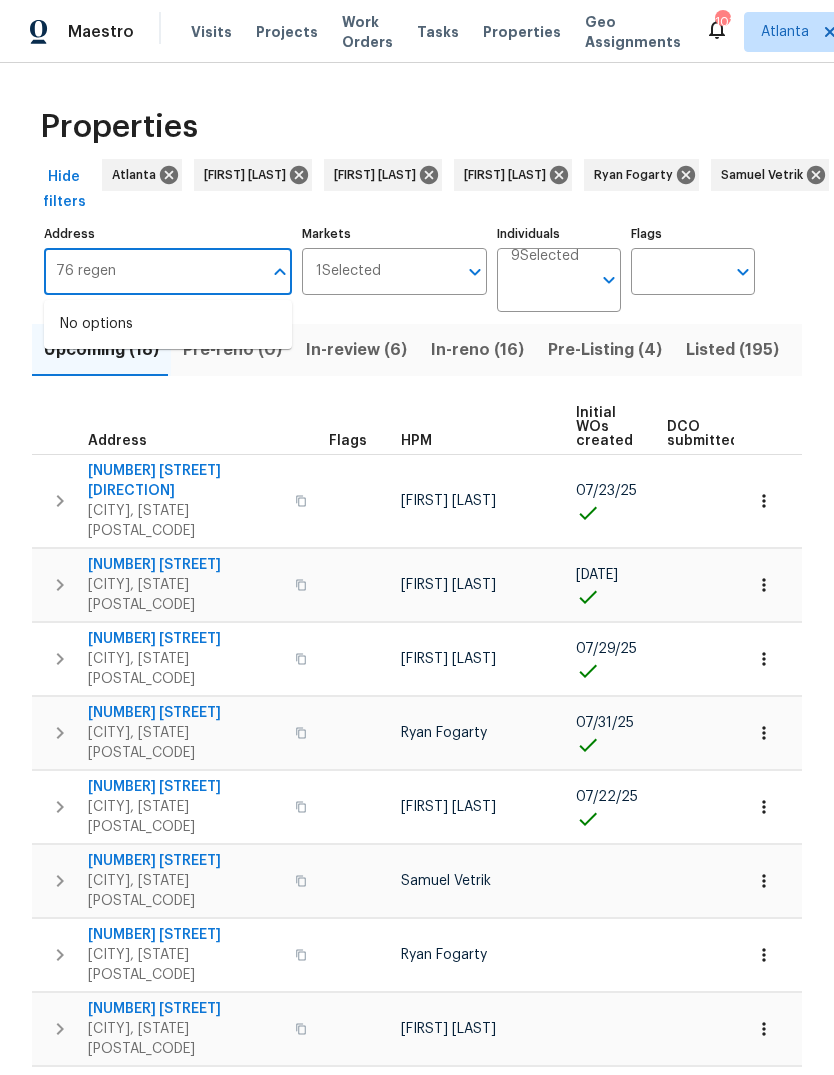 type on "76 regent" 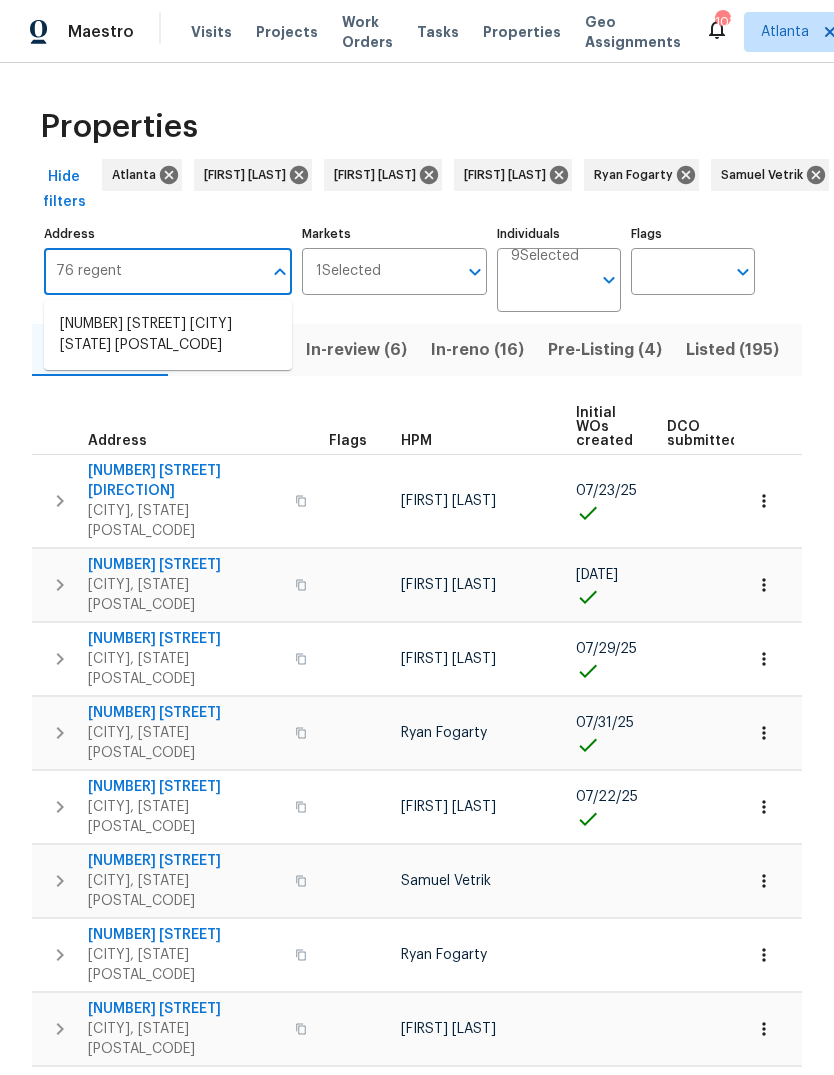 click on "[NUMBER] [STREET] [CITY] [STATE] [POSTAL_CODE]" at bounding box center (168, 335) 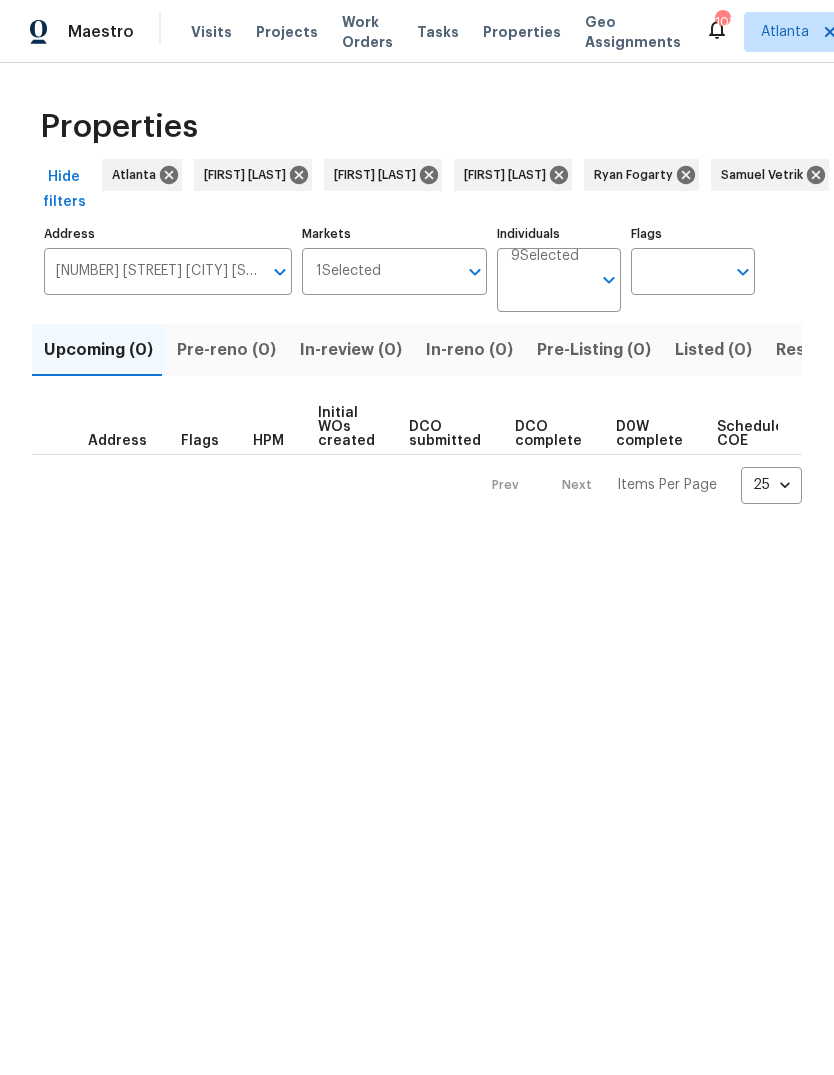 click on "Resale (0)" at bounding box center (816, 350) 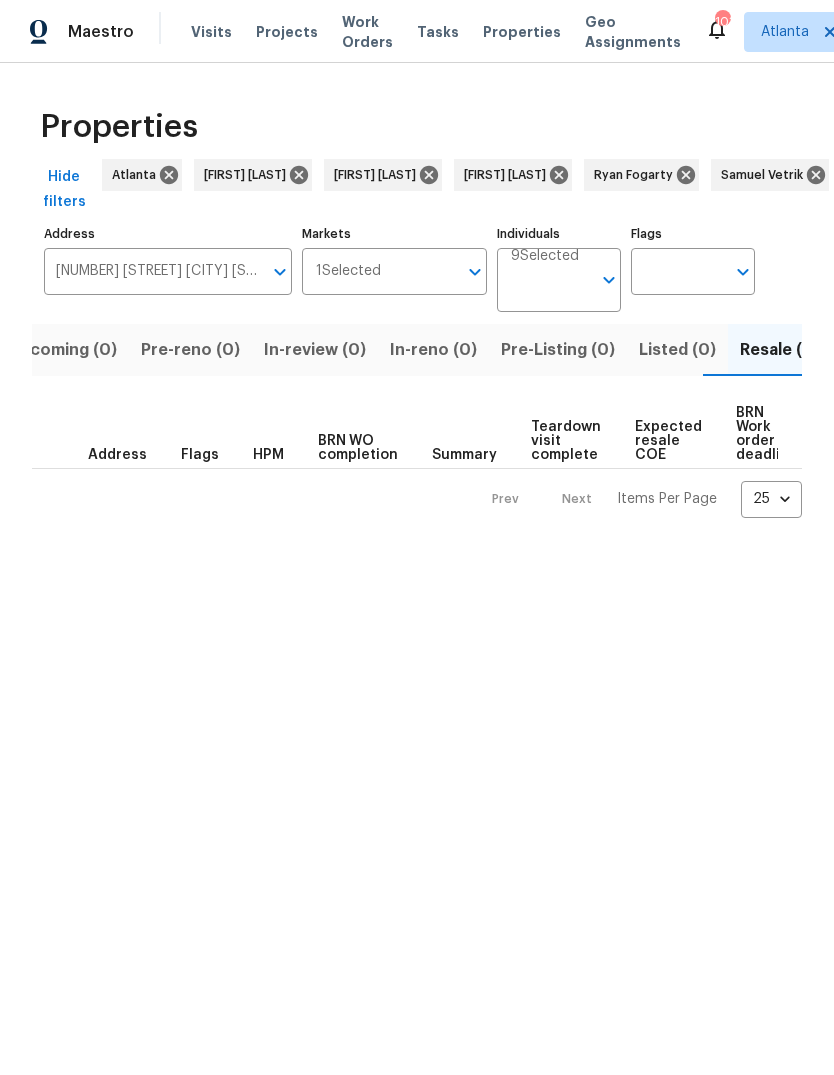scroll, scrollTop: 0, scrollLeft: 37, axis: horizontal 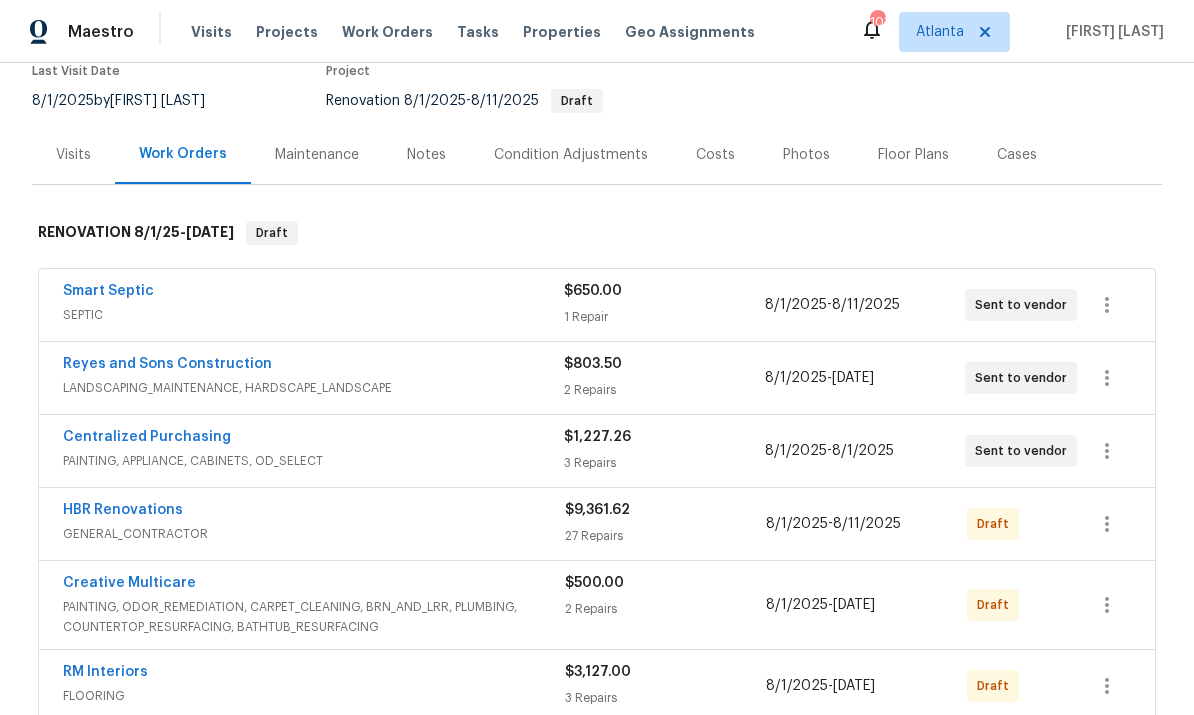 click on "Costs" at bounding box center [715, 154] 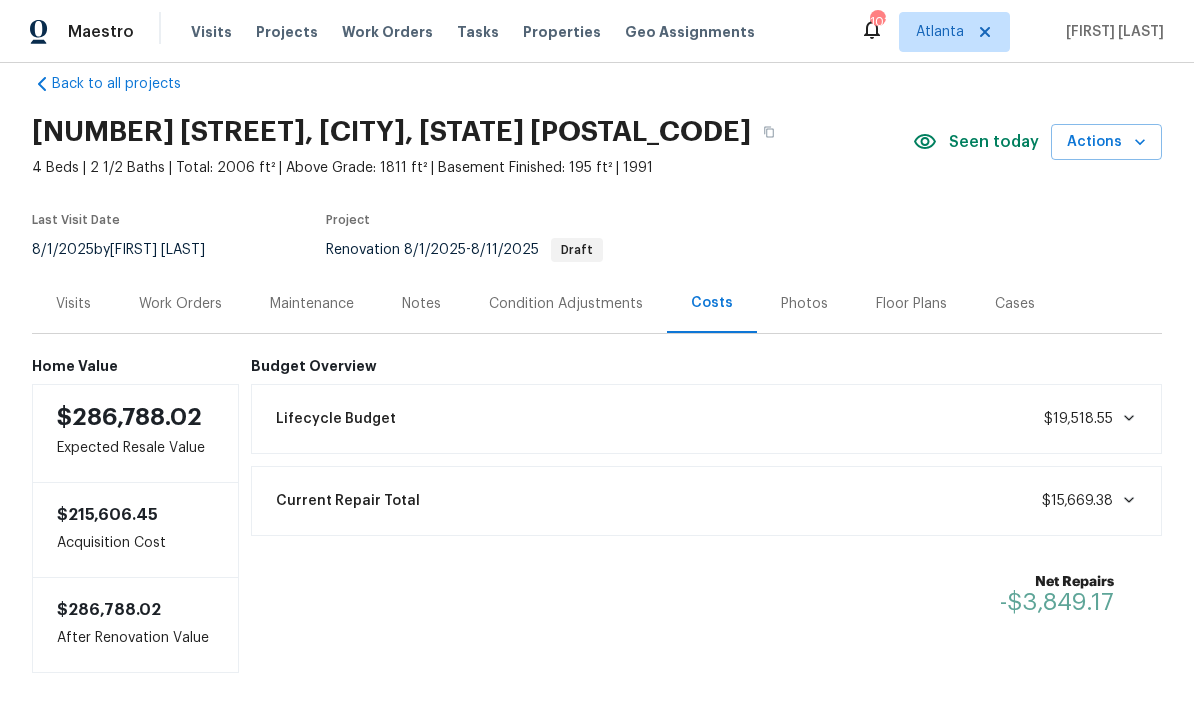 click on "Work Orders" at bounding box center (180, 304) 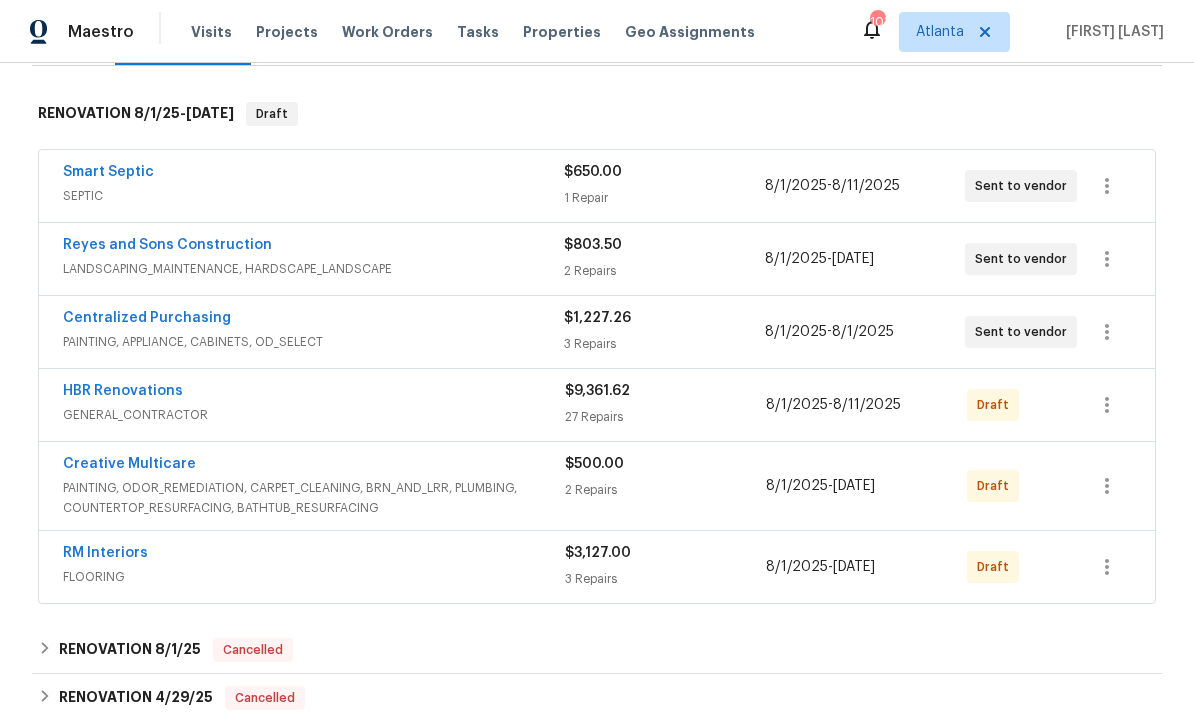 scroll, scrollTop: 301, scrollLeft: 0, axis: vertical 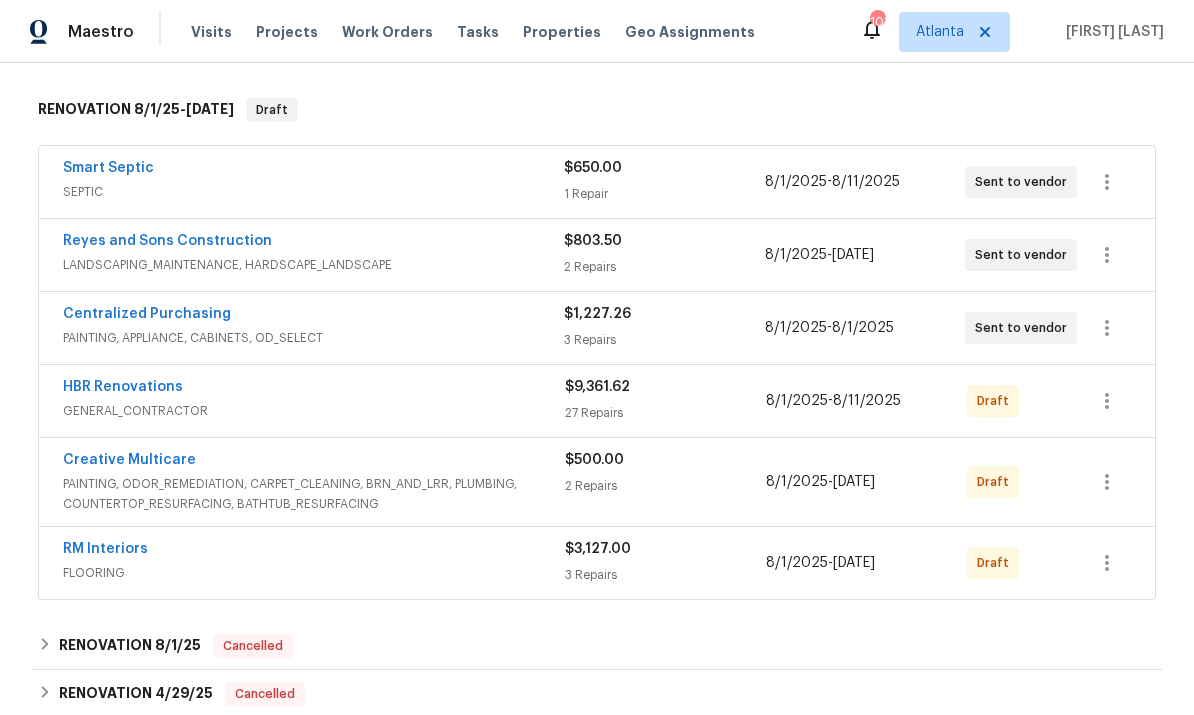 click on "$650.00 1 Repair" at bounding box center [664, 182] 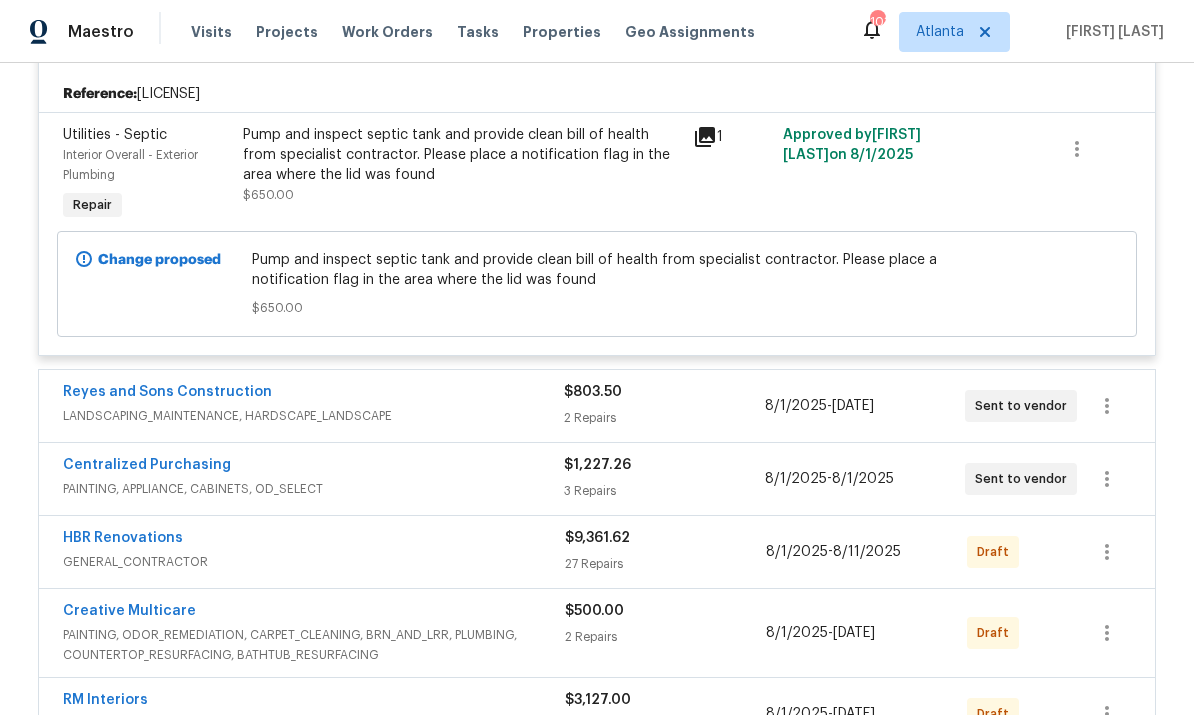 scroll, scrollTop: 457, scrollLeft: 0, axis: vertical 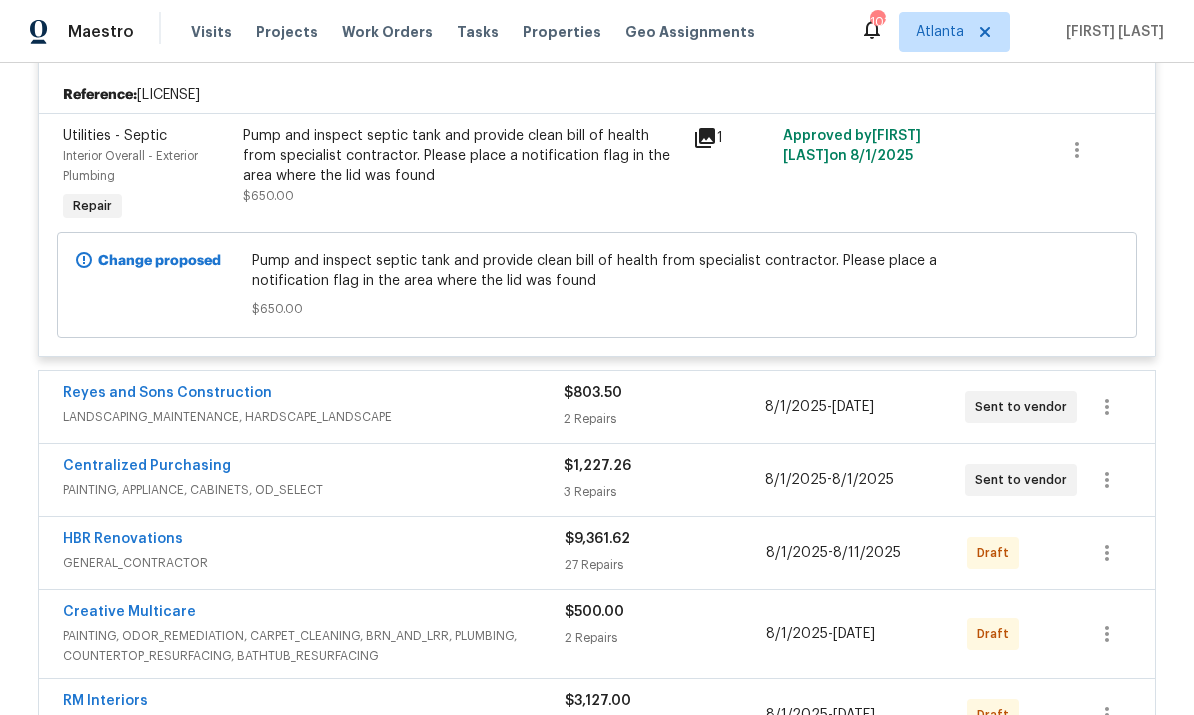 click on "2 Repairs" at bounding box center (664, 419) 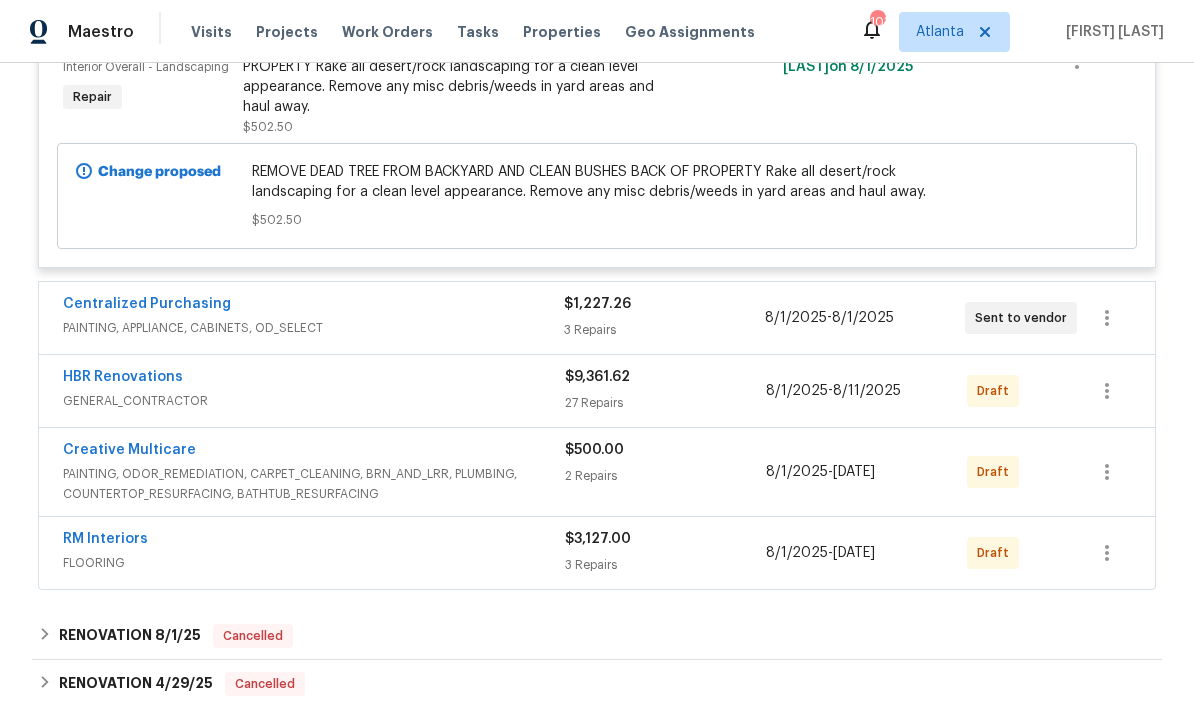 scroll, scrollTop: 1282, scrollLeft: 0, axis: vertical 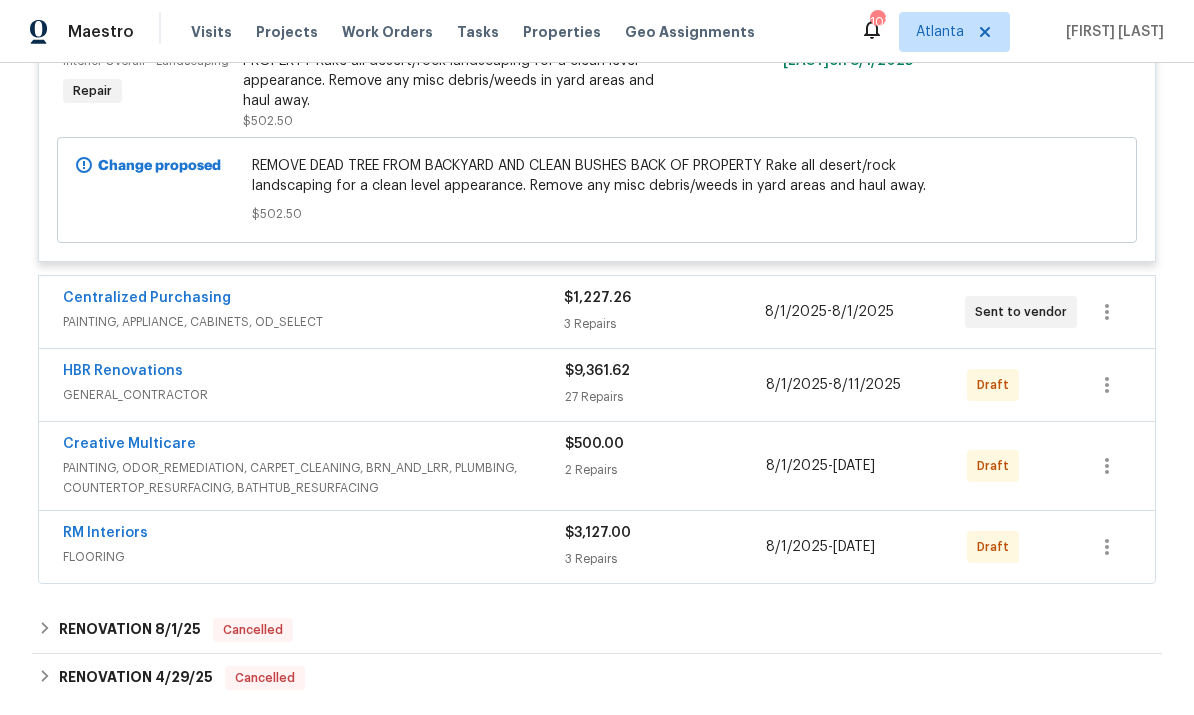 click on "3 Repairs" at bounding box center (664, 324) 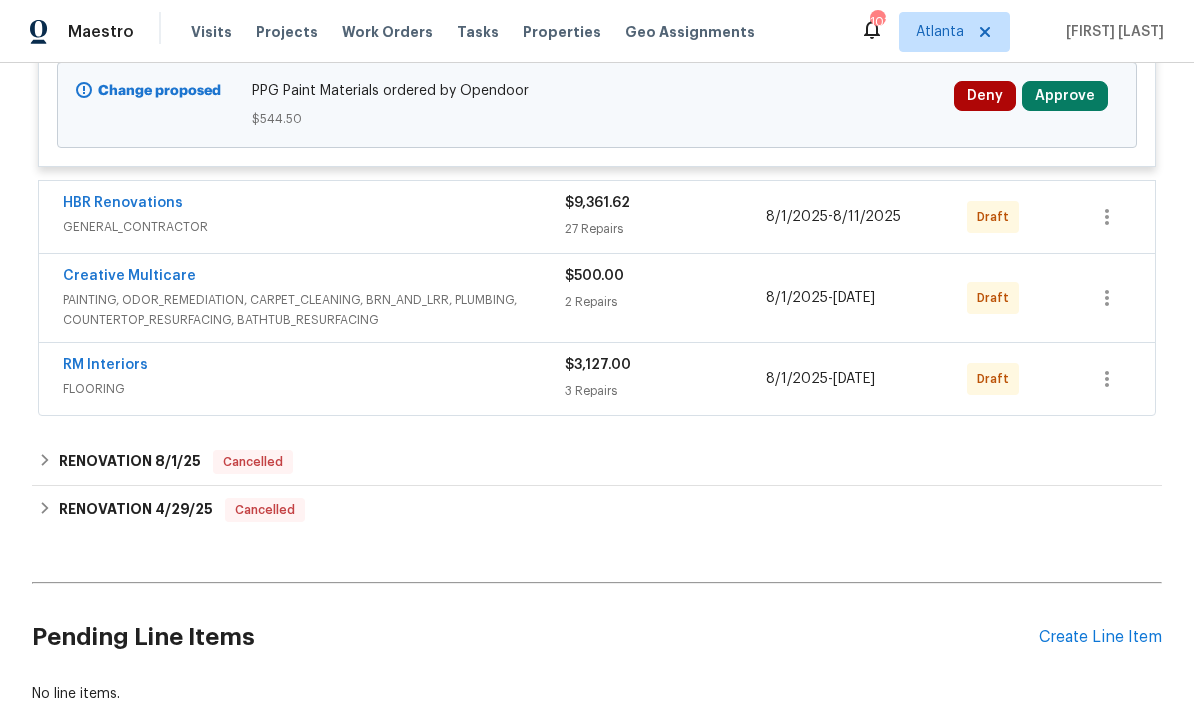 scroll, scrollTop: 2111, scrollLeft: 0, axis: vertical 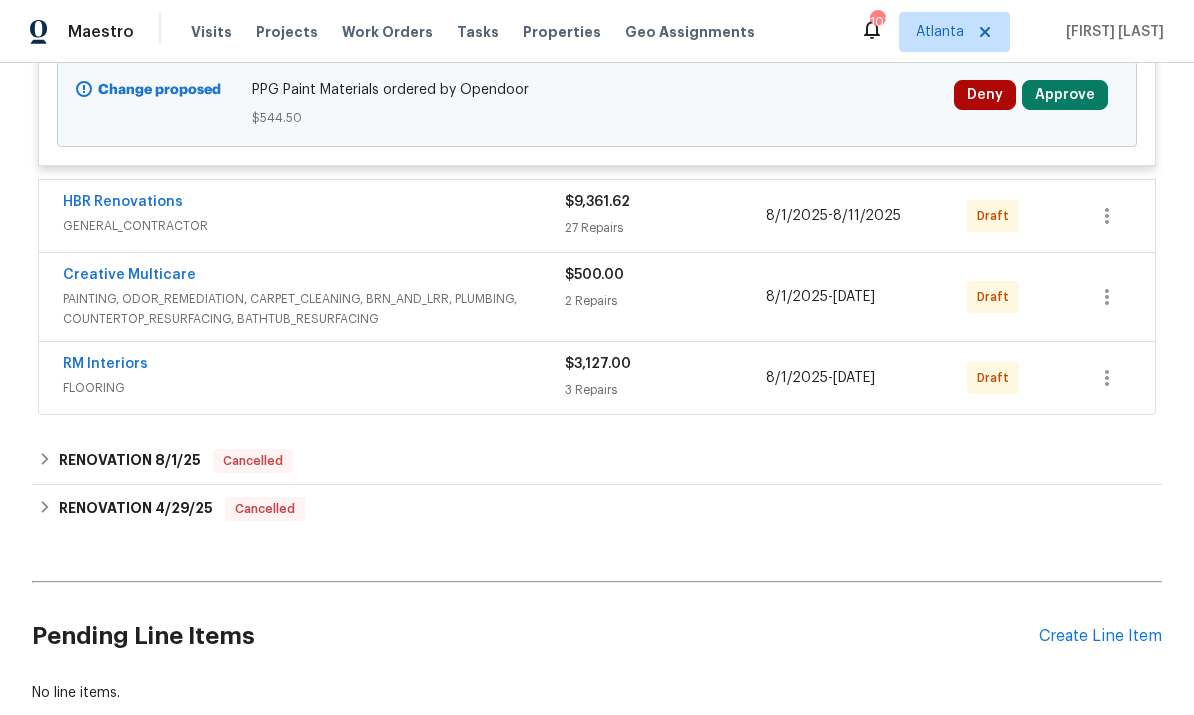 click on "27 Repairs" at bounding box center [665, 228] 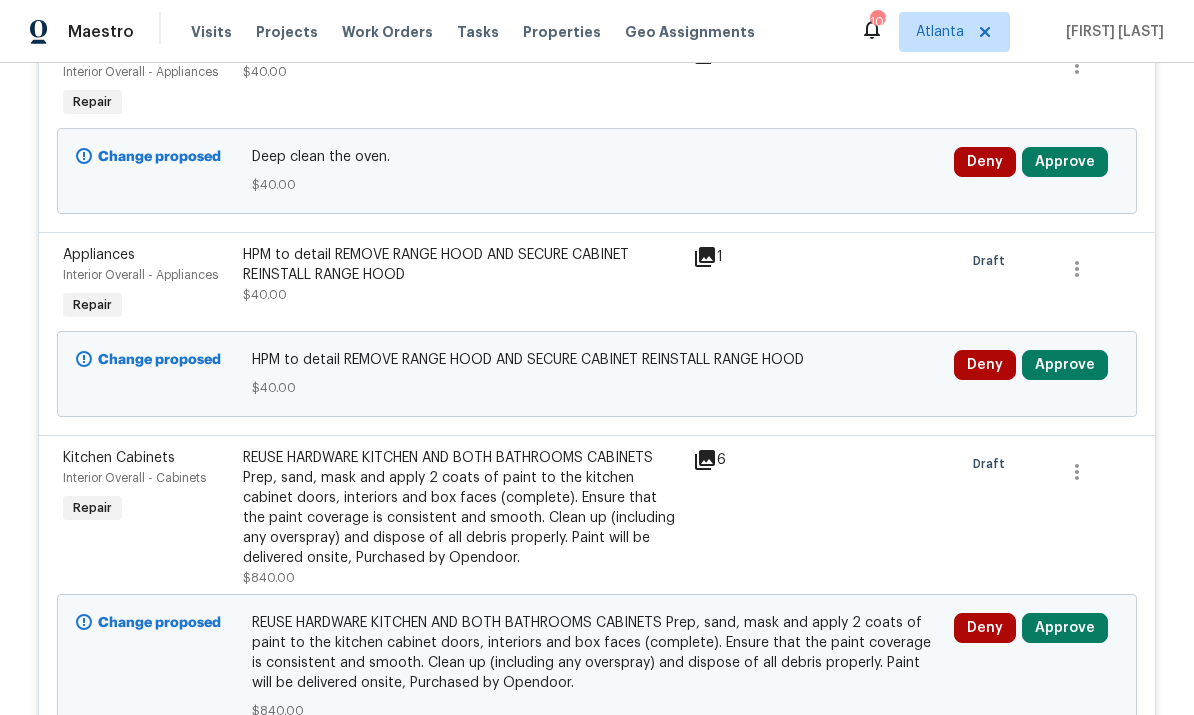 scroll, scrollTop: 2308, scrollLeft: 0, axis: vertical 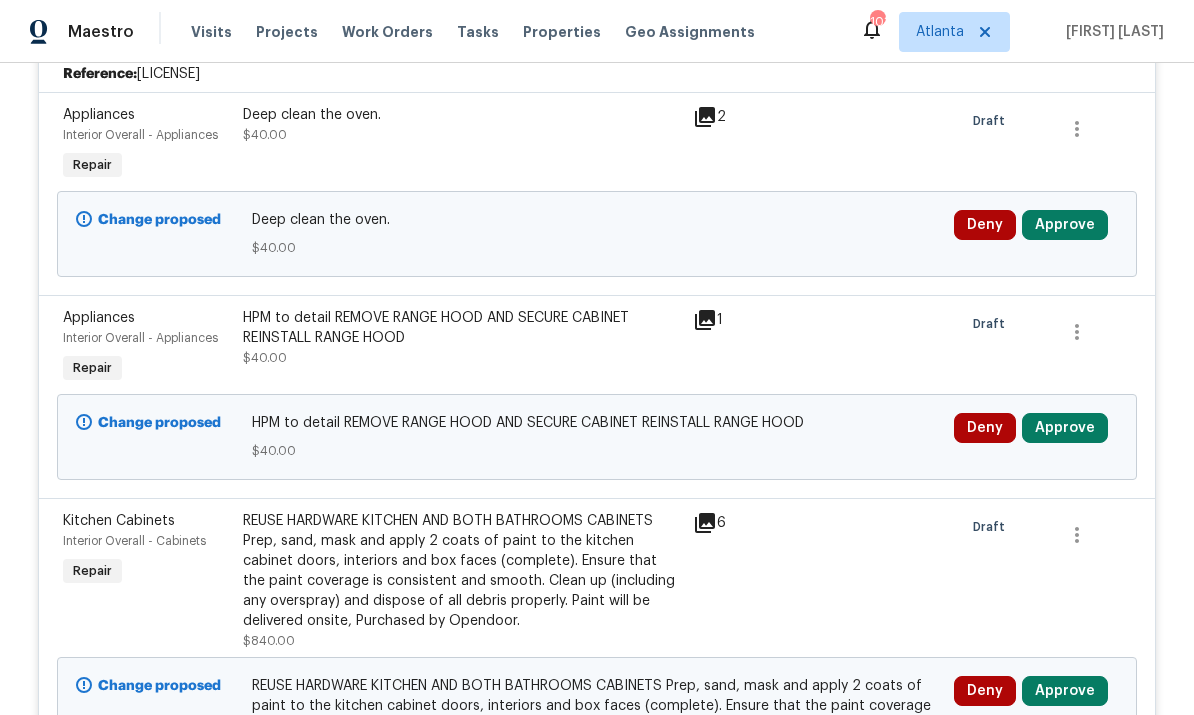 click on "Approve" at bounding box center (1065, 225) 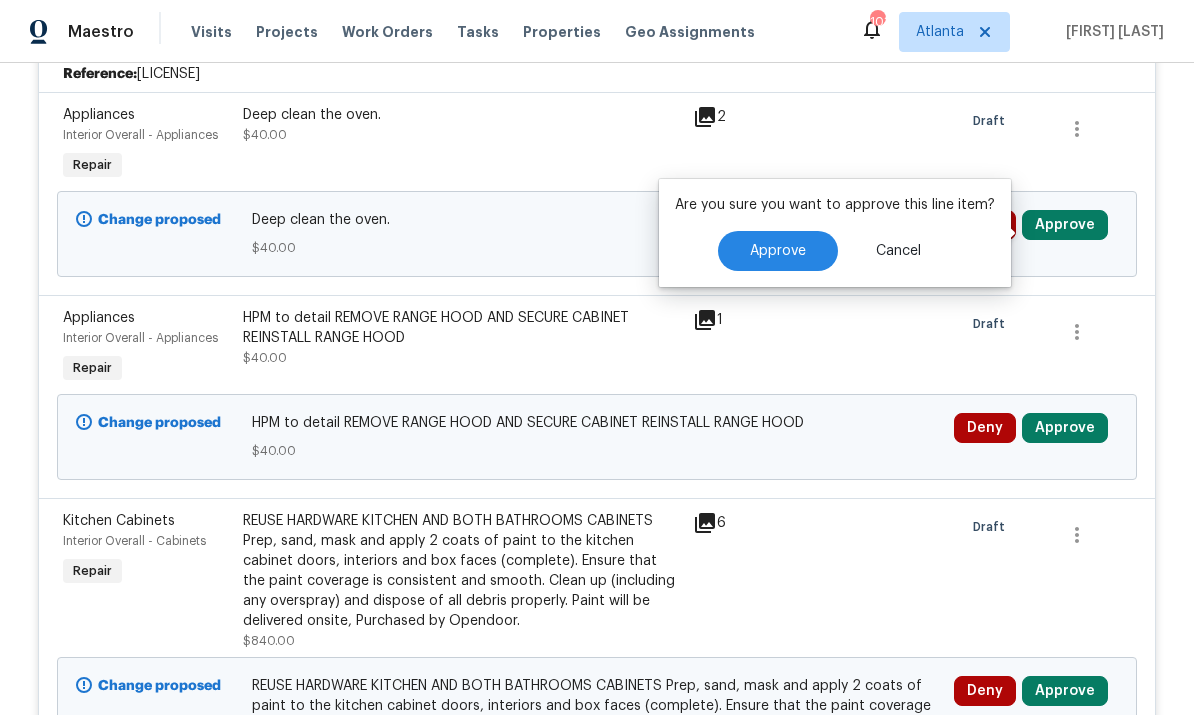 click on "Approve" at bounding box center (778, 251) 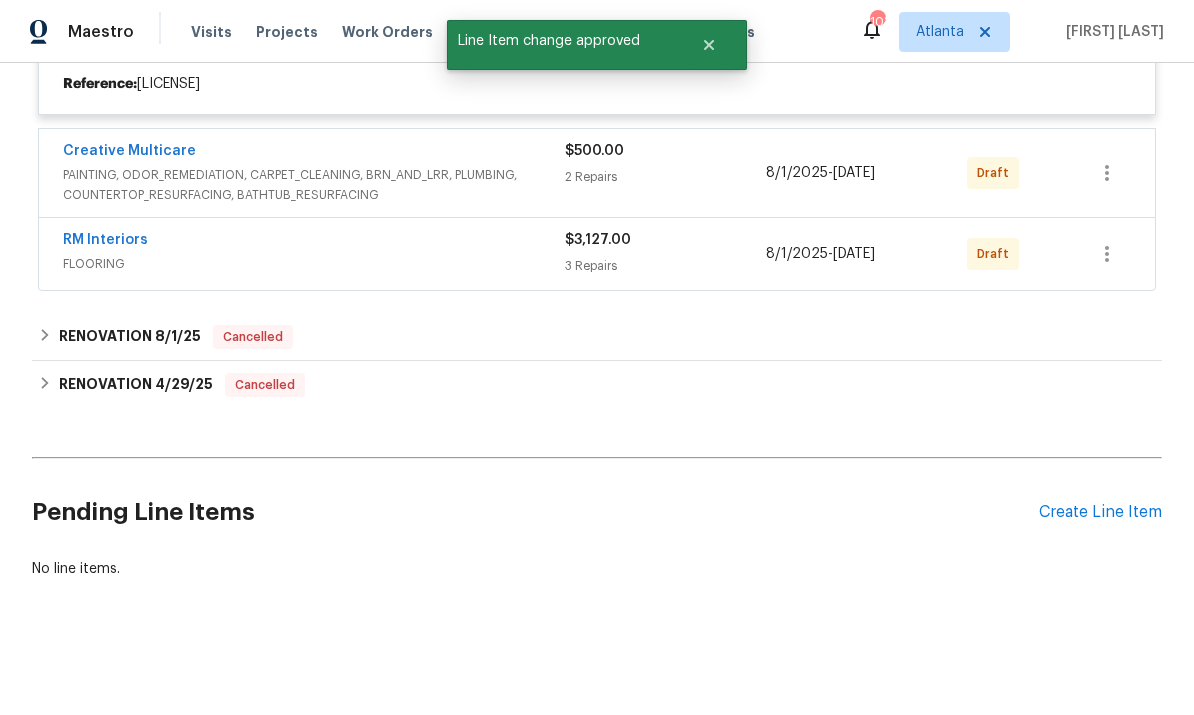 scroll, scrollTop: 2229, scrollLeft: 0, axis: vertical 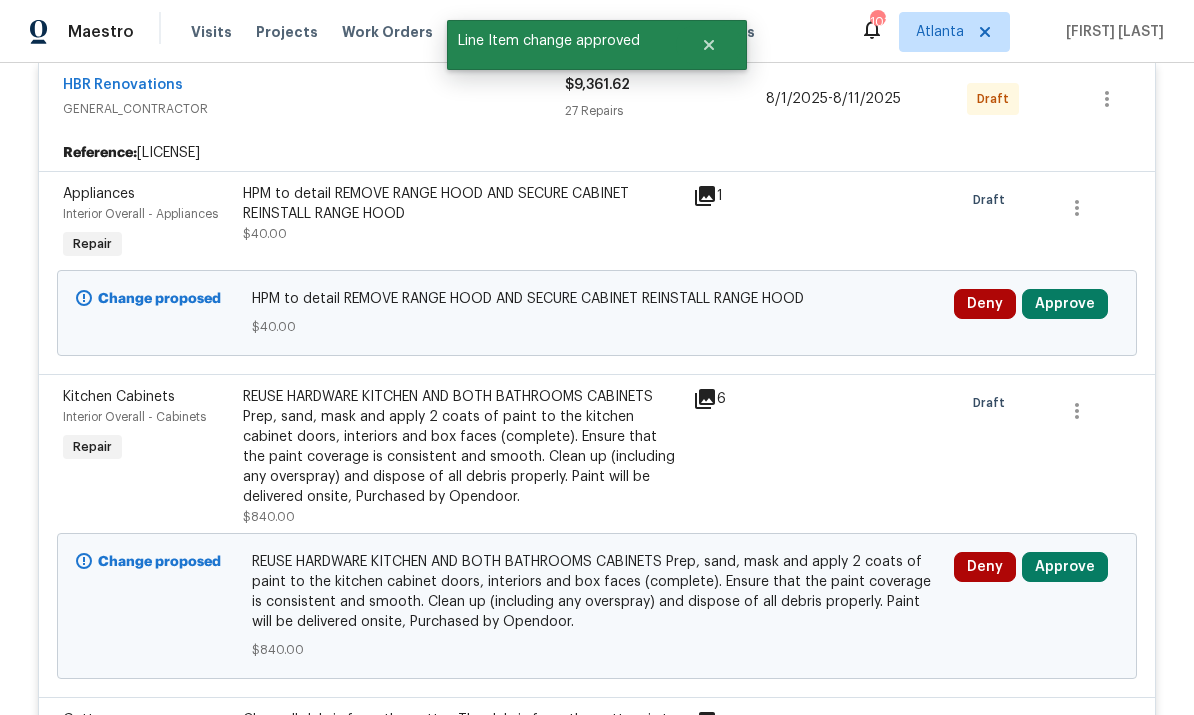 click 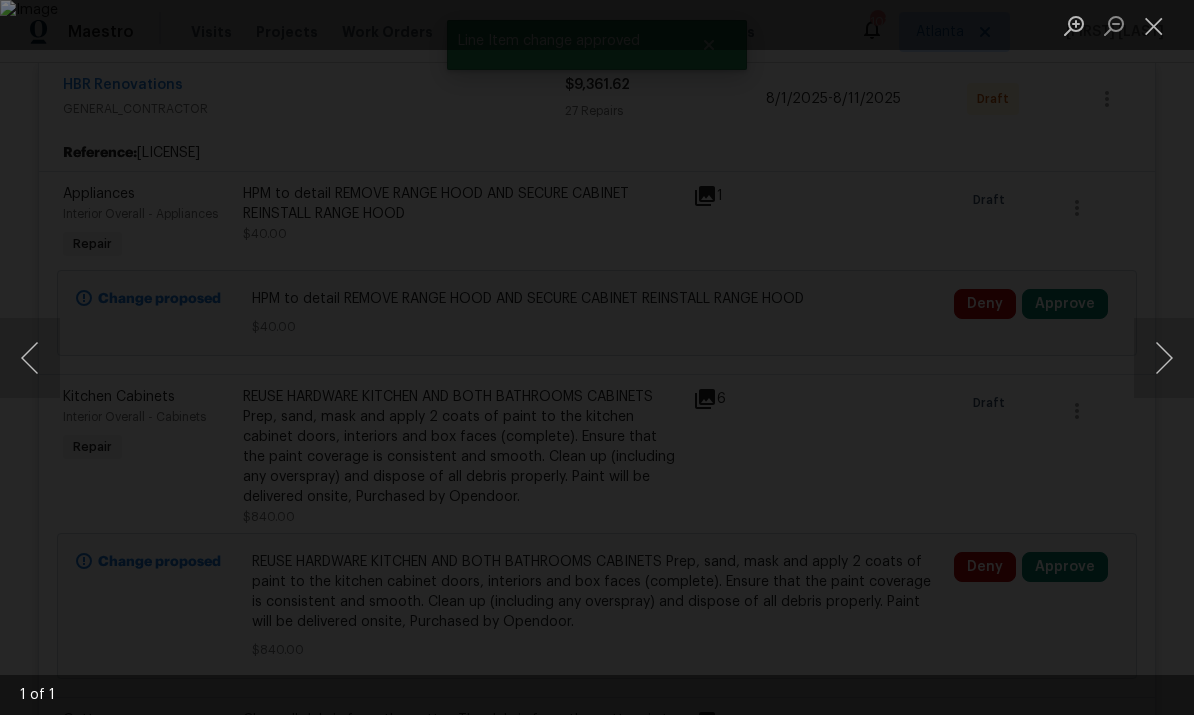 click at bounding box center [1154, 25] 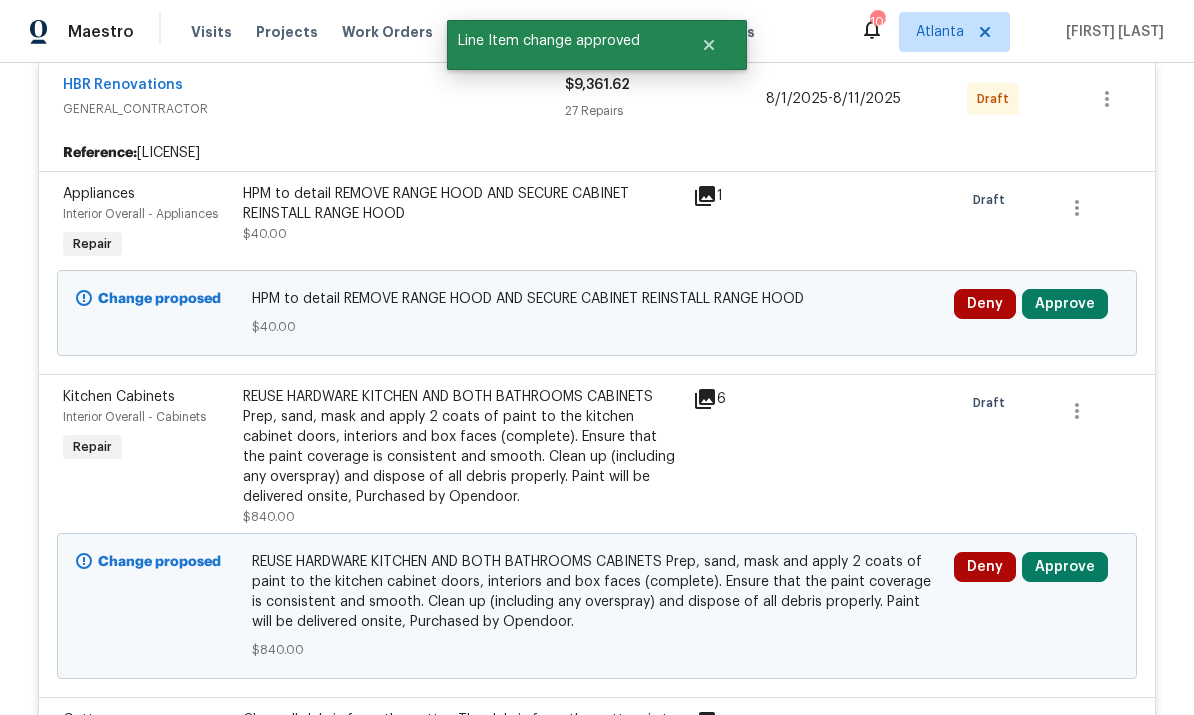 click on "Approve" at bounding box center (1065, 304) 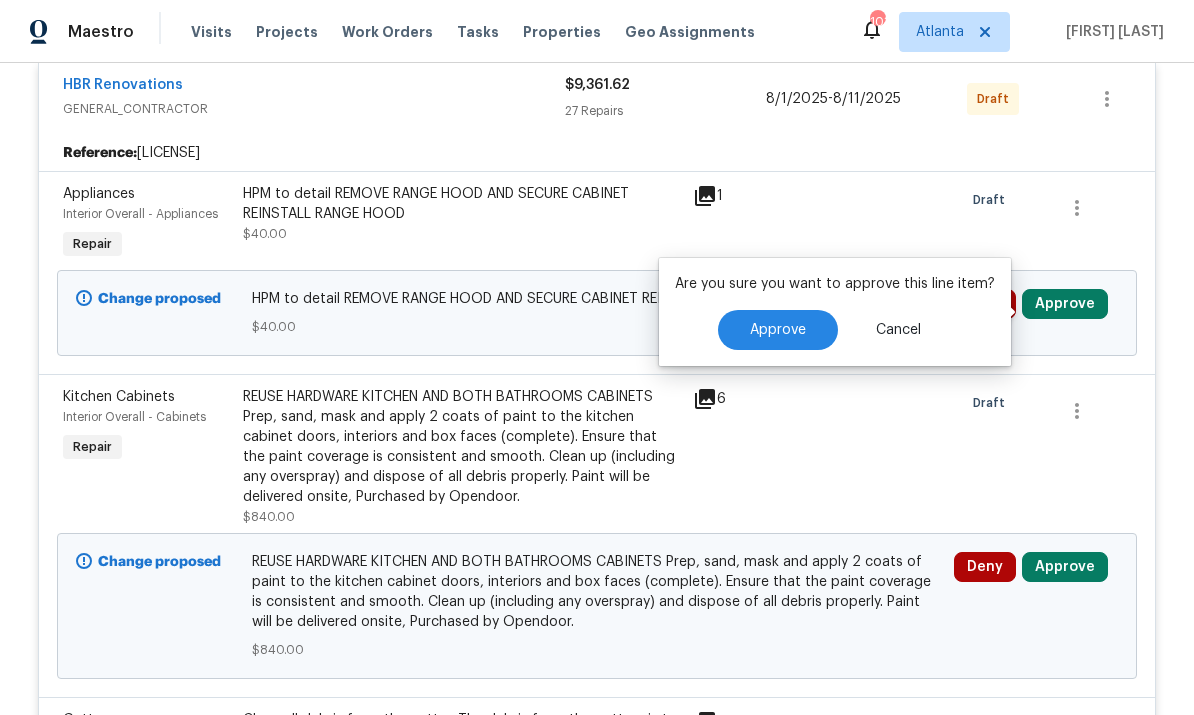 click on "Approve" at bounding box center [778, 330] 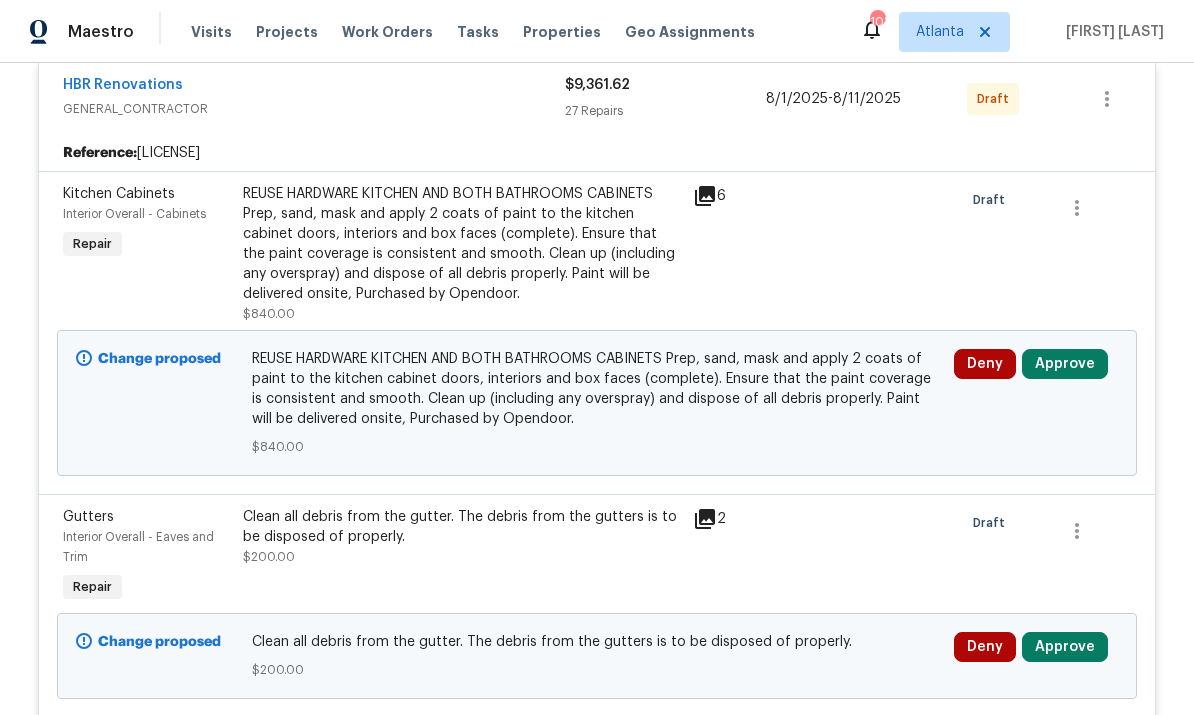 click on "Approve" at bounding box center [1065, 364] 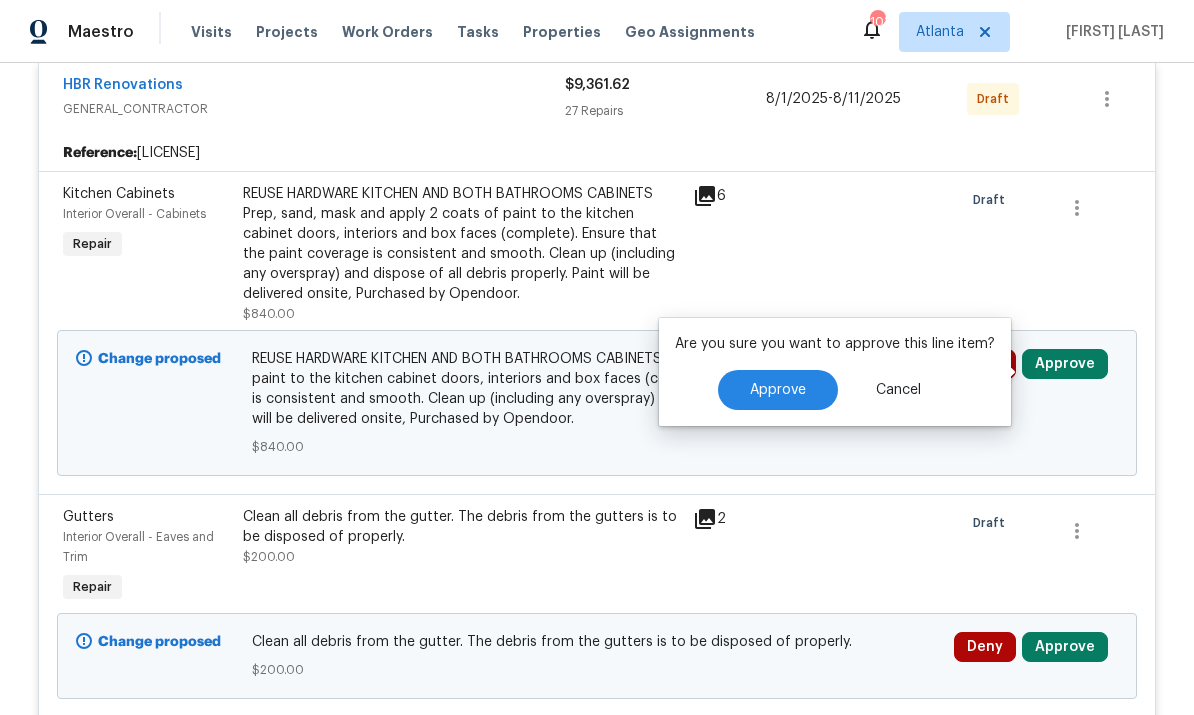 click on "Approve" at bounding box center [778, 390] 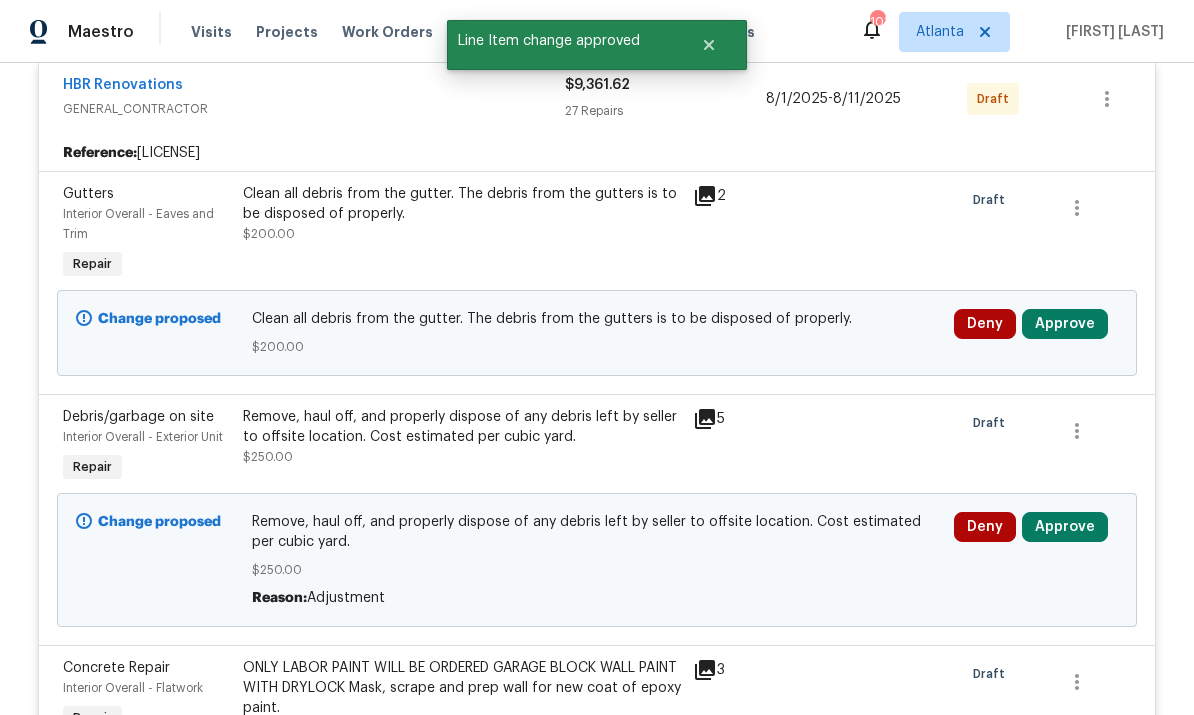 click on "Approve" at bounding box center [1065, 324] 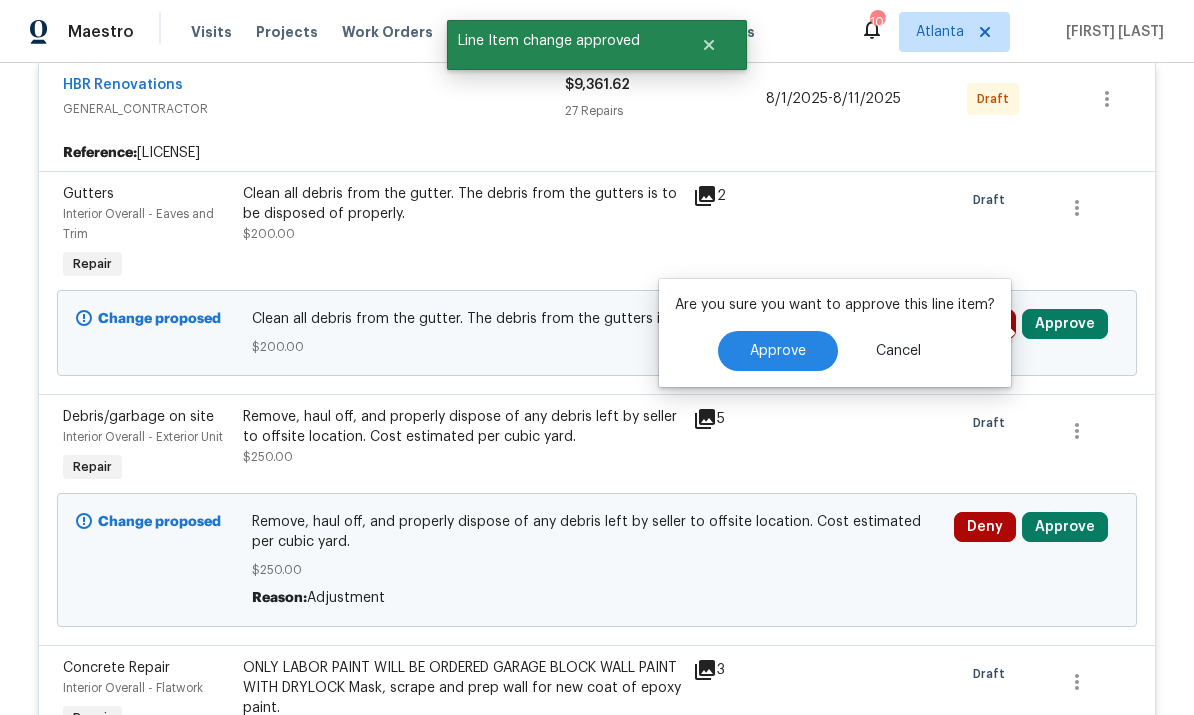 click on "Approve" at bounding box center (778, 351) 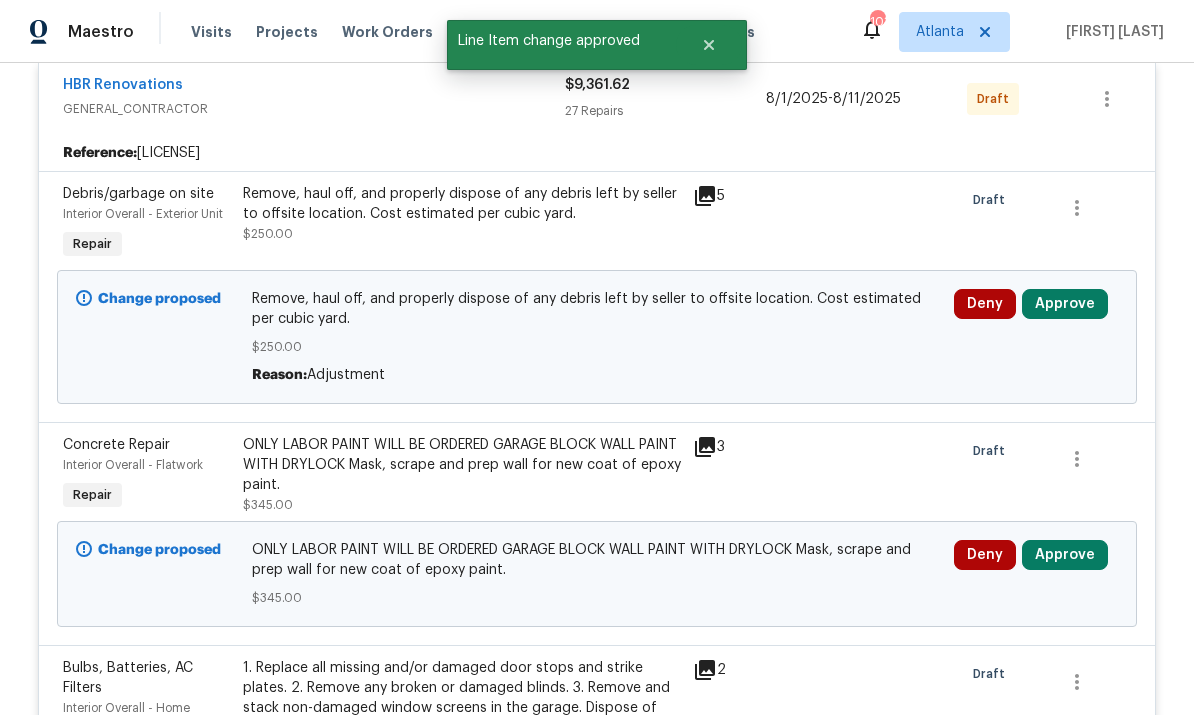 click on "Approve" at bounding box center (1065, 304) 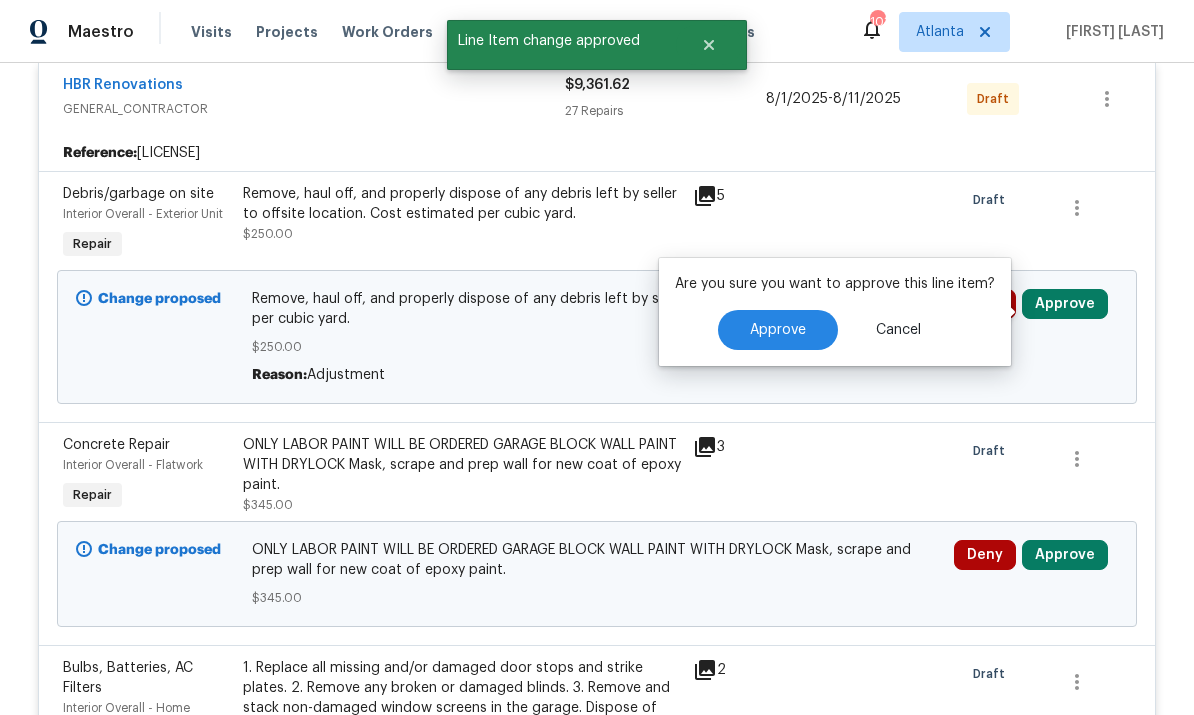click on "Approve" at bounding box center [778, 330] 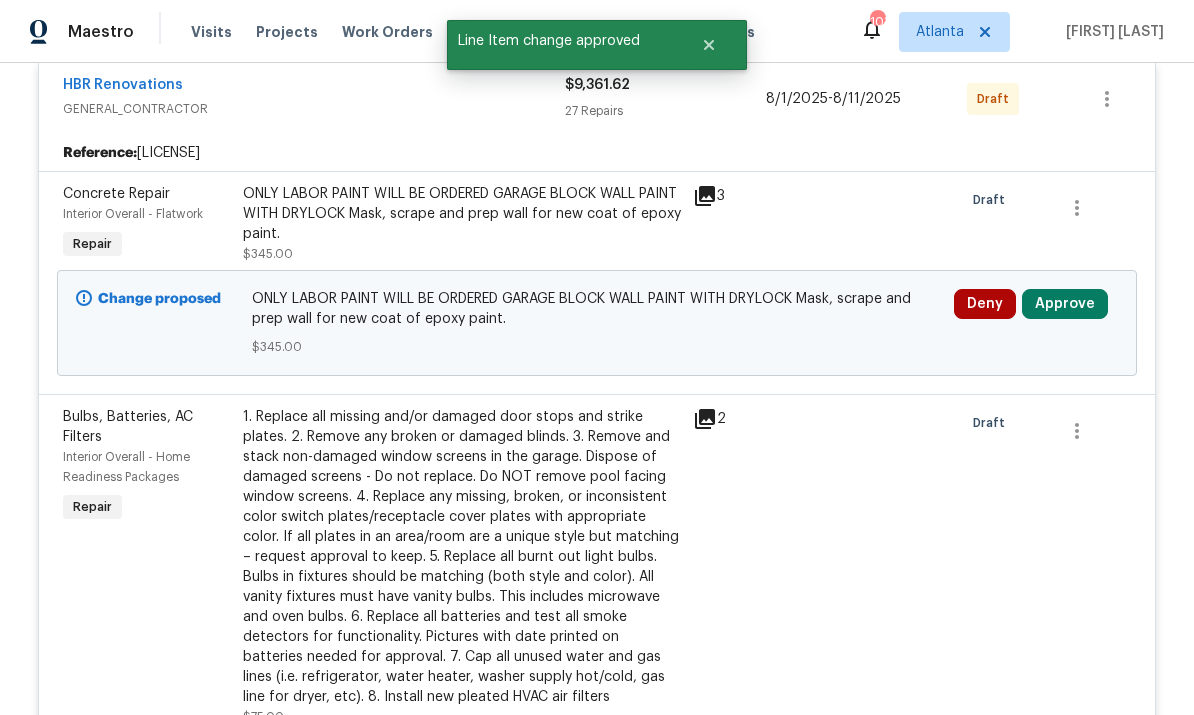 click on "Approve" at bounding box center [1065, 304] 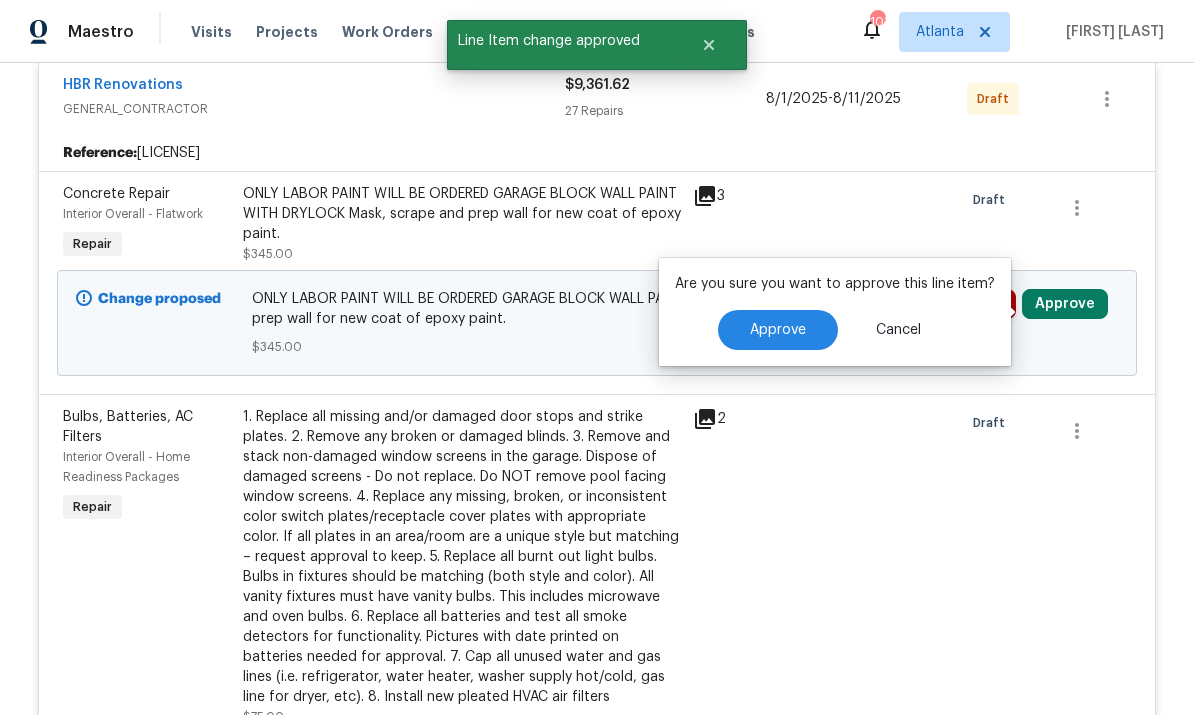 click on "2" at bounding box center [732, 567] 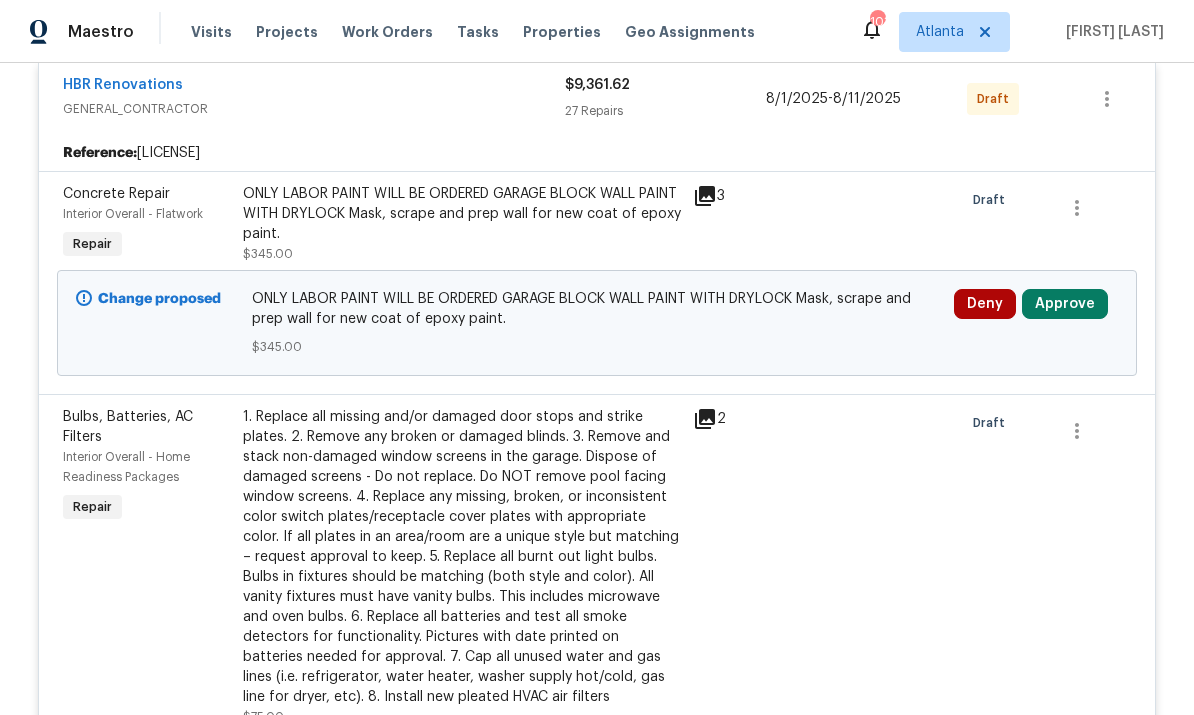 click 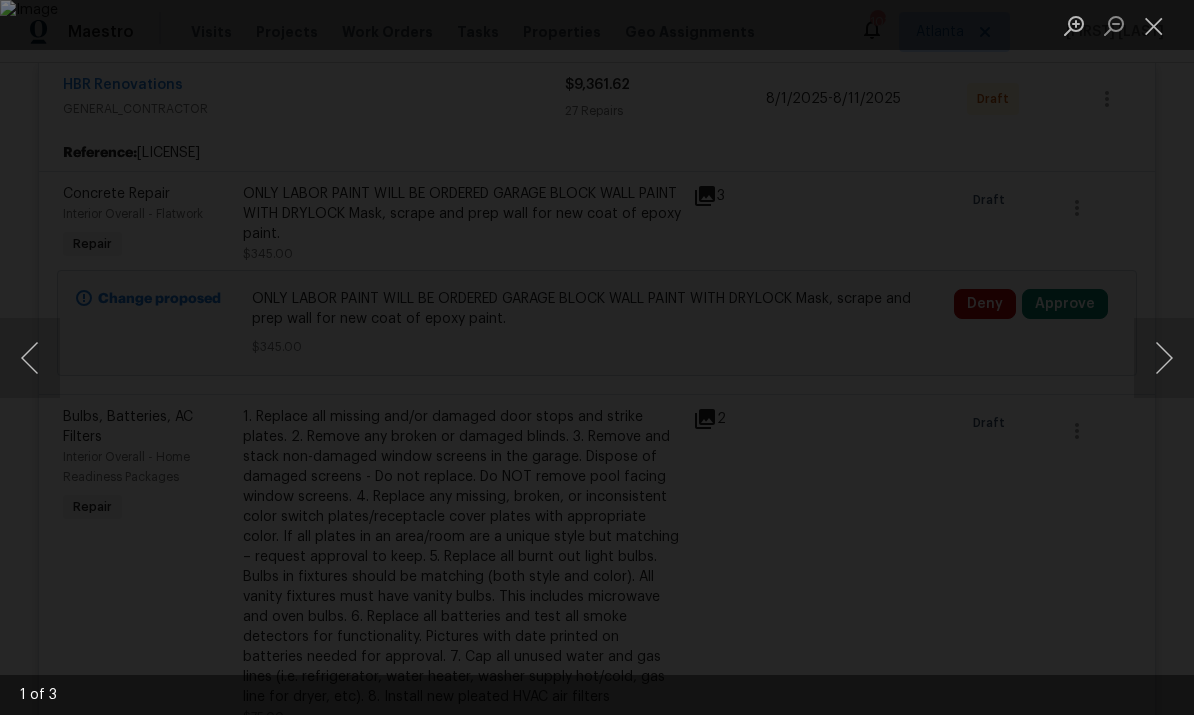 click at bounding box center [1154, 25] 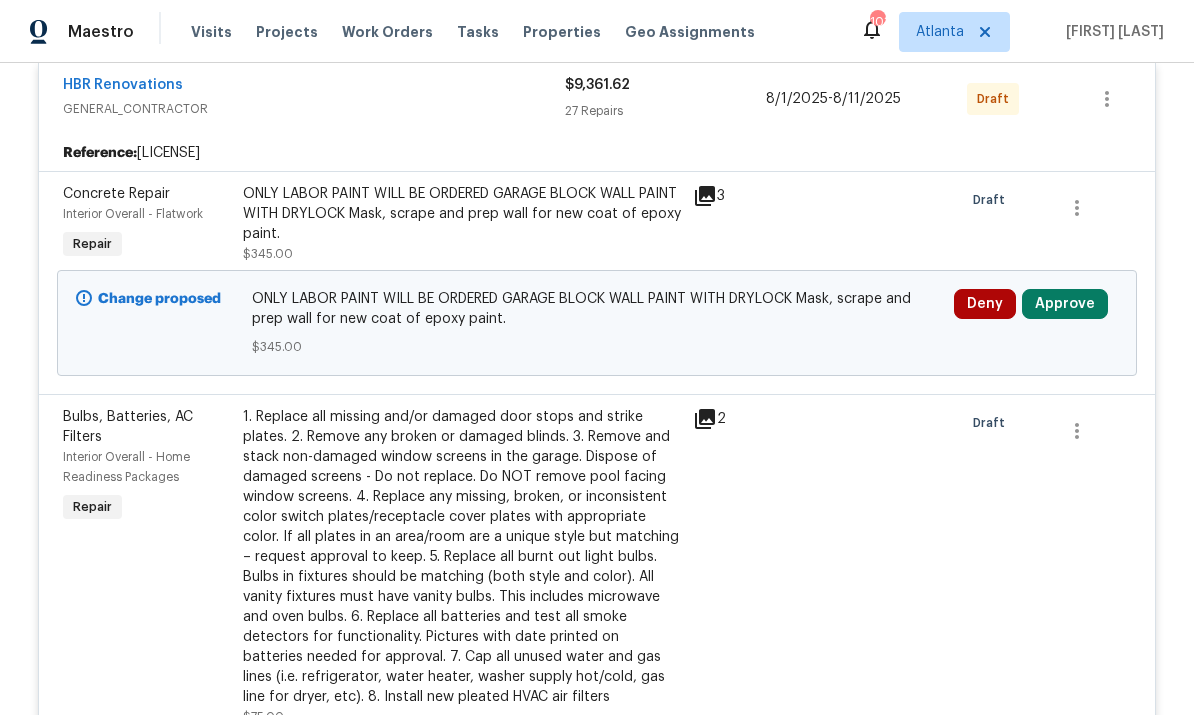 click on "Approve" at bounding box center [1065, 304] 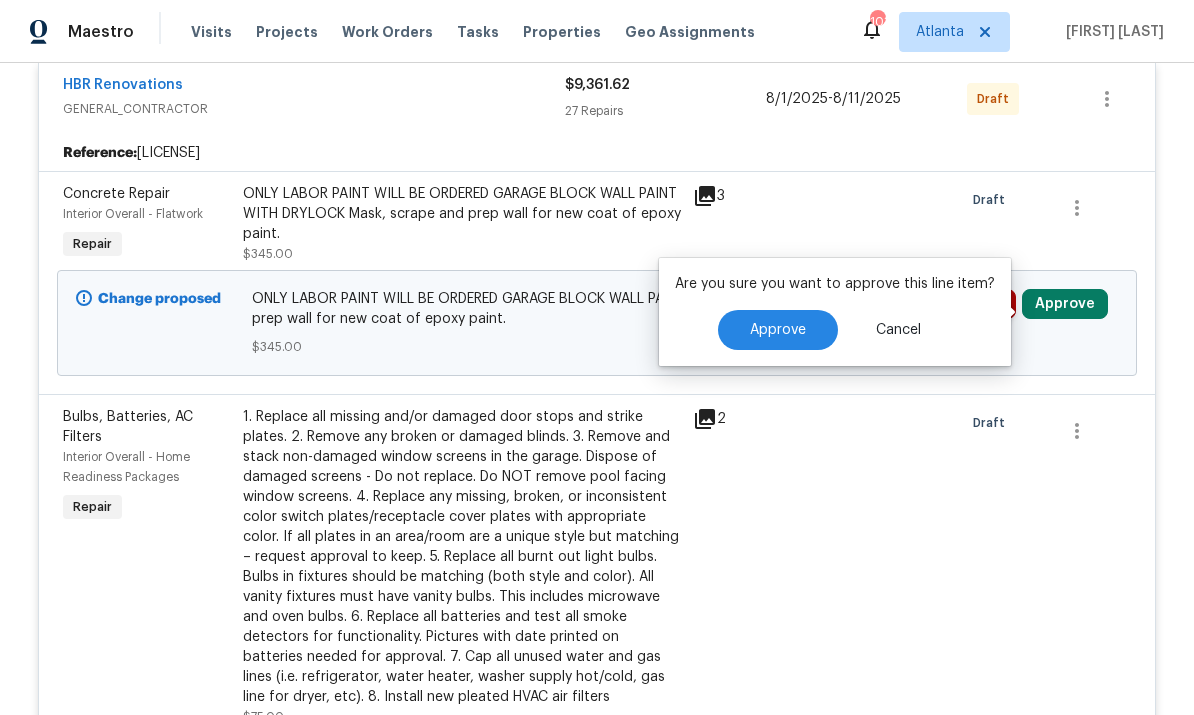 click on "Approve" at bounding box center [778, 330] 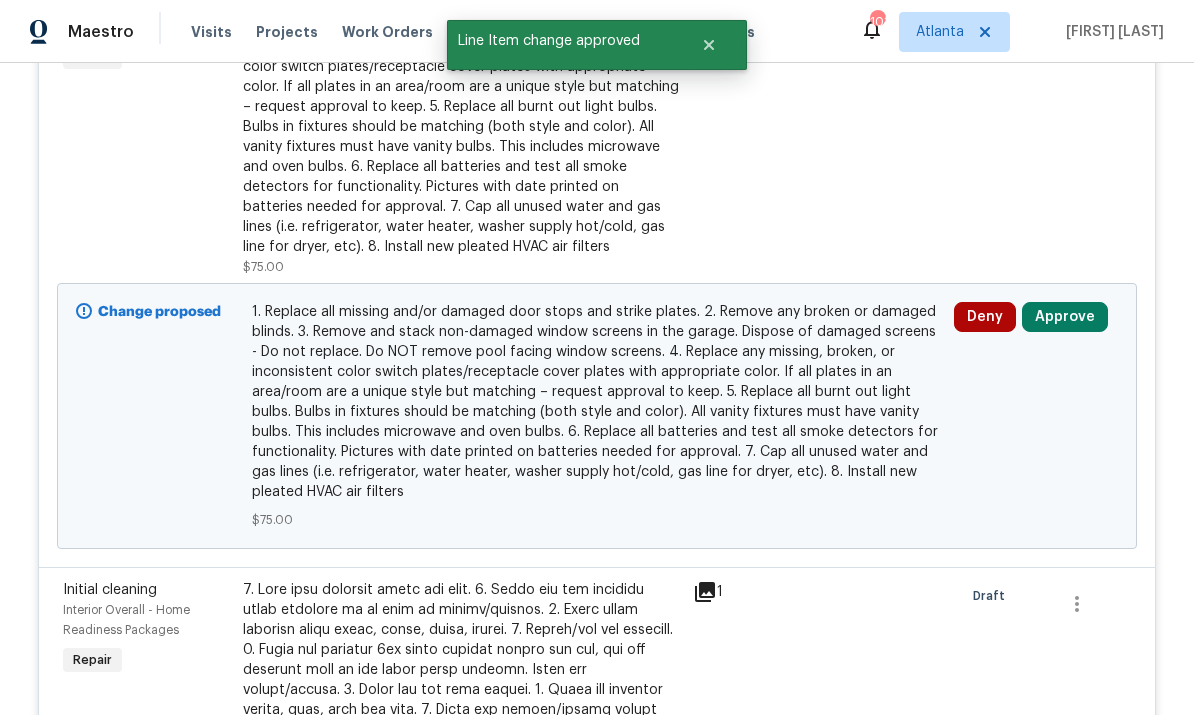 scroll, scrollTop: 2505, scrollLeft: 0, axis: vertical 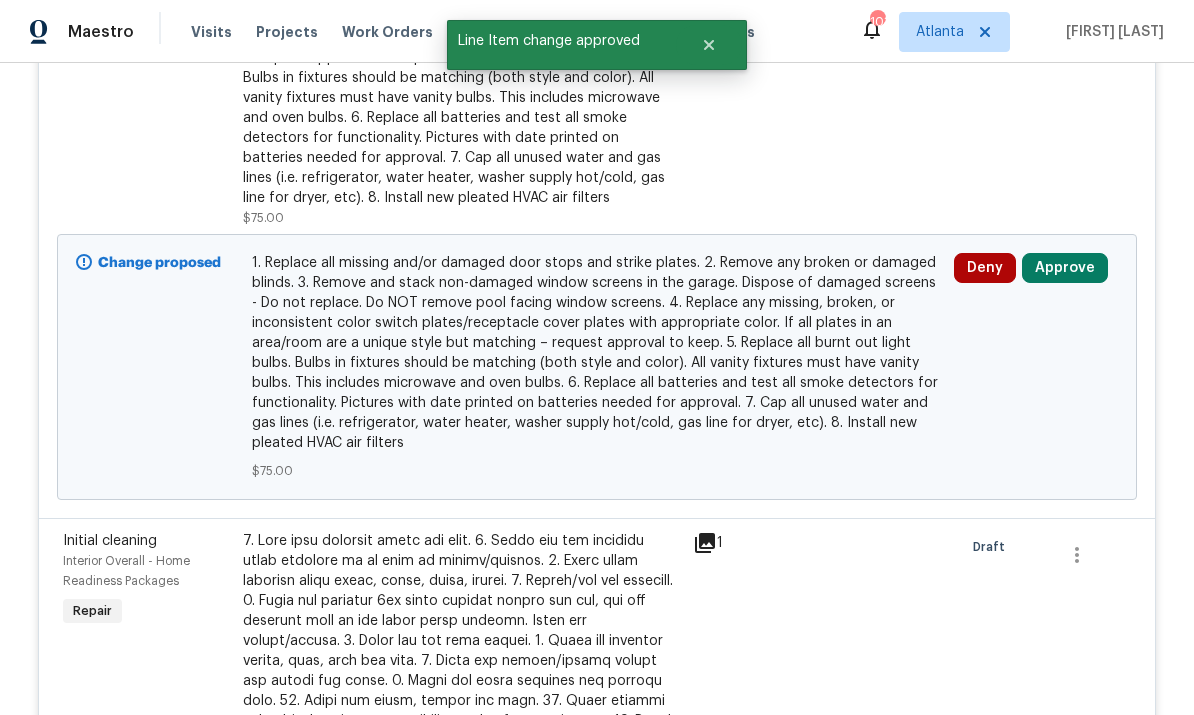 click on "Approve" at bounding box center (1065, 268) 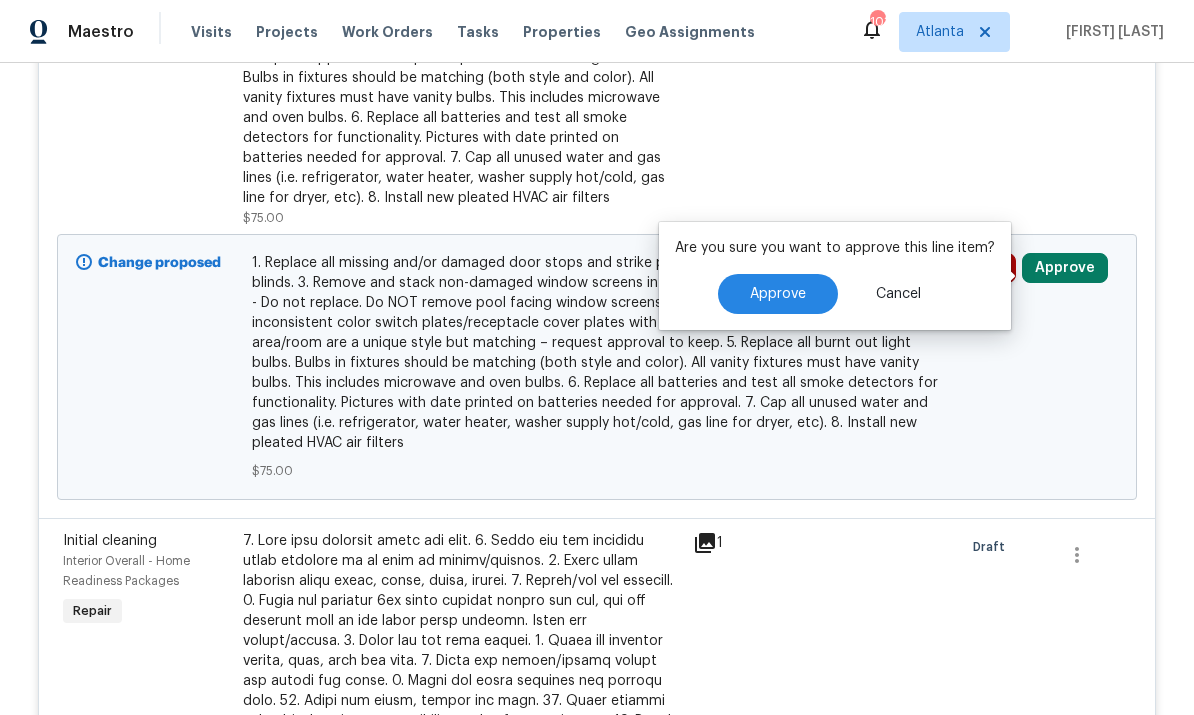click on "Approve" at bounding box center [778, 294] 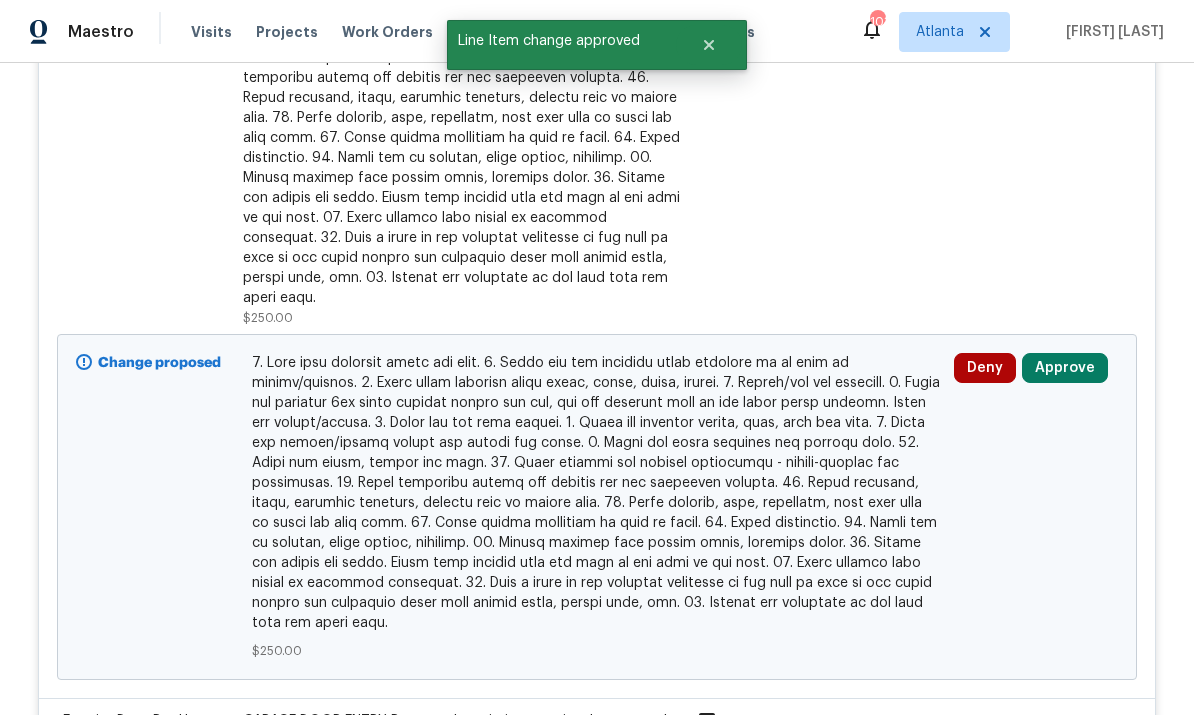 scroll, scrollTop: 2585, scrollLeft: 0, axis: vertical 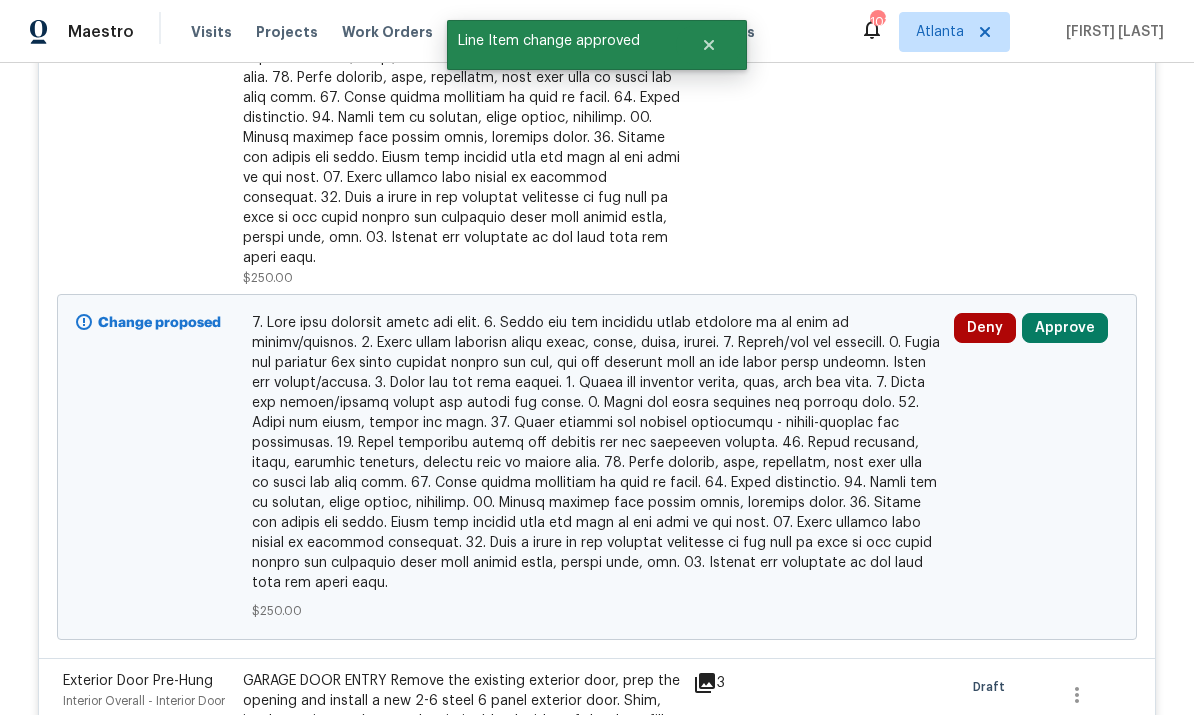 click on "Approve" at bounding box center (1065, 328) 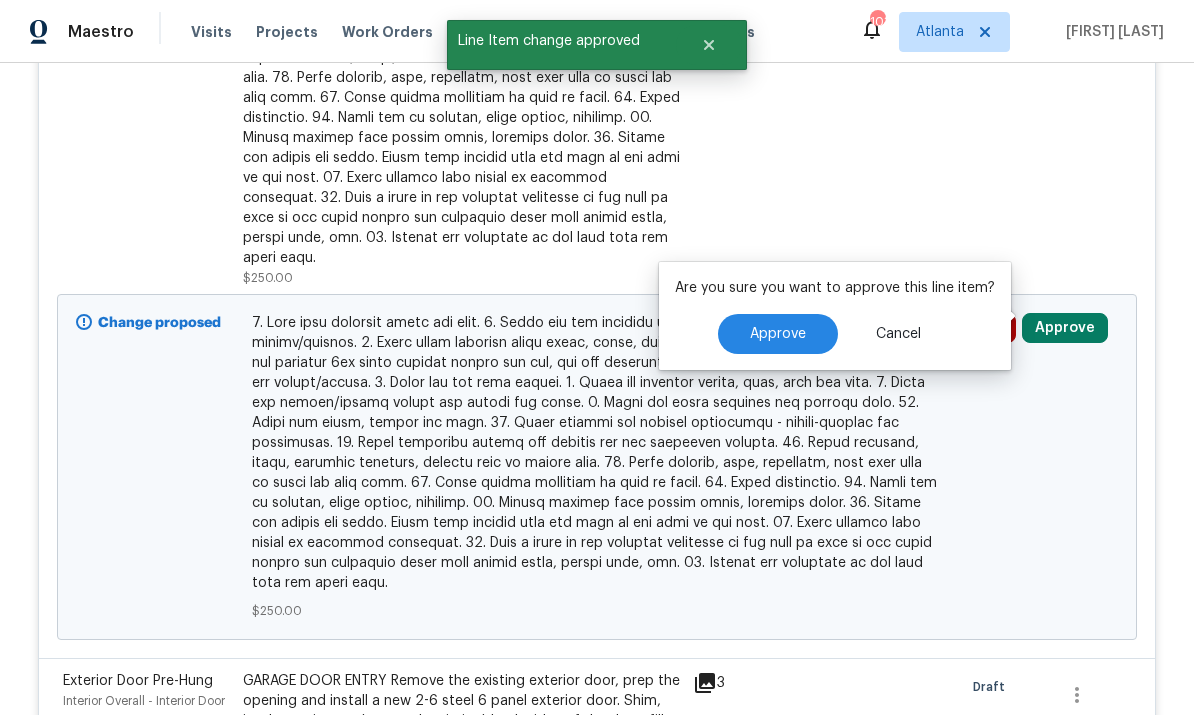 click on "Approve" at bounding box center (778, 334) 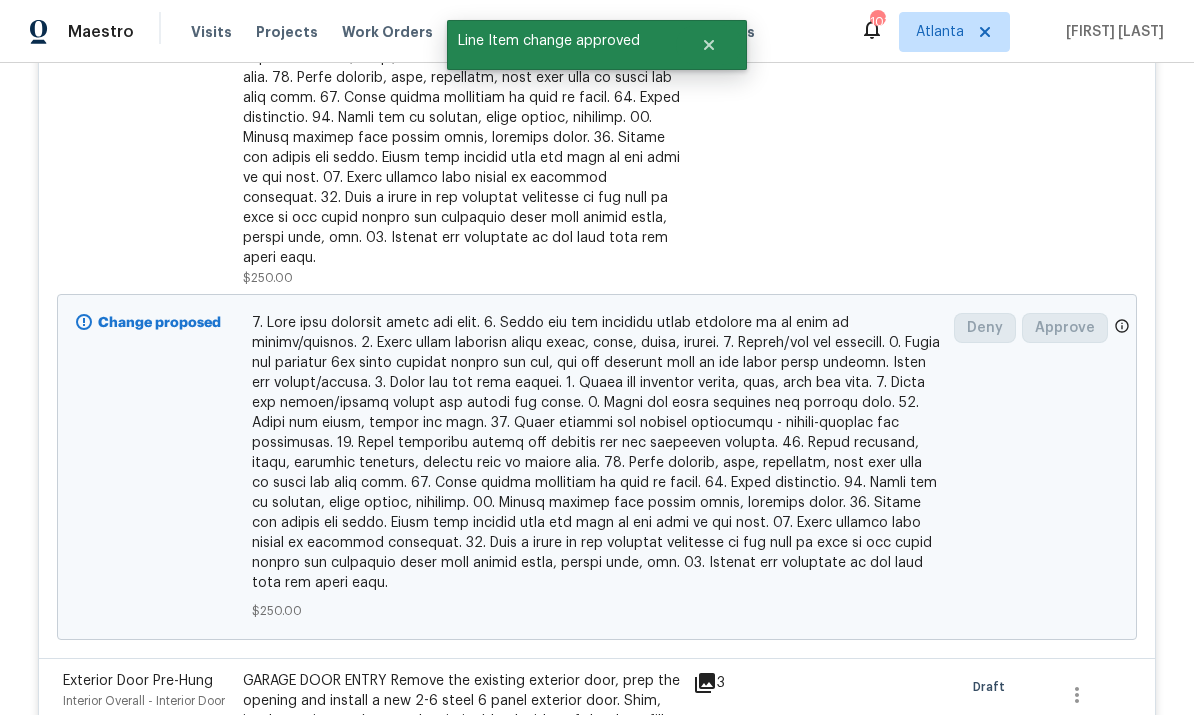scroll, scrollTop: 2229, scrollLeft: 0, axis: vertical 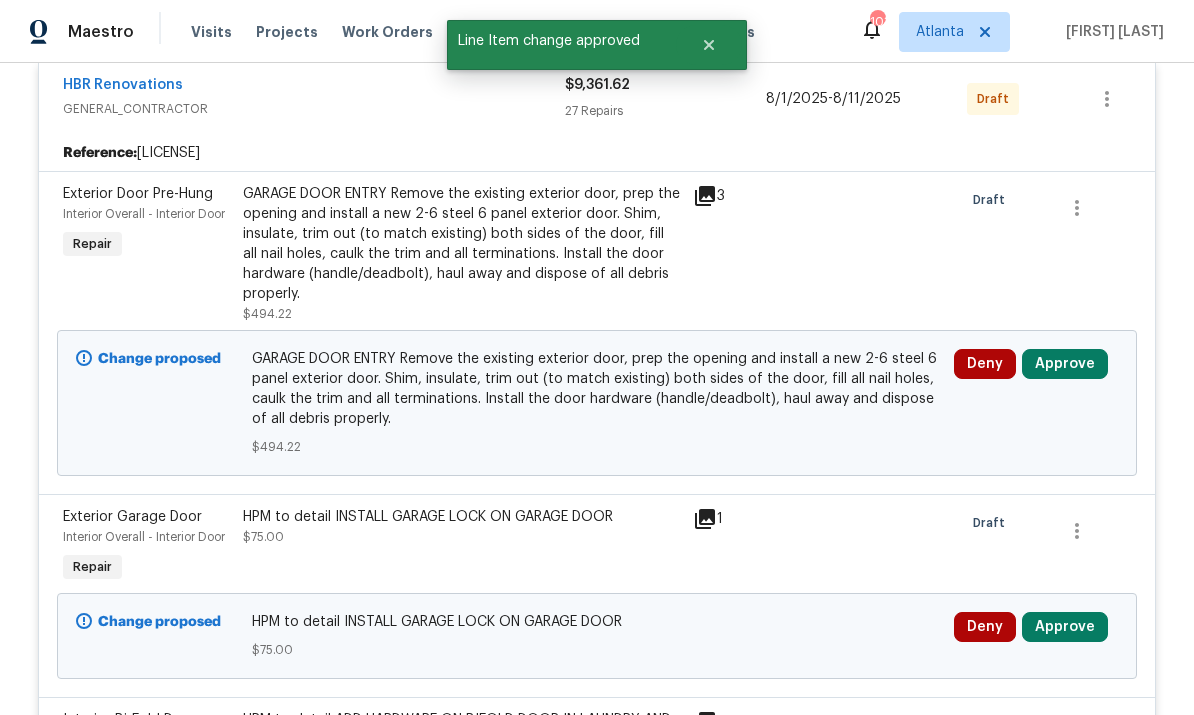click 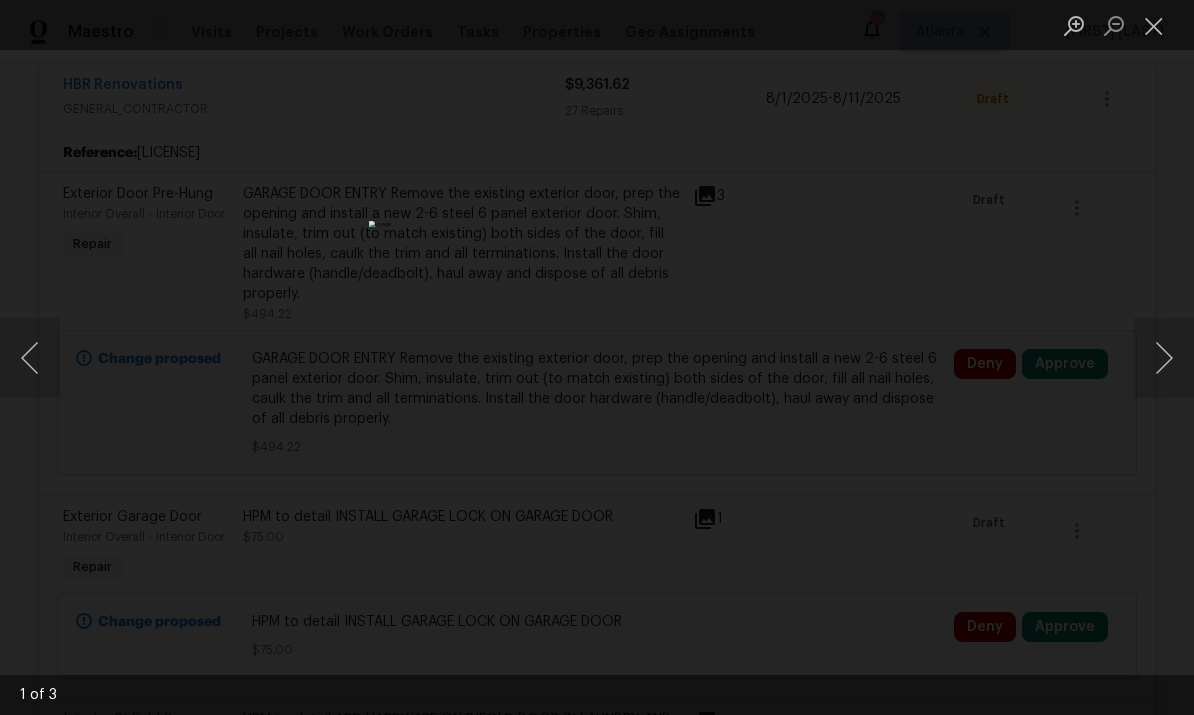 click at bounding box center [1154, 25] 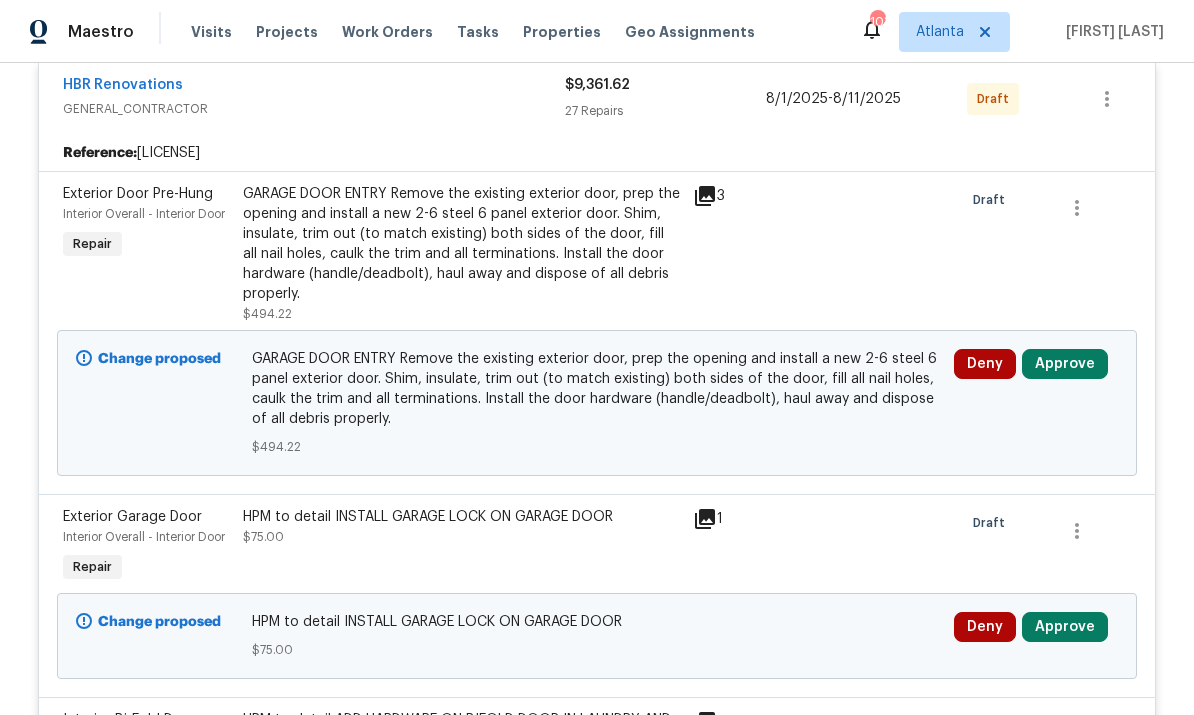 click on "Approve" at bounding box center [1065, 364] 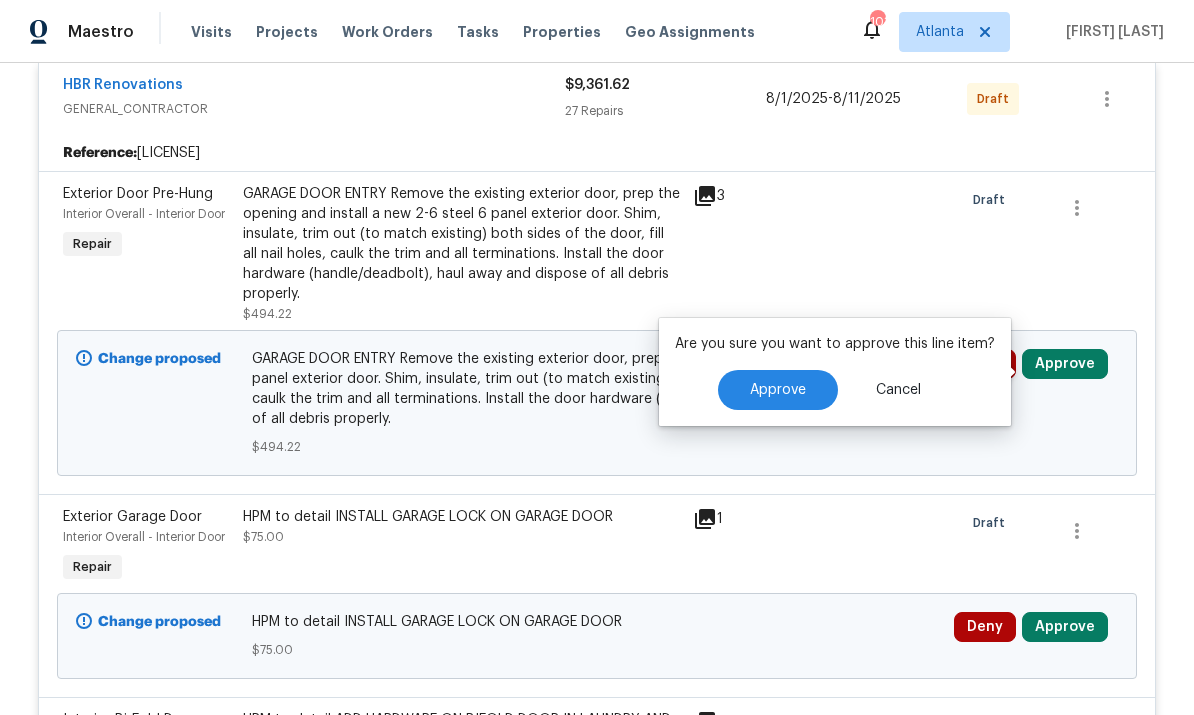 click on "Approve" at bounding box center [778, 390] 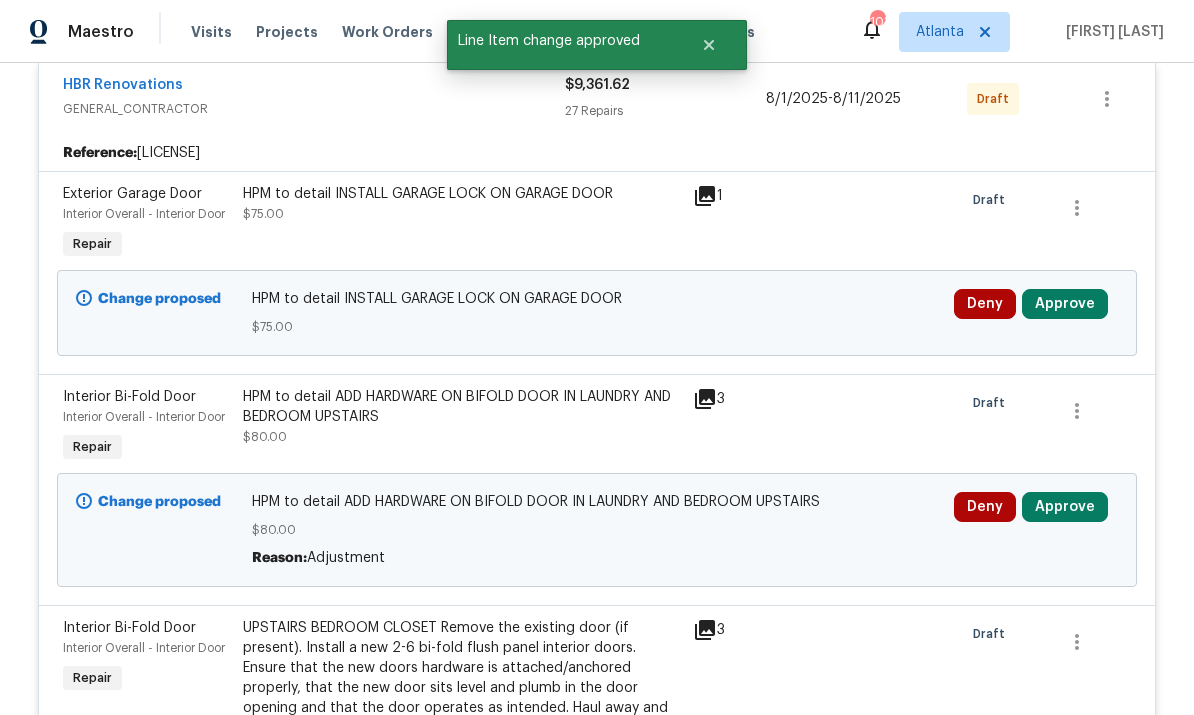click on "Approve" at bounding box center (1065, 304) 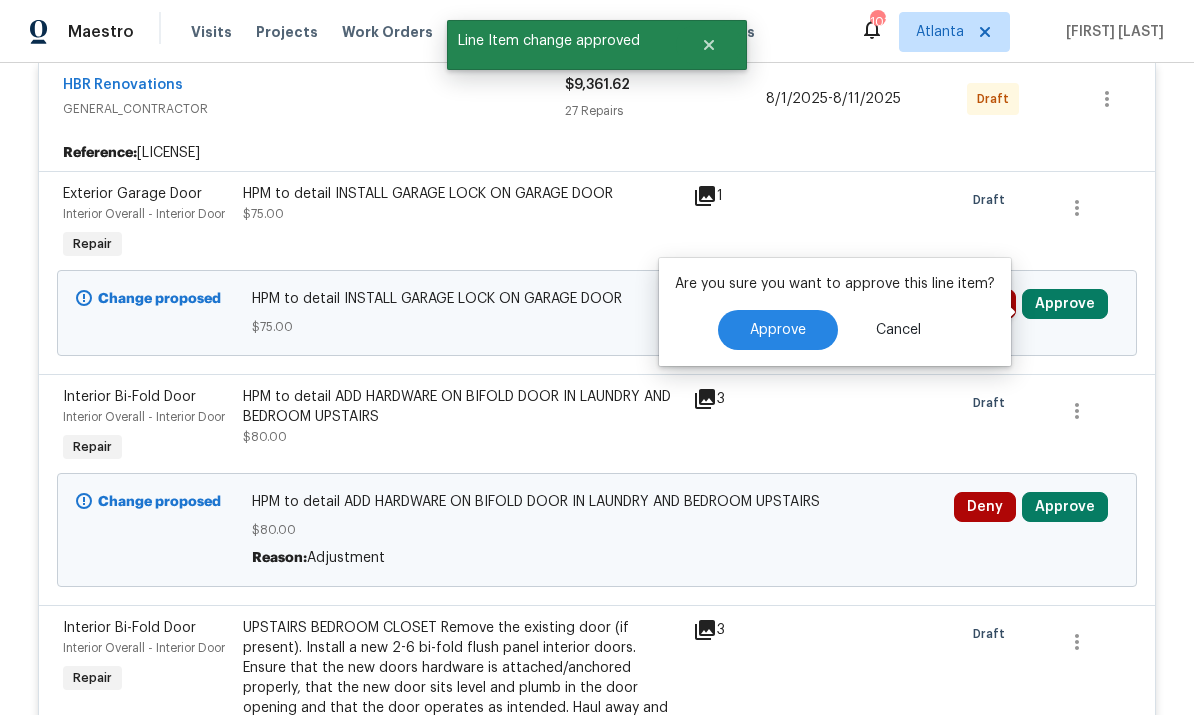 click on "Approve" at bounding box center [778, 330] 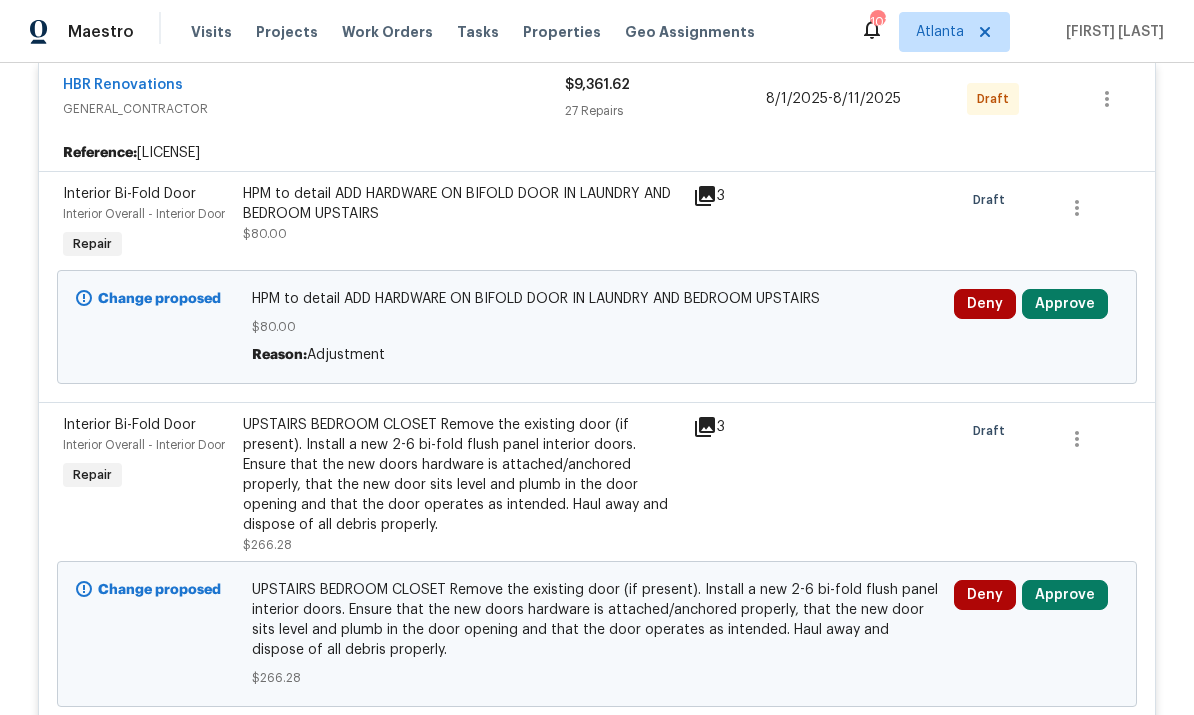 click 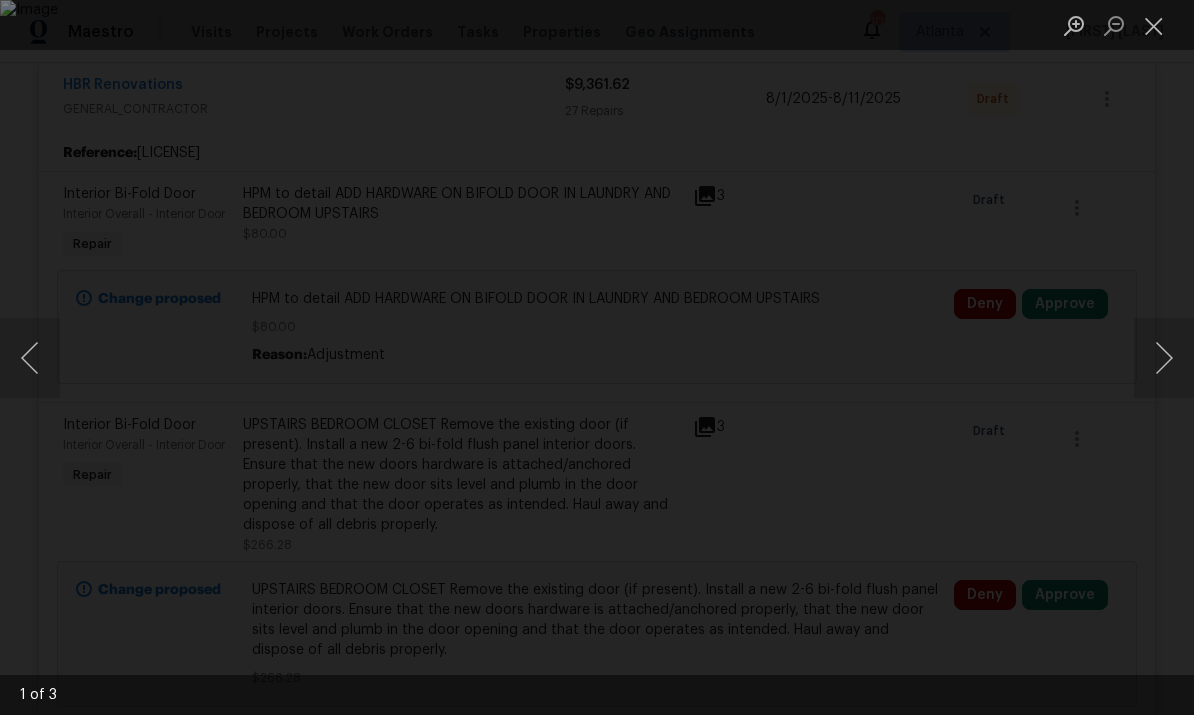 click at bounding box center [1164, 358] 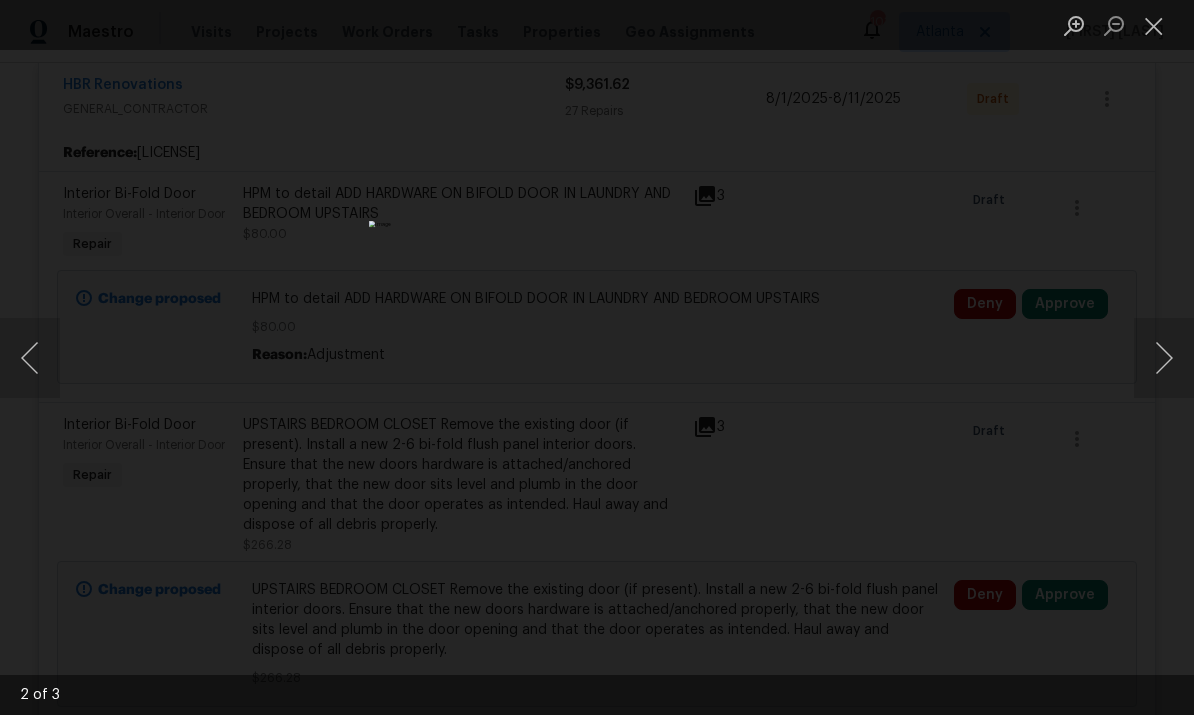 click at bounding box center [1154, 25] 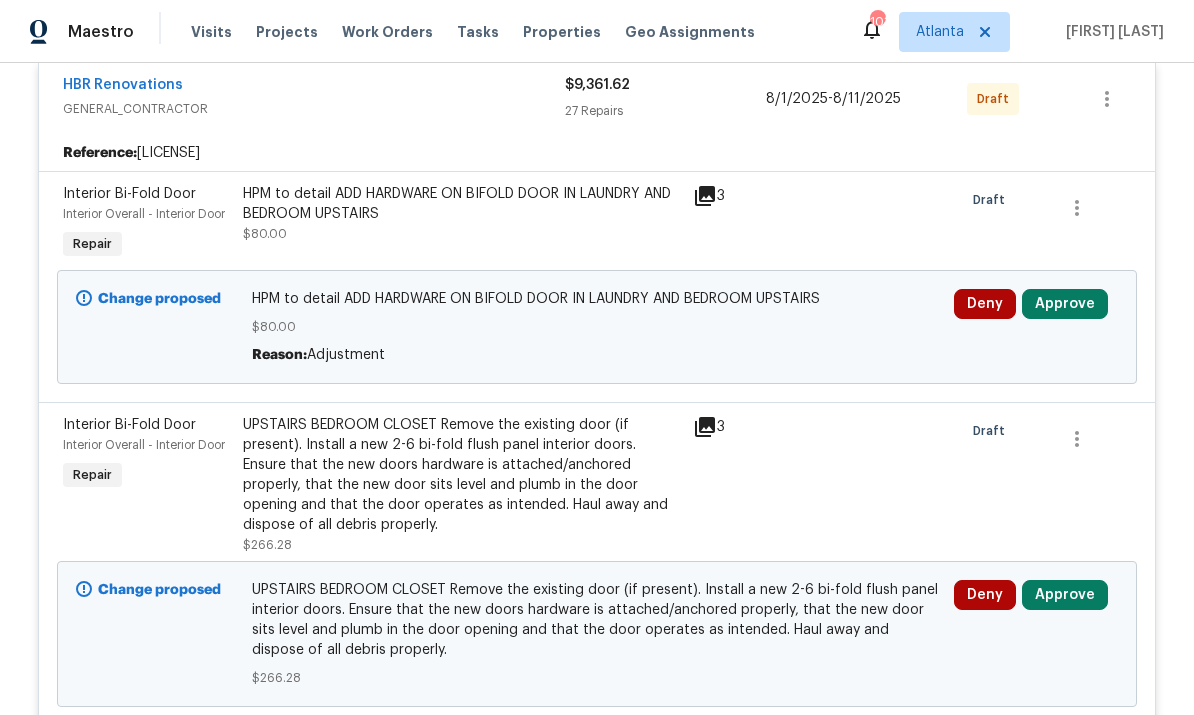 click on "Approve" at bounding box center [1065, 304] 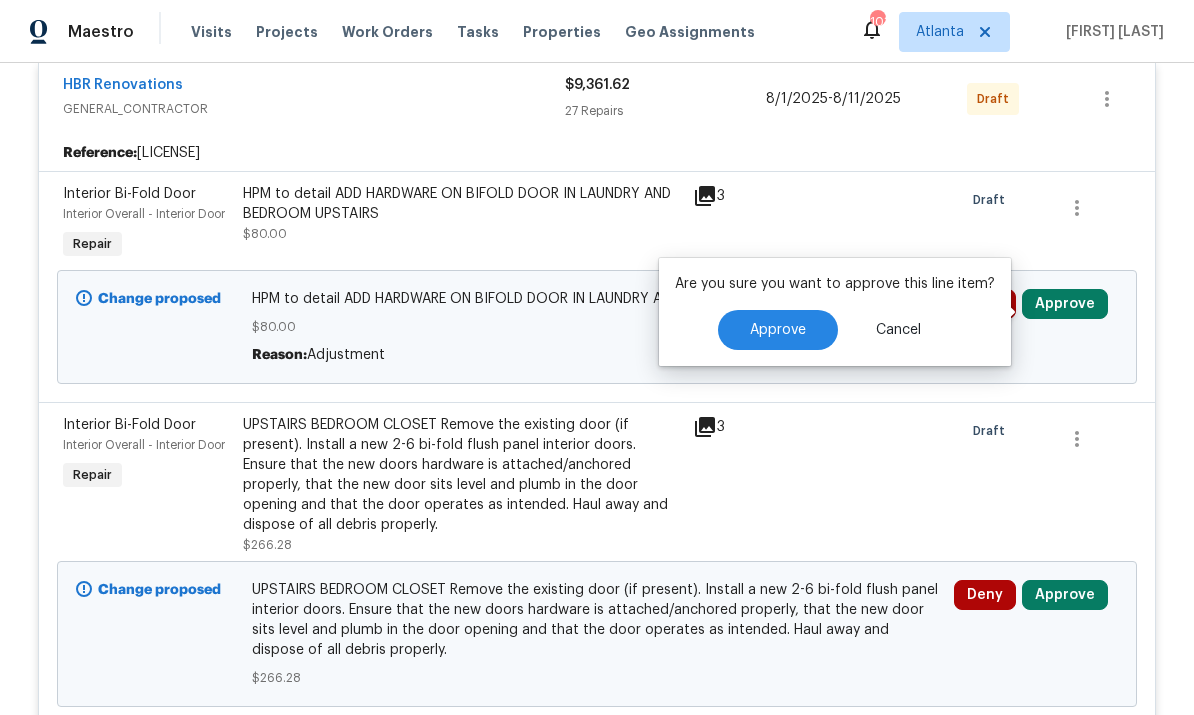 click on "Approve" at bounding box center (778, 330) 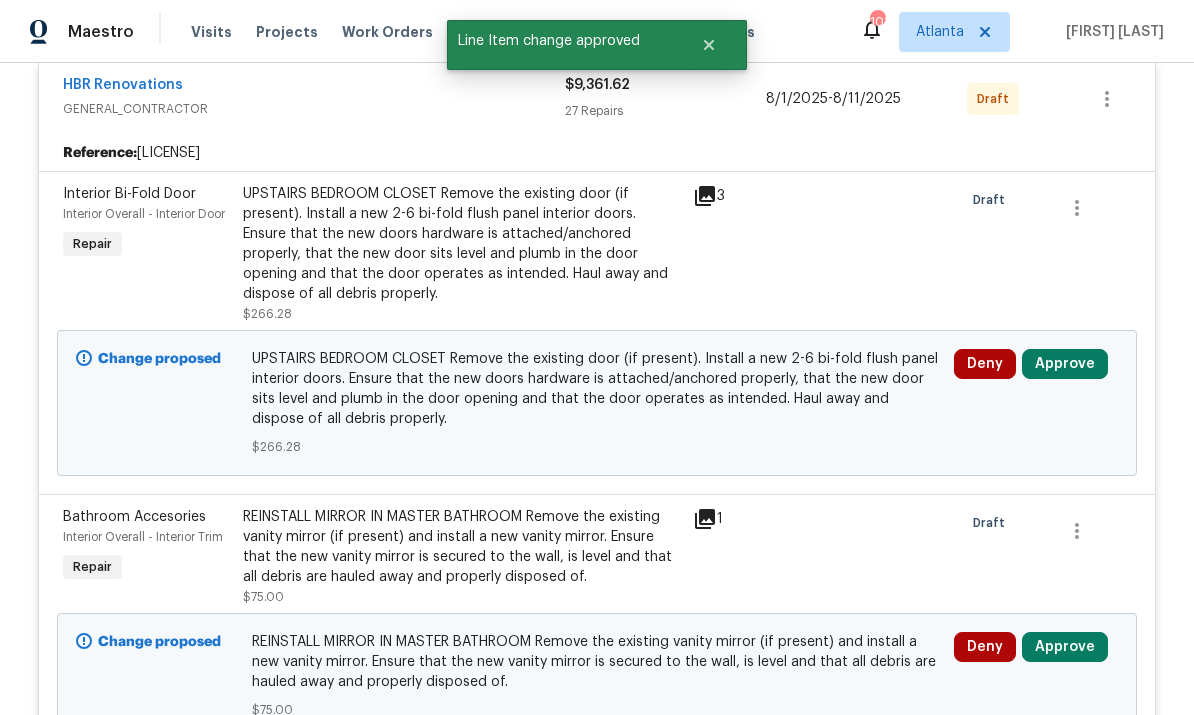 click on "Approve" at bounding box center (1065, 364) 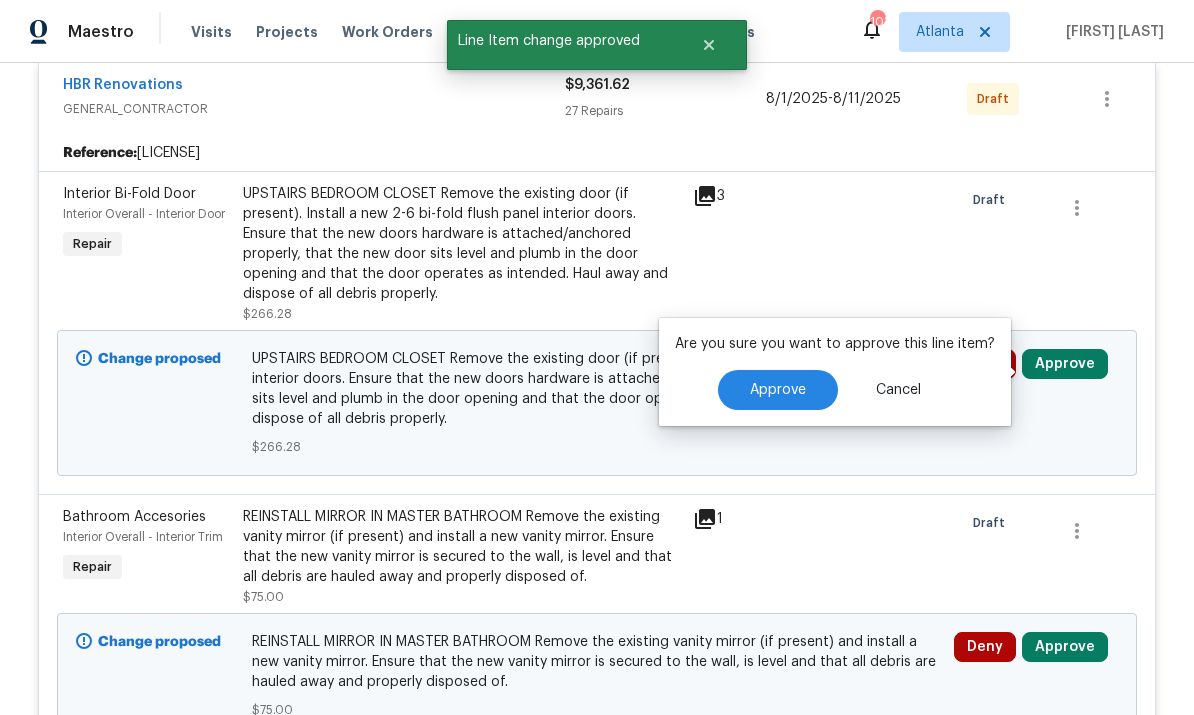 click 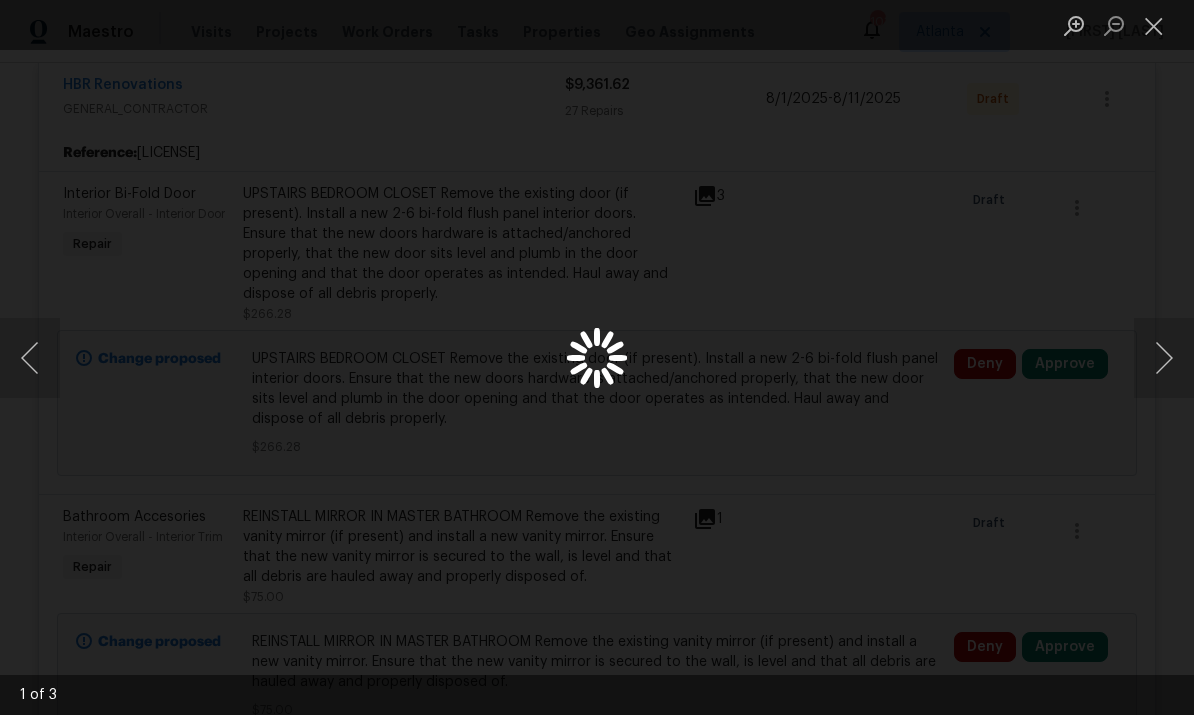 click at bounding box center [597, 357] 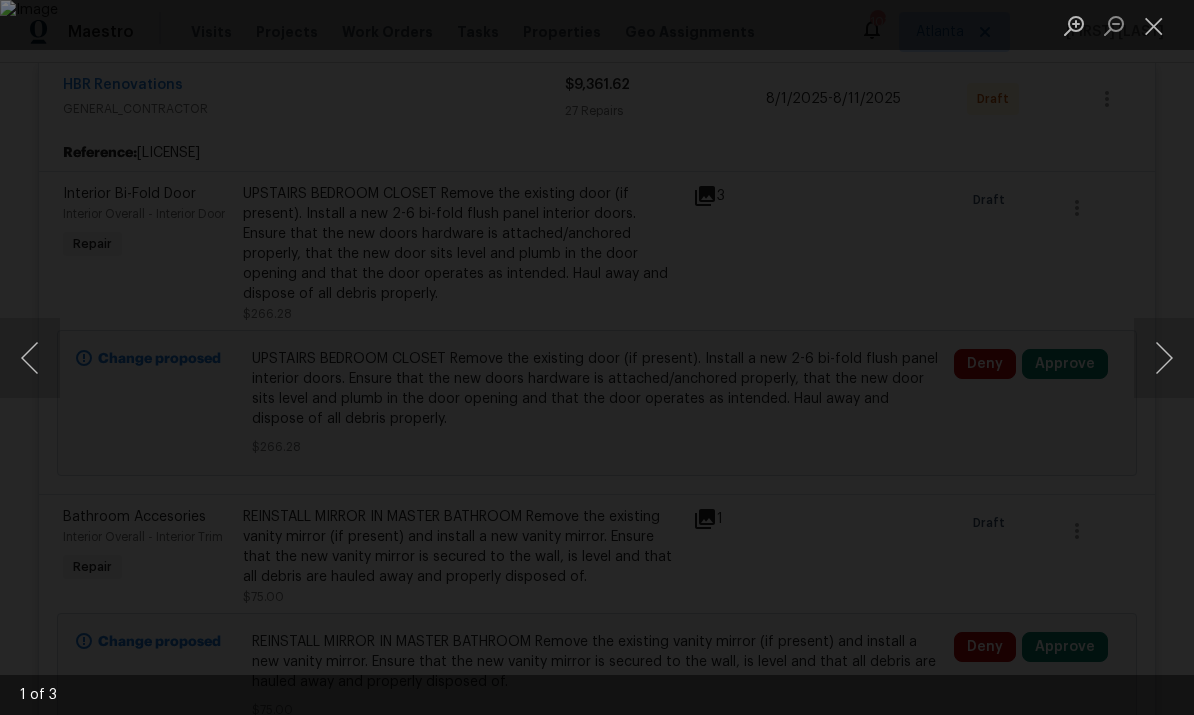 click at bounding box center [1154, 25] 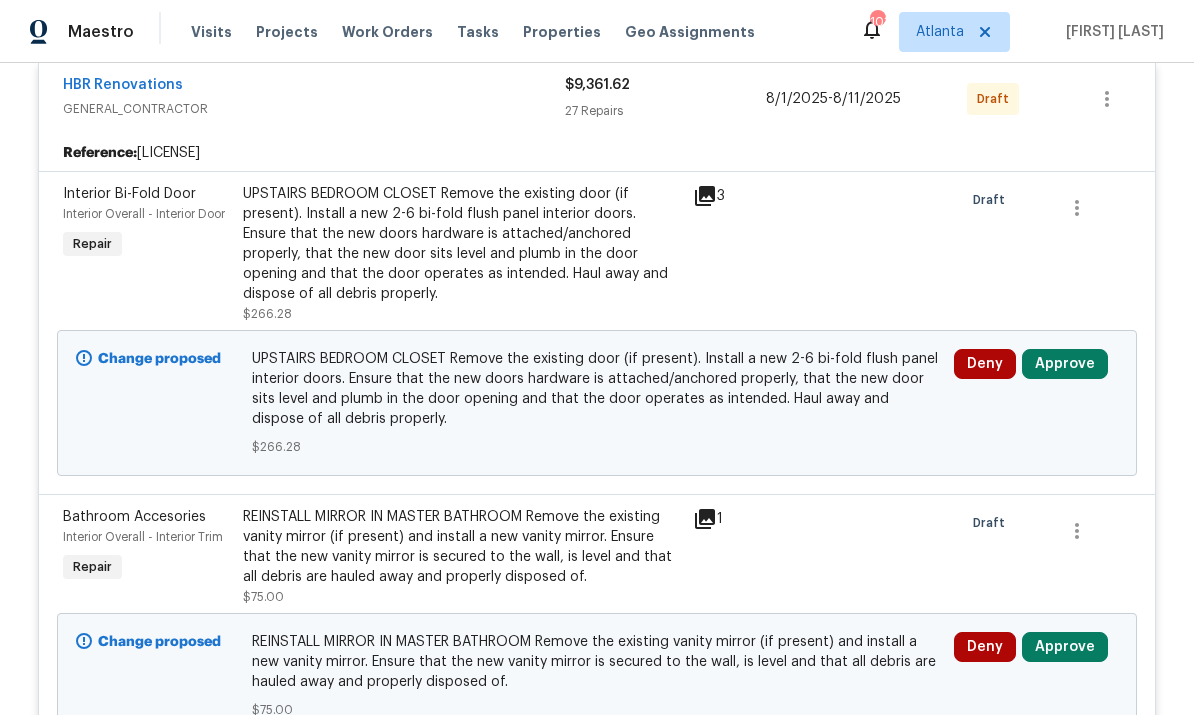 click on "Approve" at bounding box center (1065, 364) 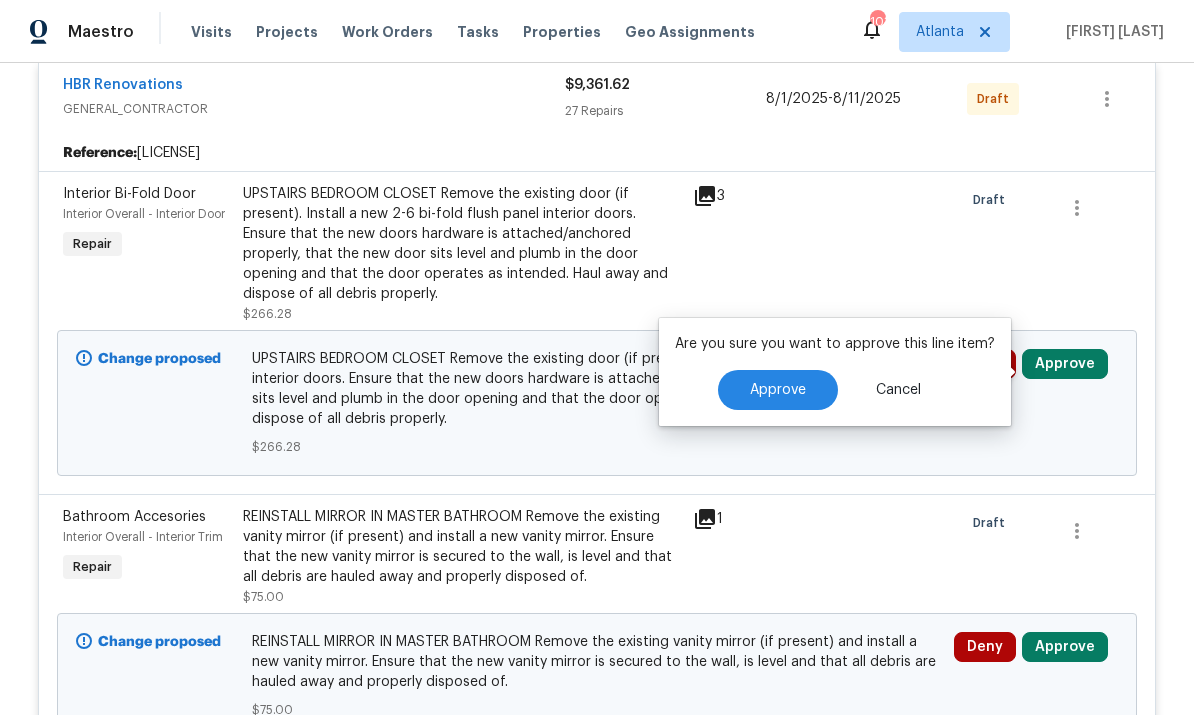 click on "Approve" at bounding box center (778, 390) 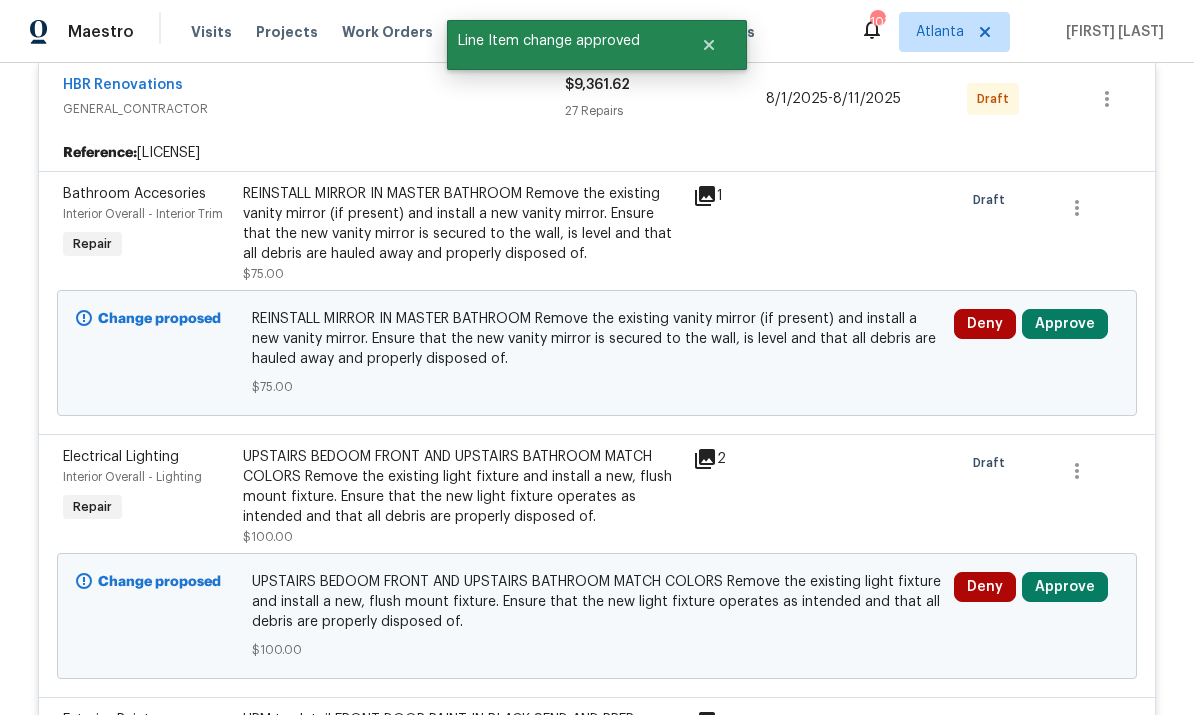 click 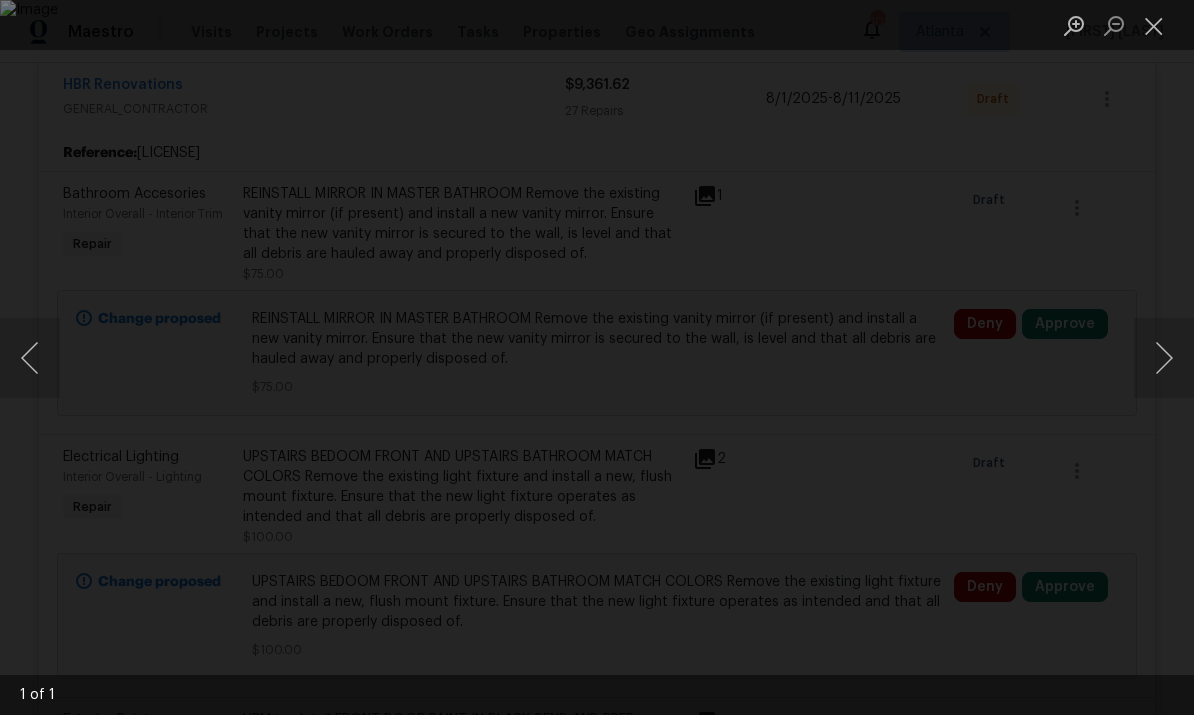 click at bounding box center [1154, 25] 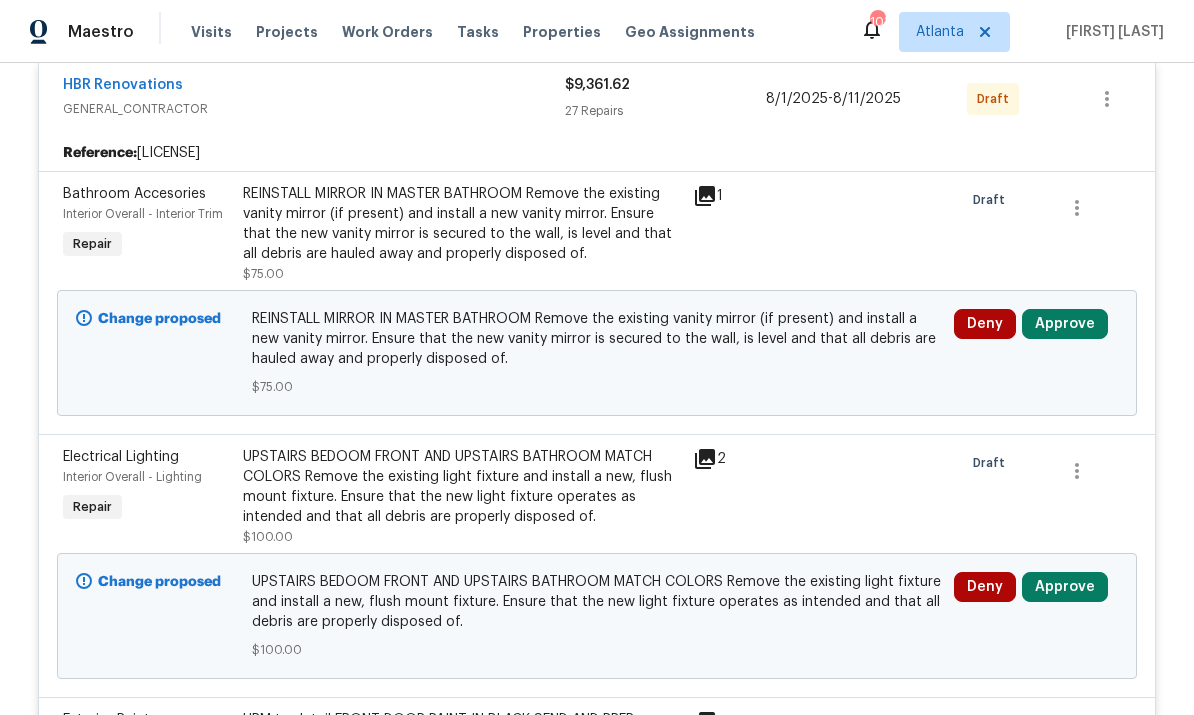 click on "Approve" at bounding box center [1065, 324] 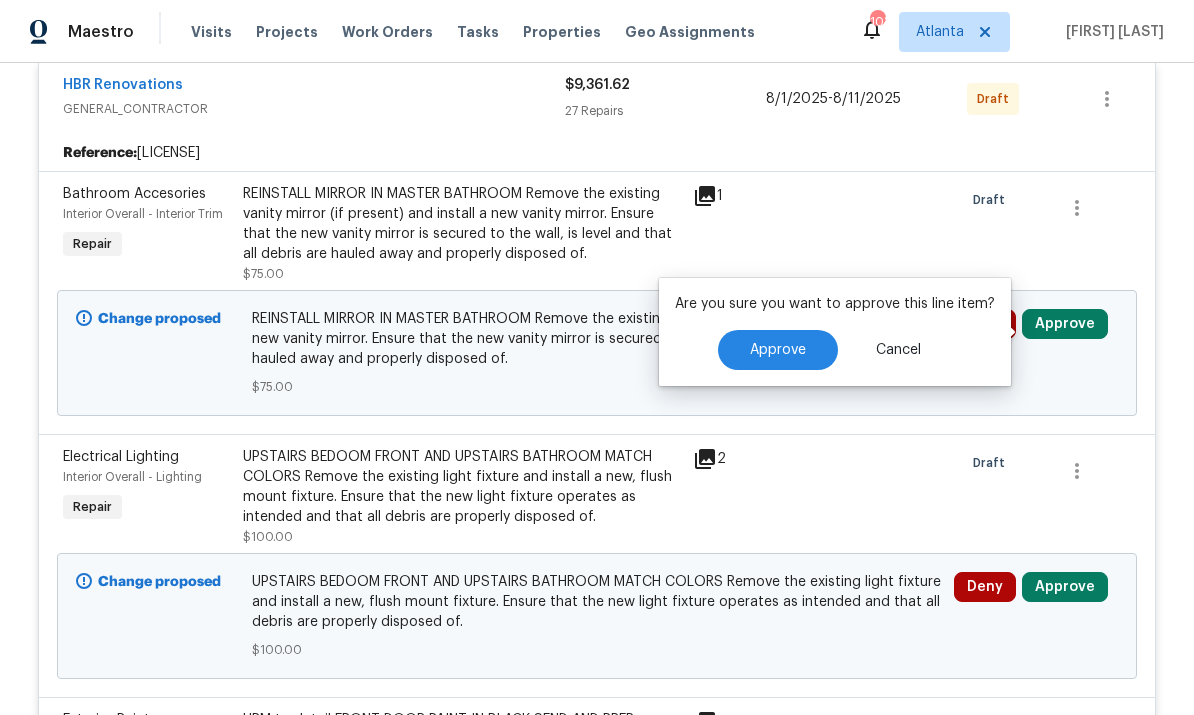 click on "Approve" at bounding box center [778, 350] 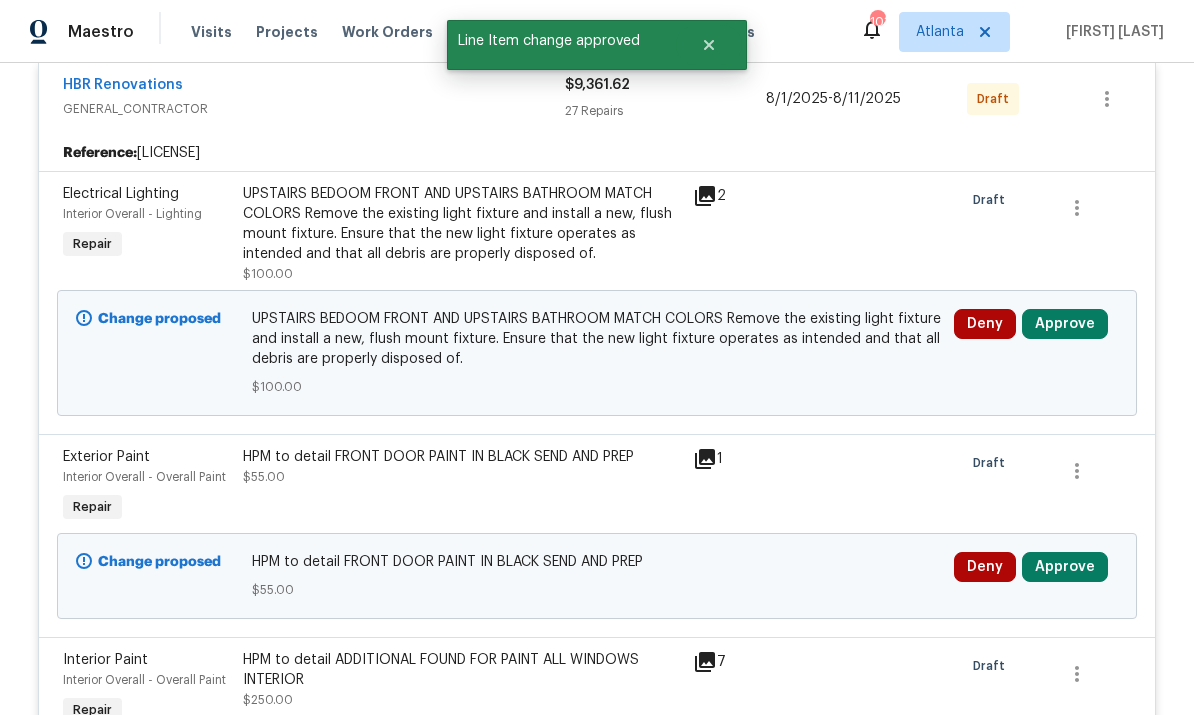 click on "Approve" at bounding box center [1065, 324] 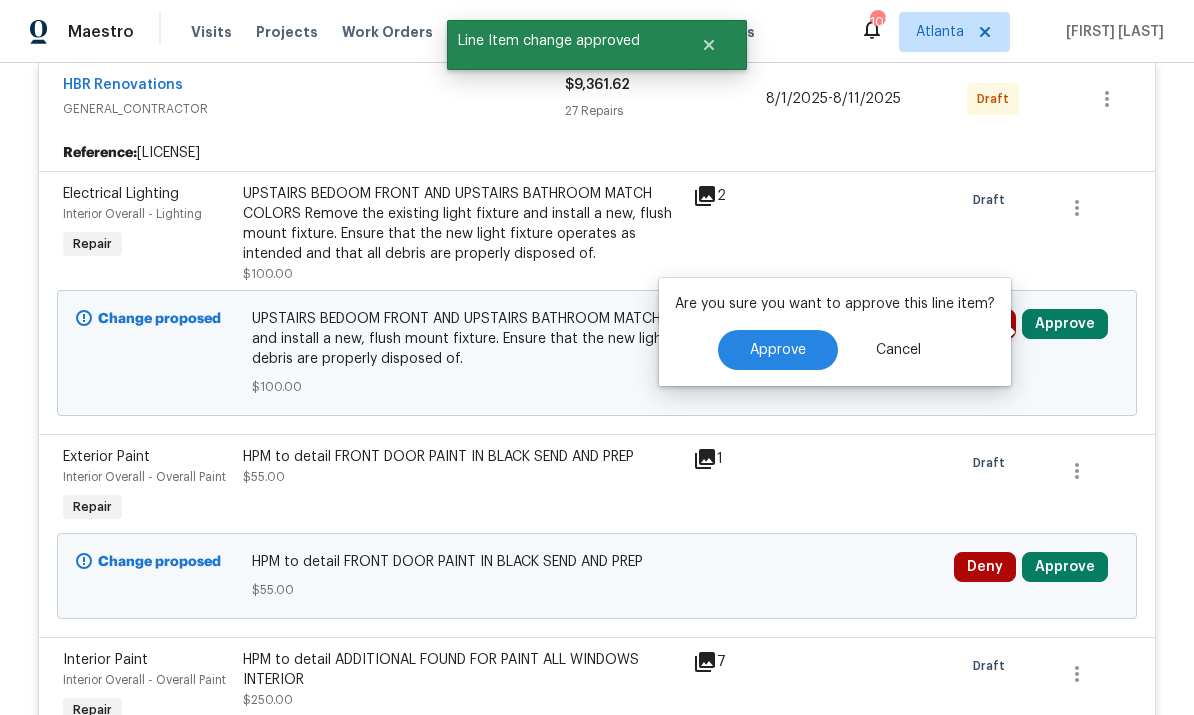 click on "Approve" at bounding box center (778, 350) 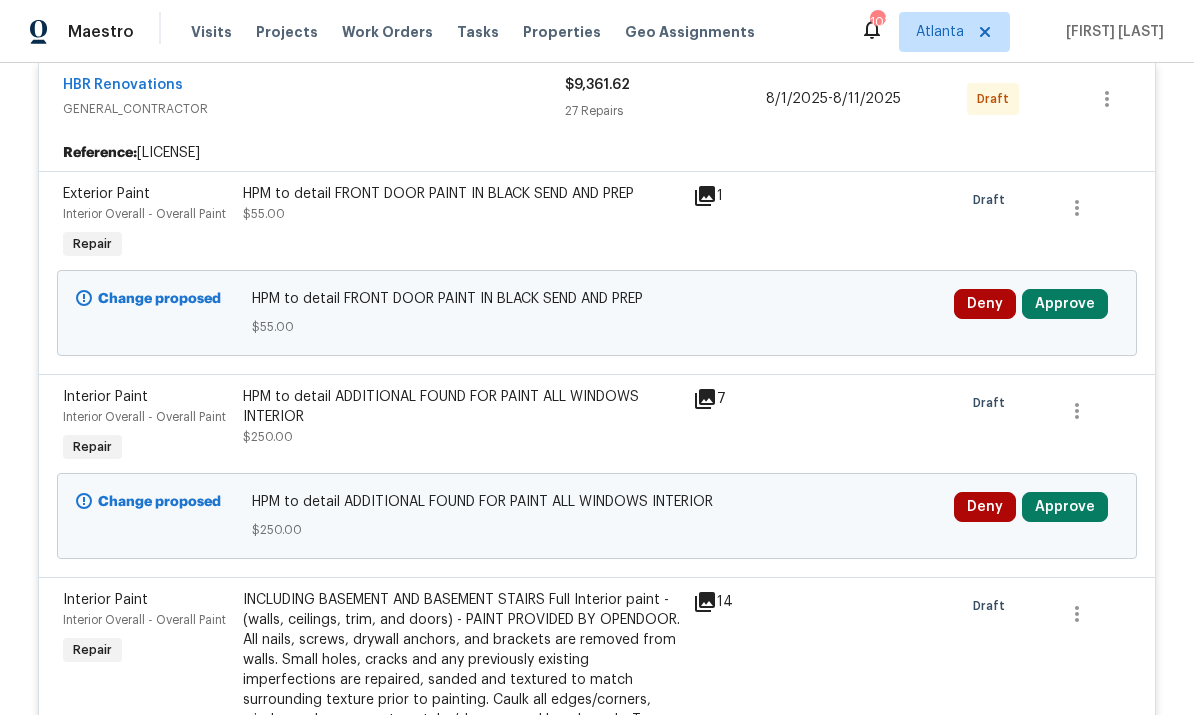 click on "Approve" at bounding box center [1065, 507] 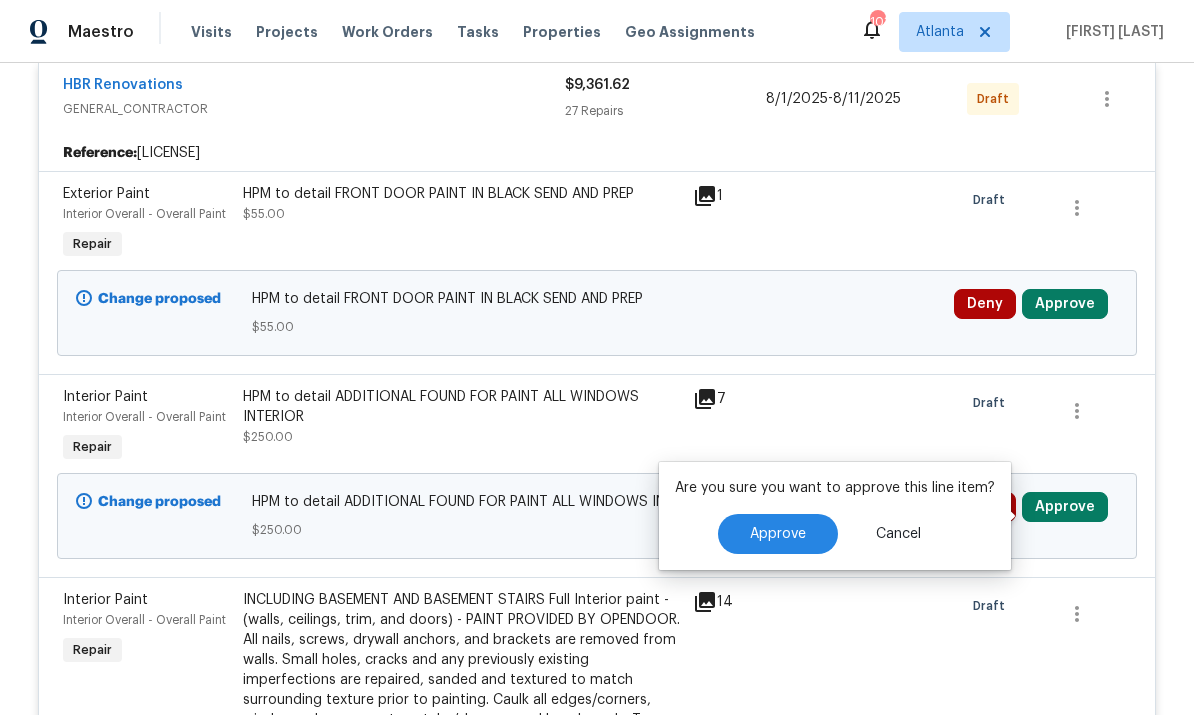 click on "Approve" at bounding box center (778, 534) 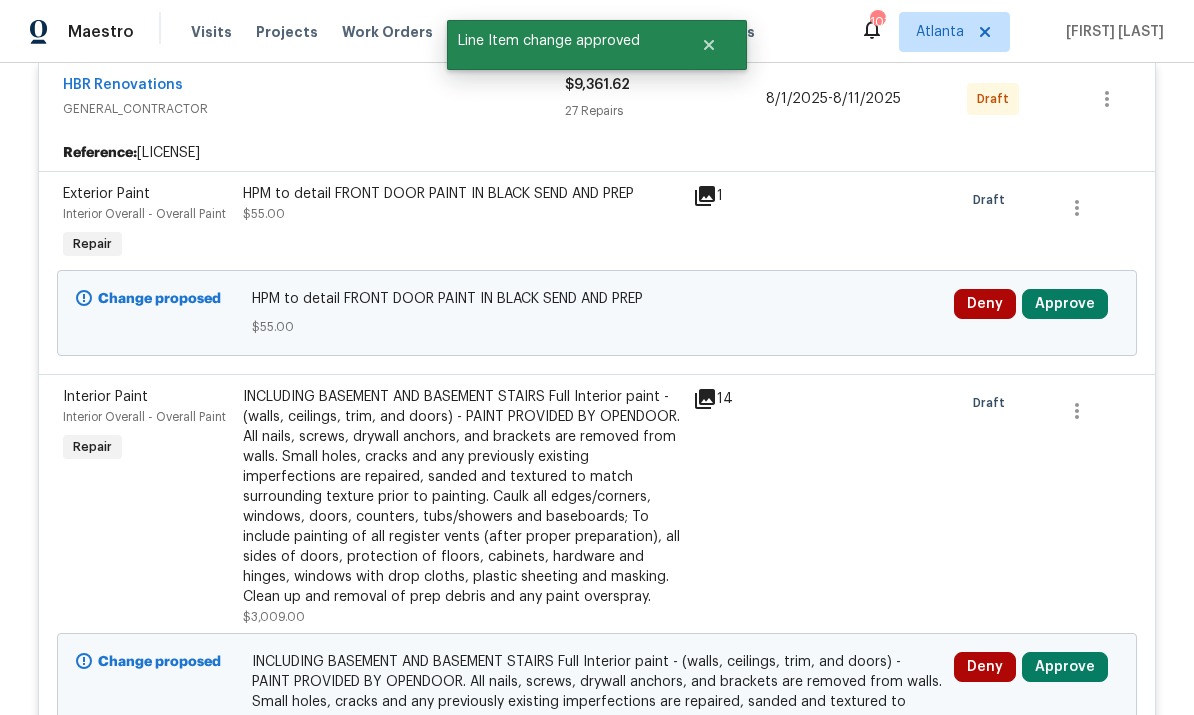 click on "Approve" at bounding box center [1065, 304] 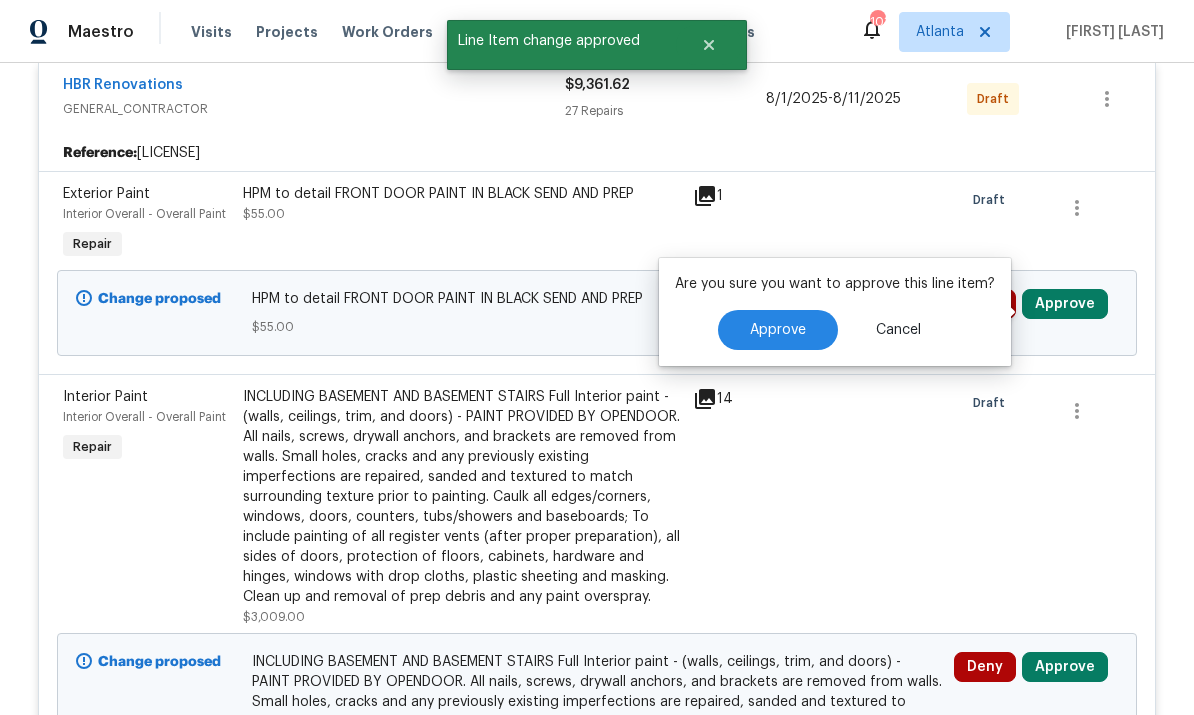 click on "Approve" at bounding box center [778, 330] 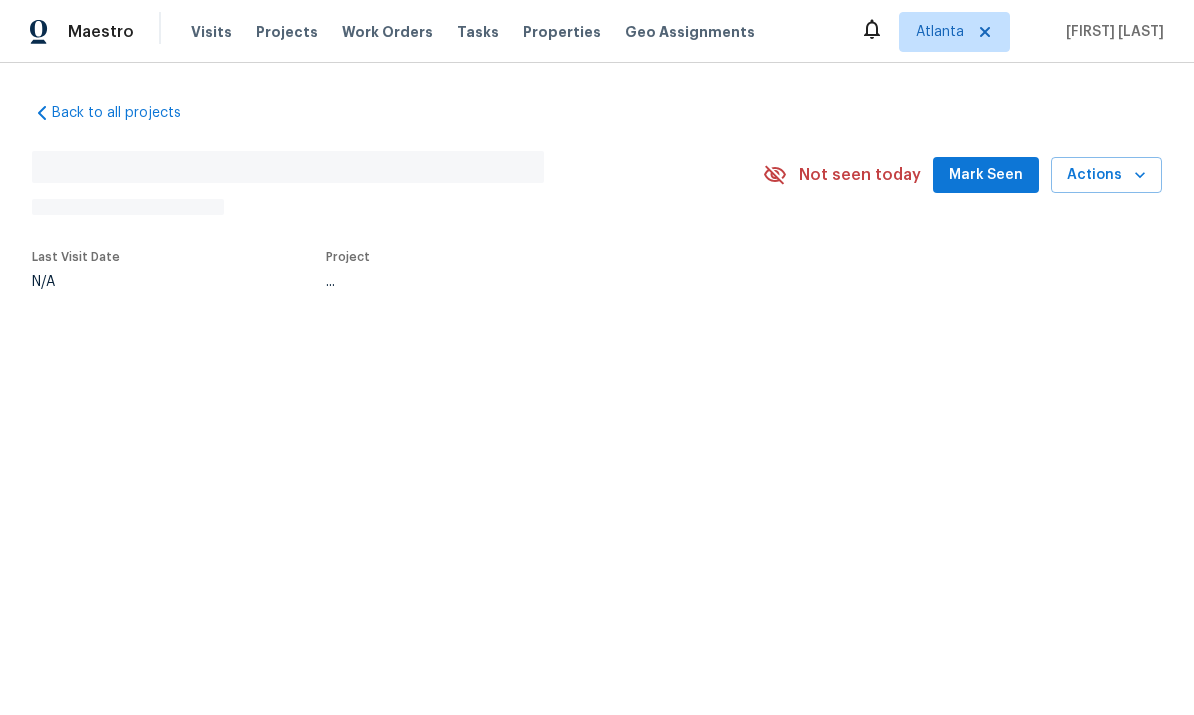 scroll, scrollTop: 0, scrollLeft: 0, axis: both 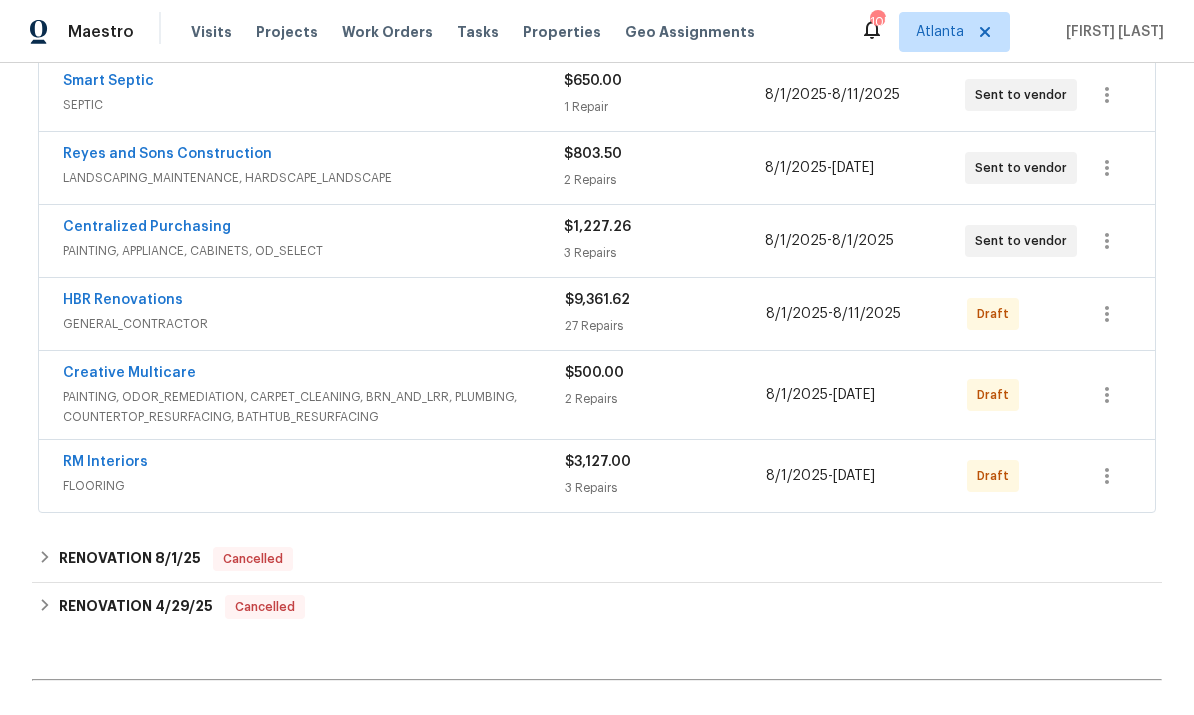 click on "[DATE]  -  [DATE]" at bounding box center (833, 314) 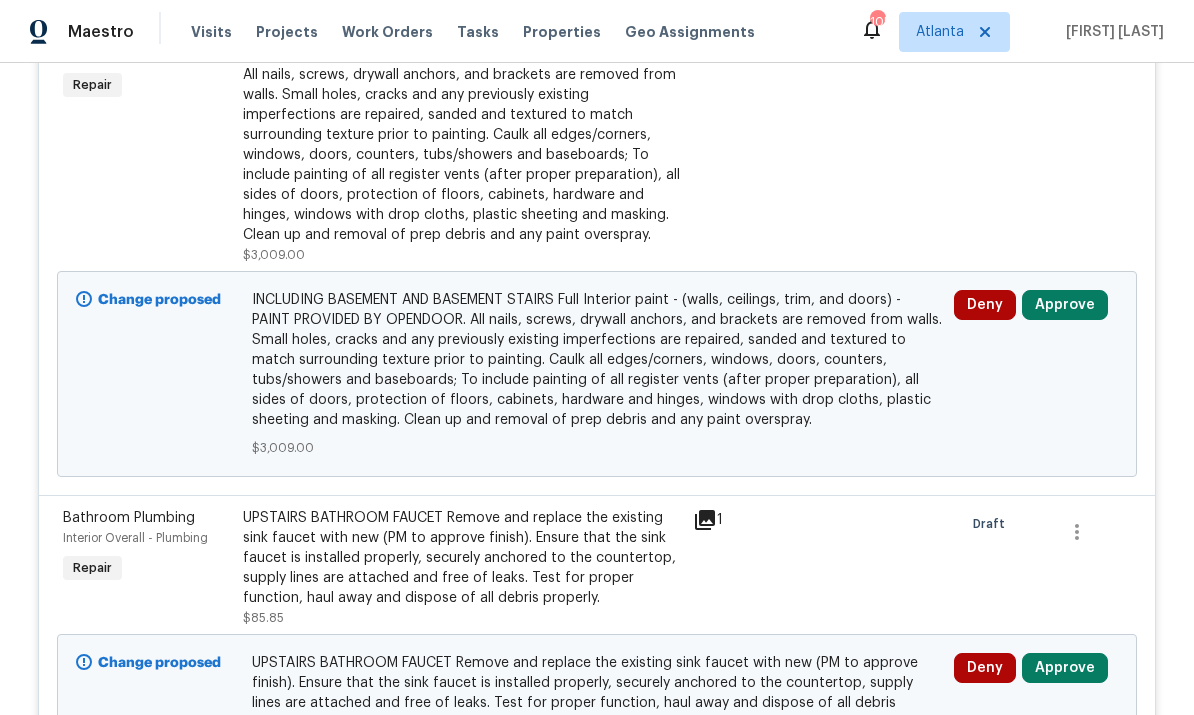 scroll, scrollTop: 776, scrollLeft: 0, axis: vertical 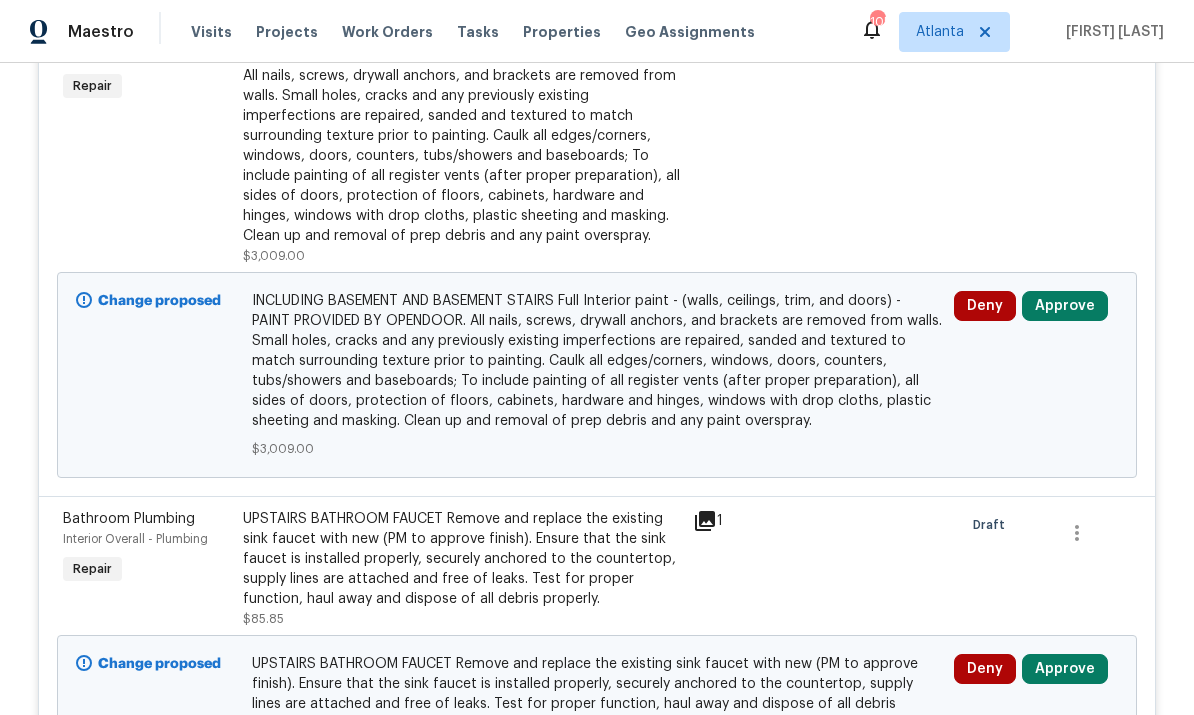 click on "Approve" at bounding box center (1065, 306) 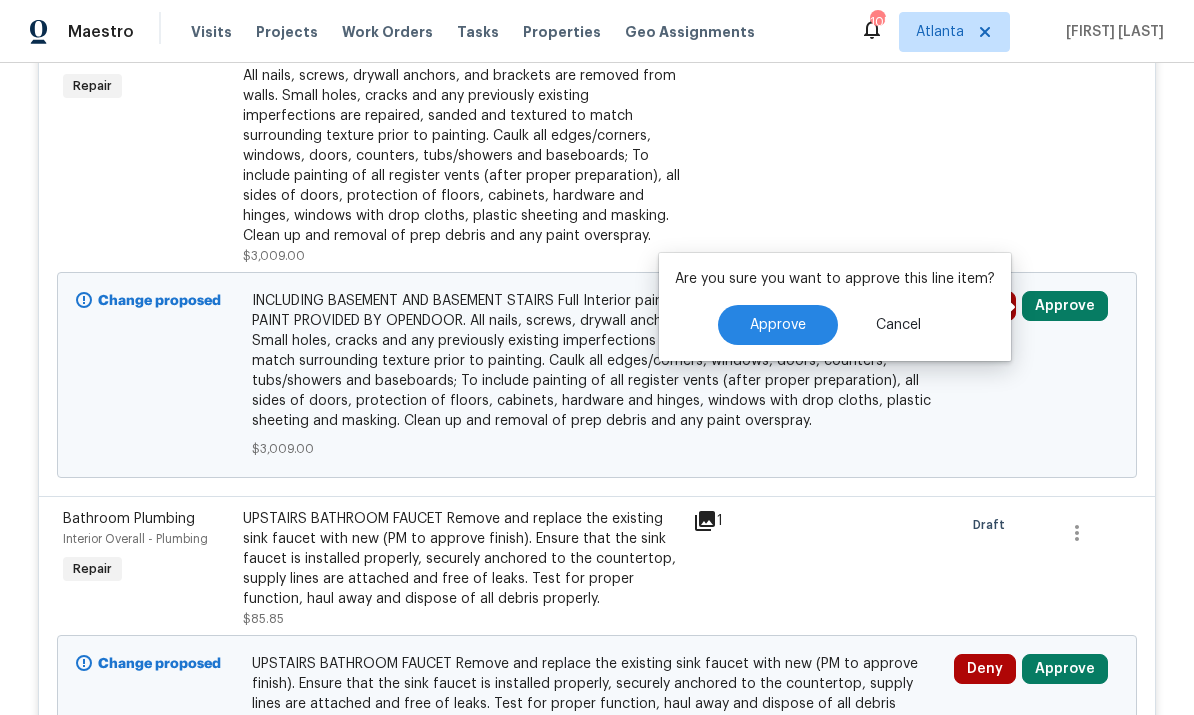 click on "Approve" at bounding box center (778, 325) 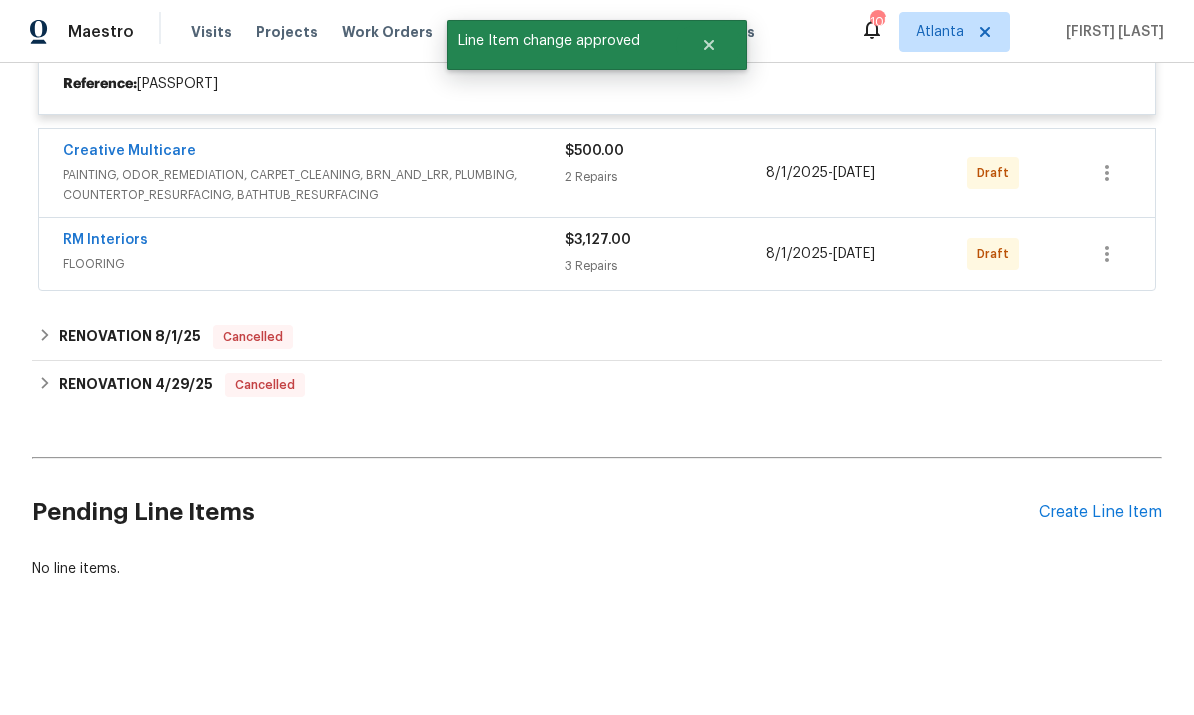 scroll, scrollTop: 611, scrollLeft: 0, axis: vertical 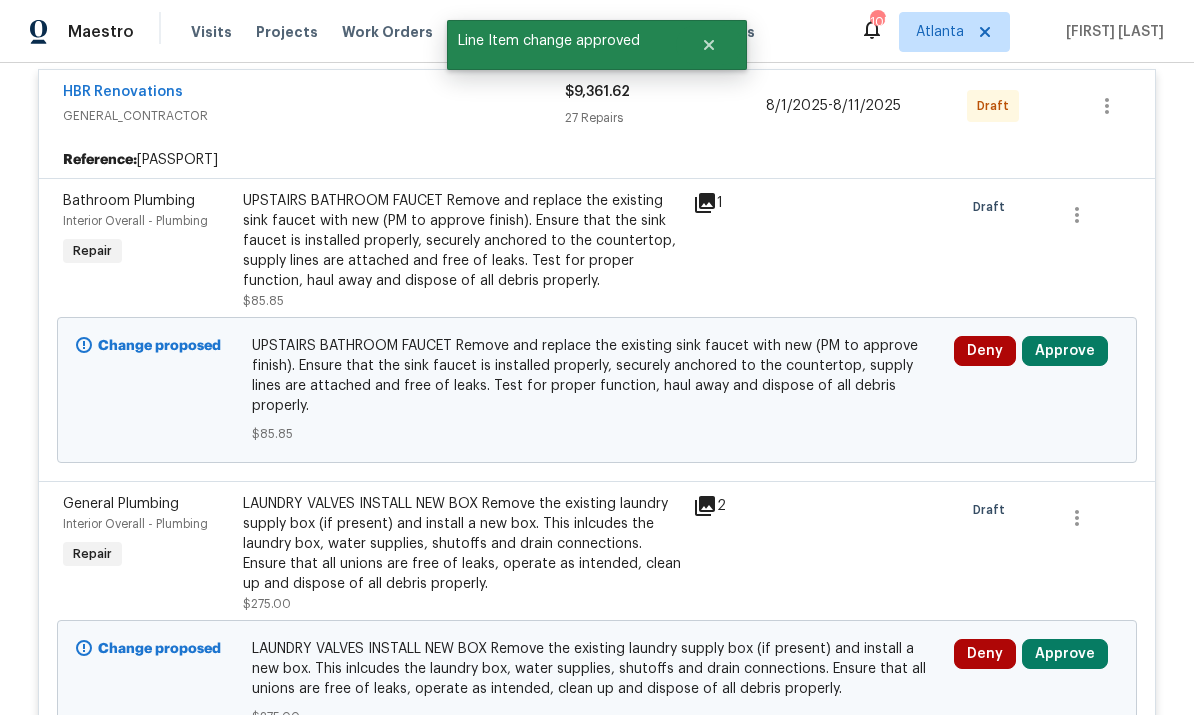 click on "Approve" at bounding box center (1065, 351) 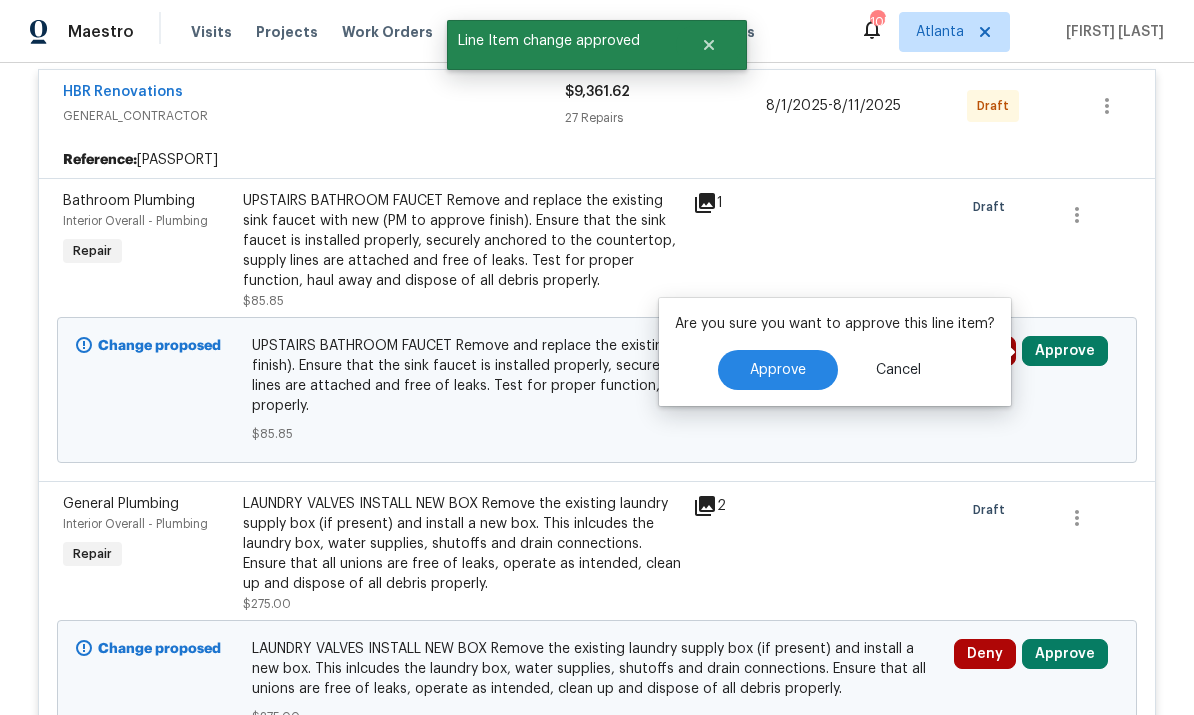 click on "1" at bounding box center (732, 203) 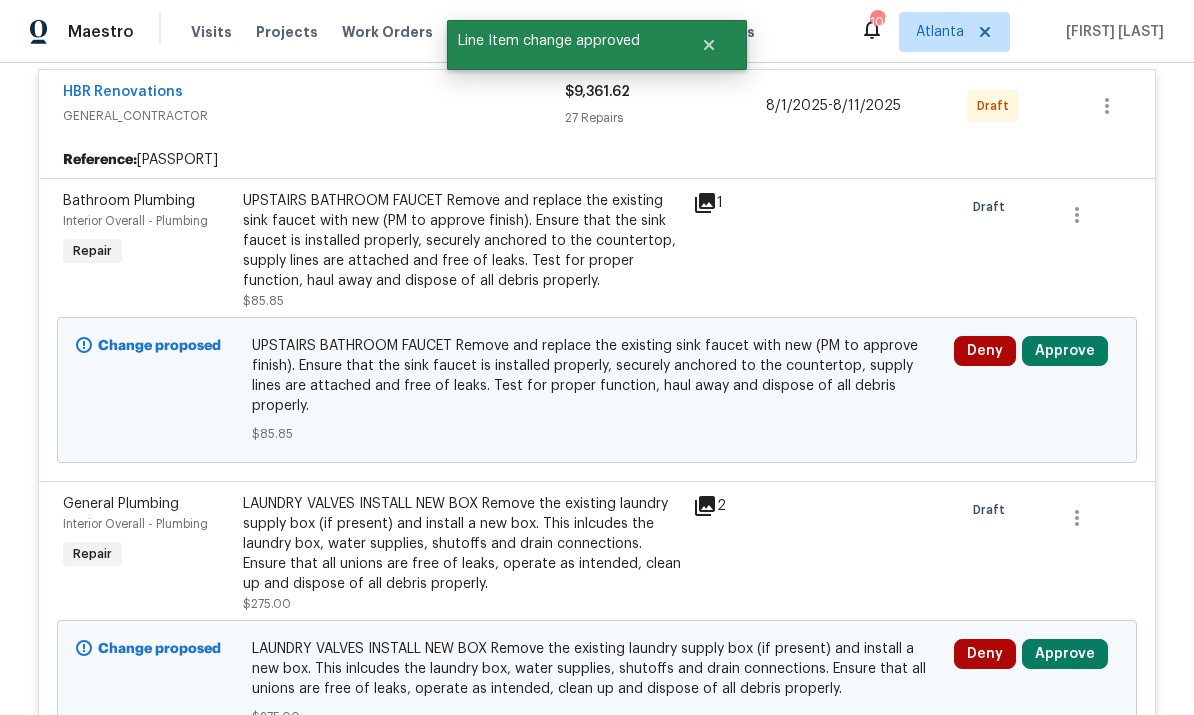 click 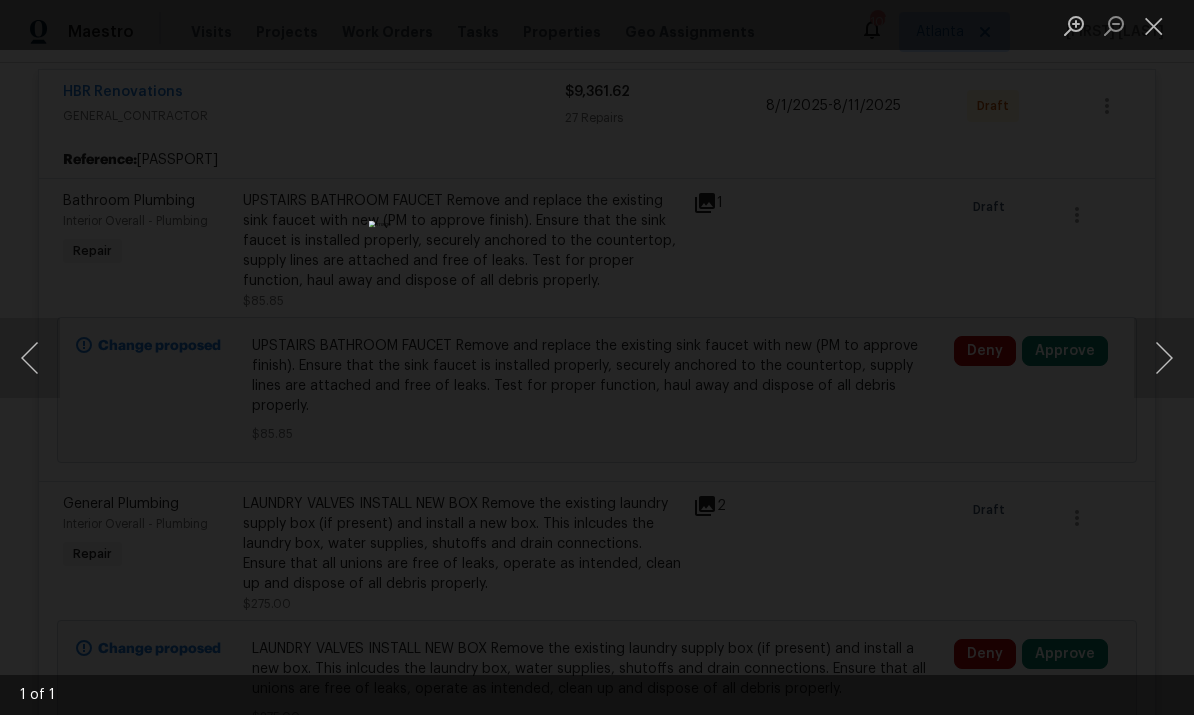 click at bounding box center [1154, 25] 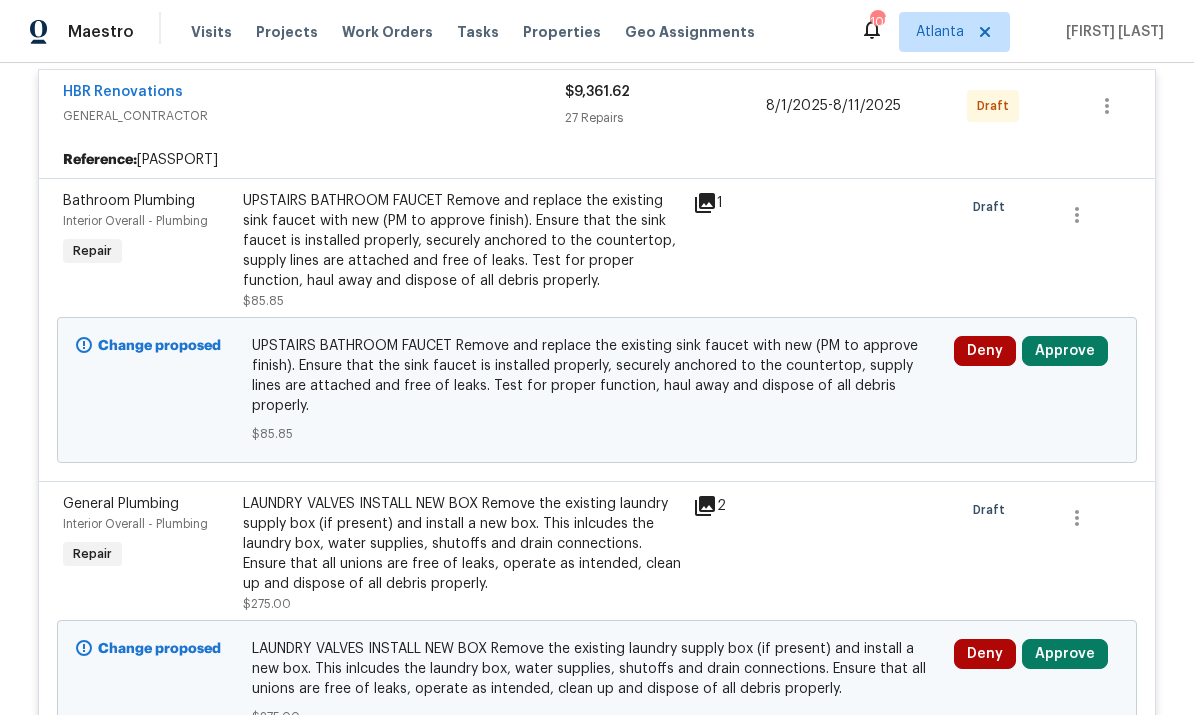 click on "Approve" at bounding box center [1065, 351] 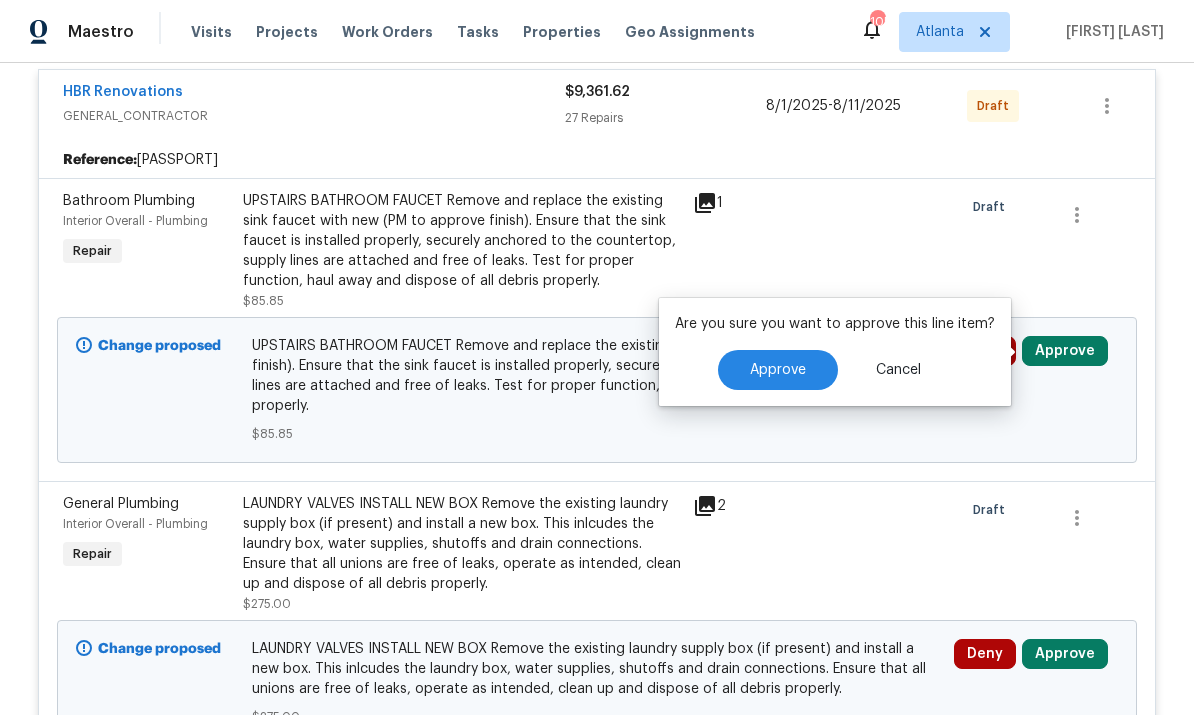 click on "Approve" at bounding box center (778, 370) 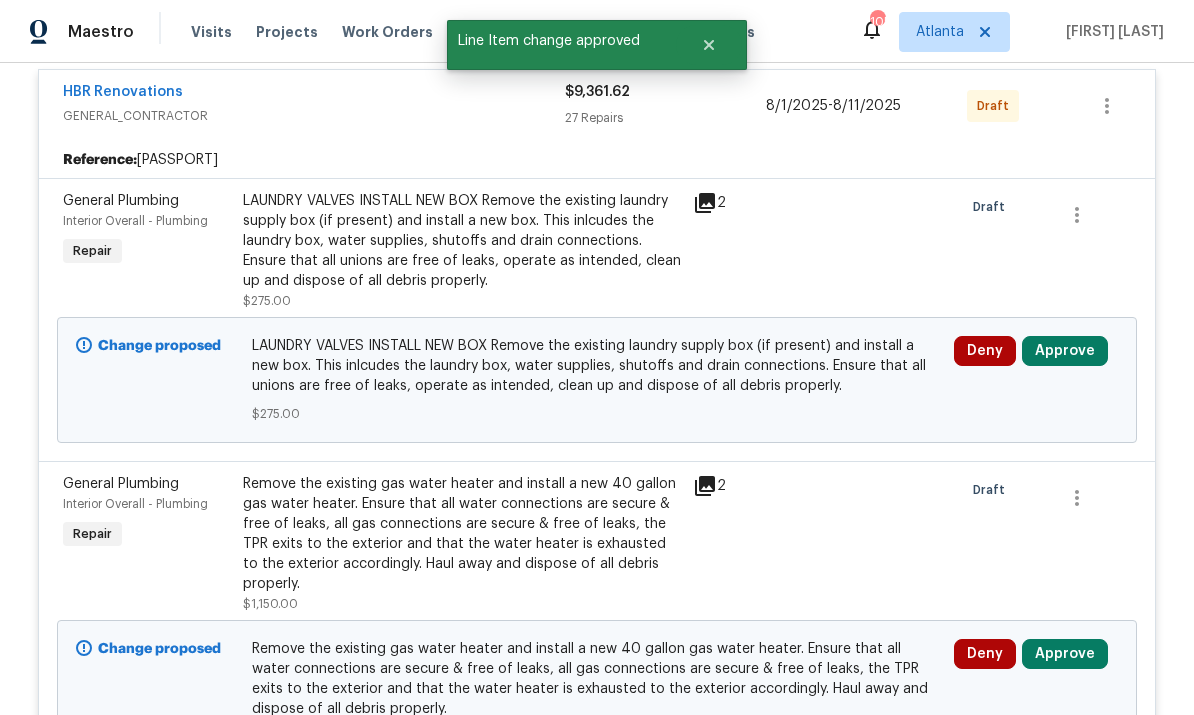 click on "Approve" at bounding box center (1065, 351) 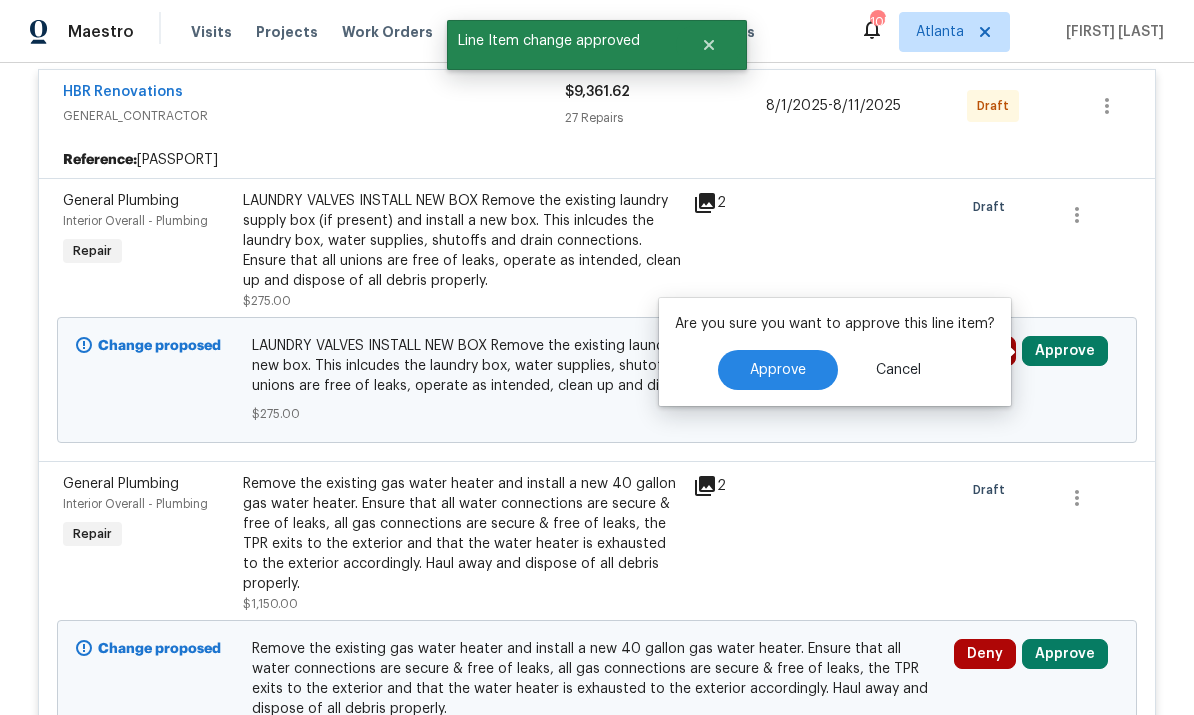 click on "Approve" at bounding box center (778, 370) 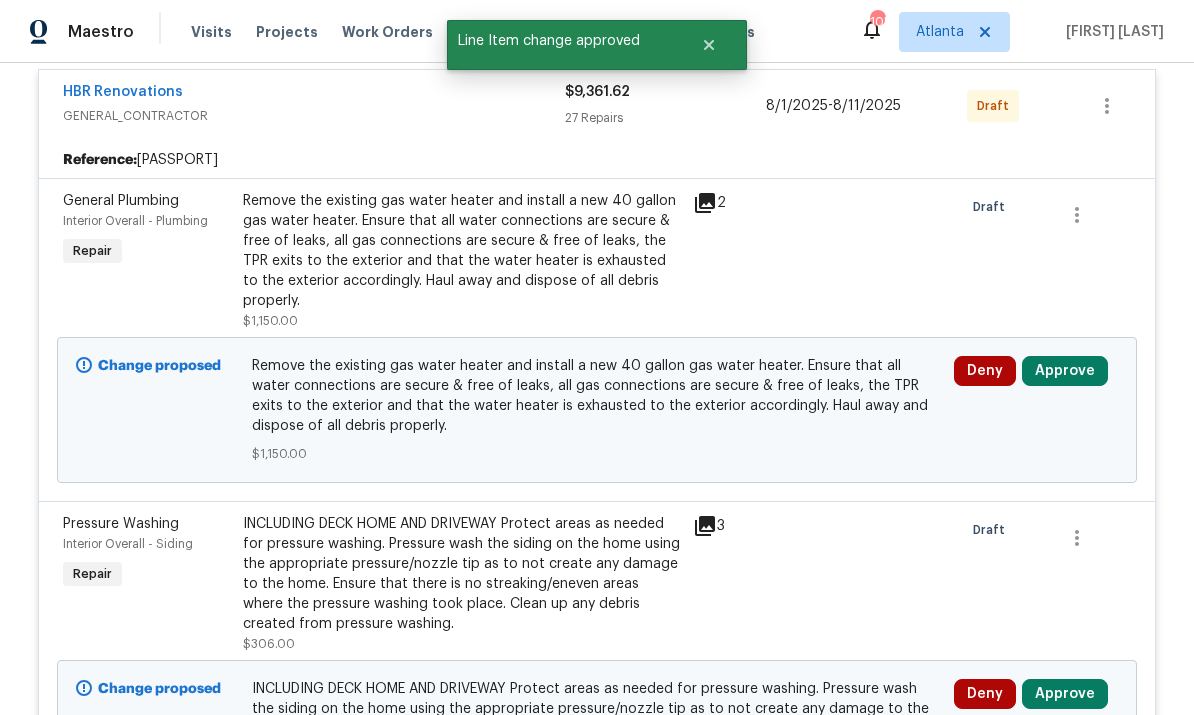 click 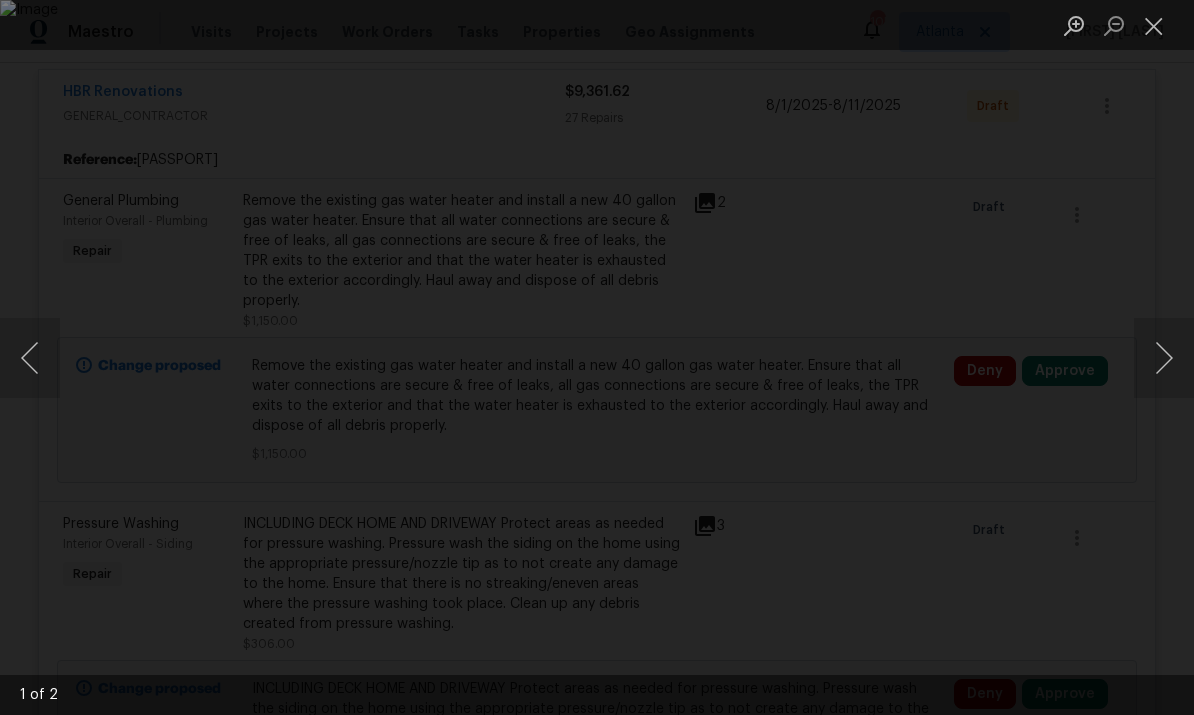 click at bounding box center [1154, 25] 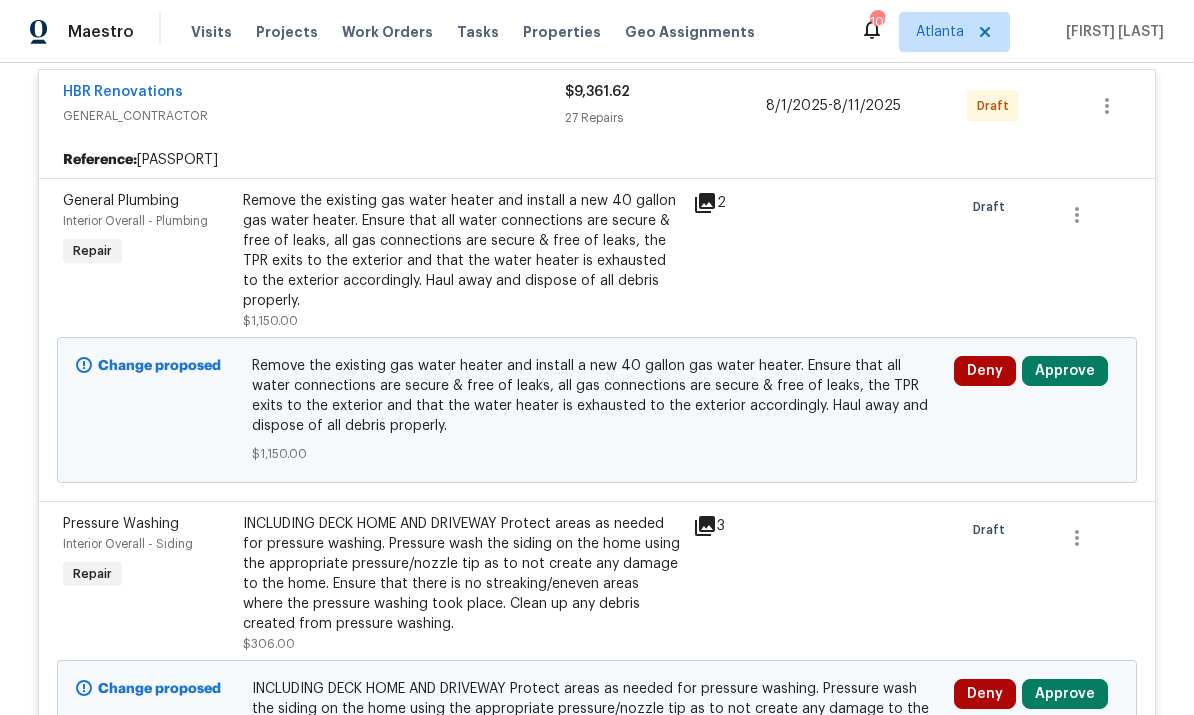 scroll, scrollTop: 613, scrollLeft: 0, axis: vertical 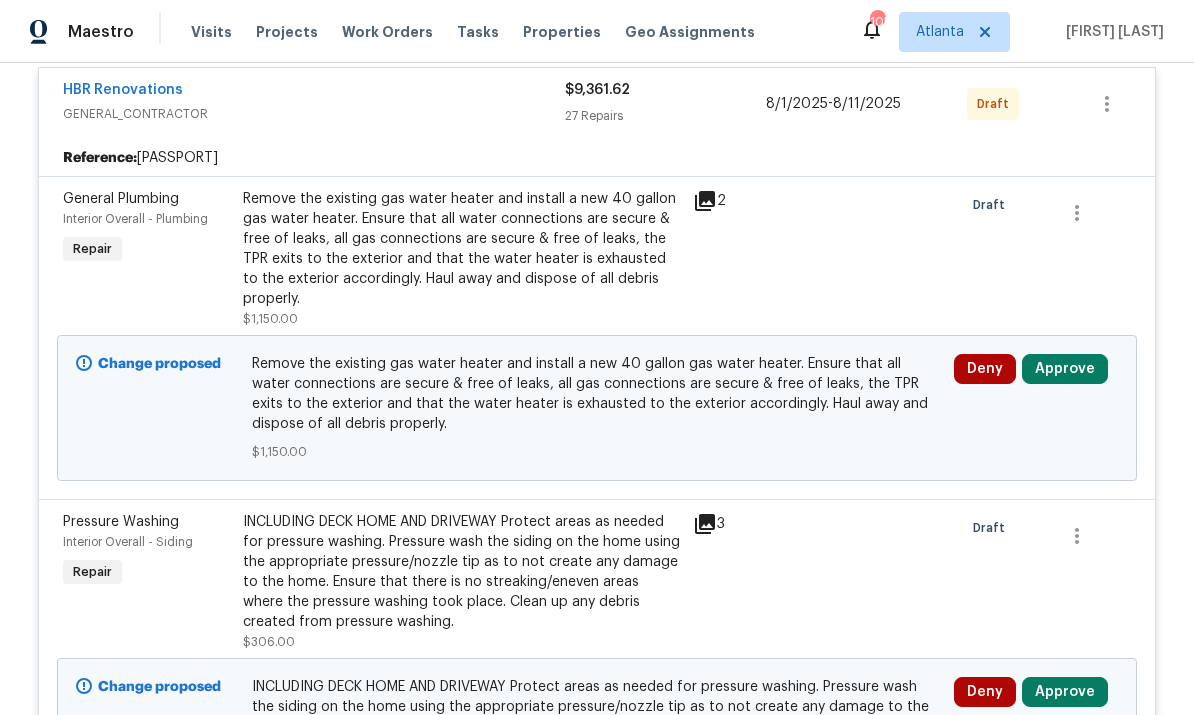 click on "Approve" at bounding box center (1065, 369) 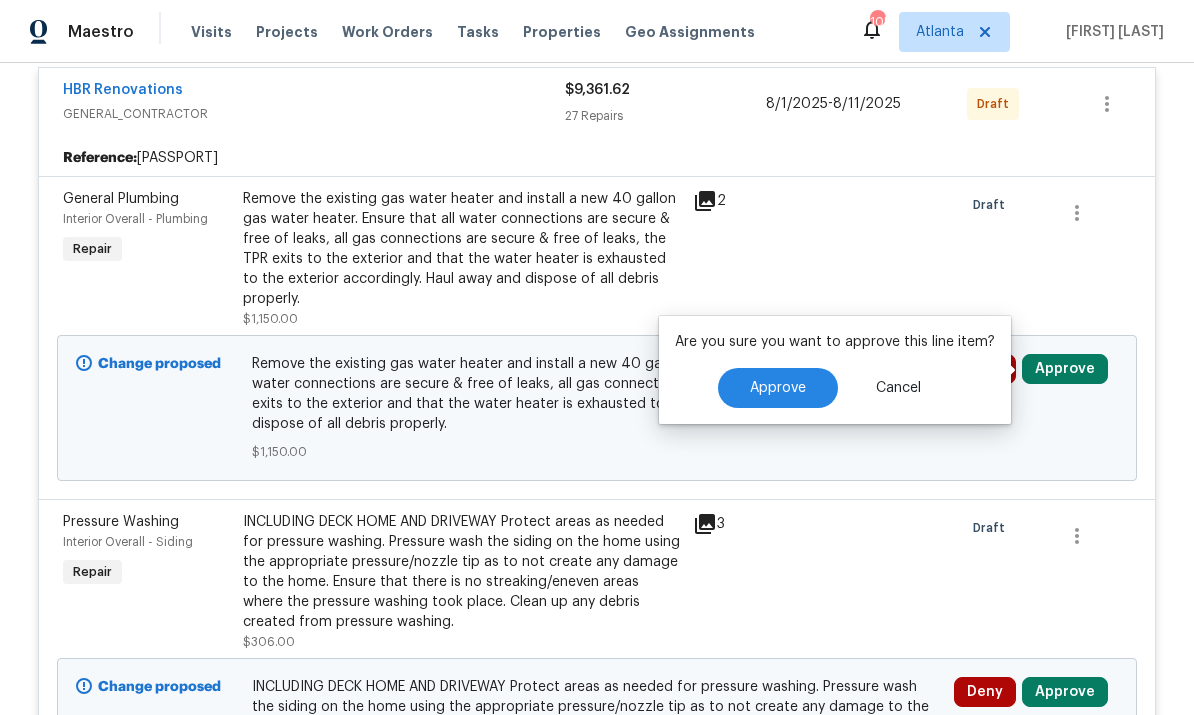 click on "Approve" at bounding box center (778, 388) 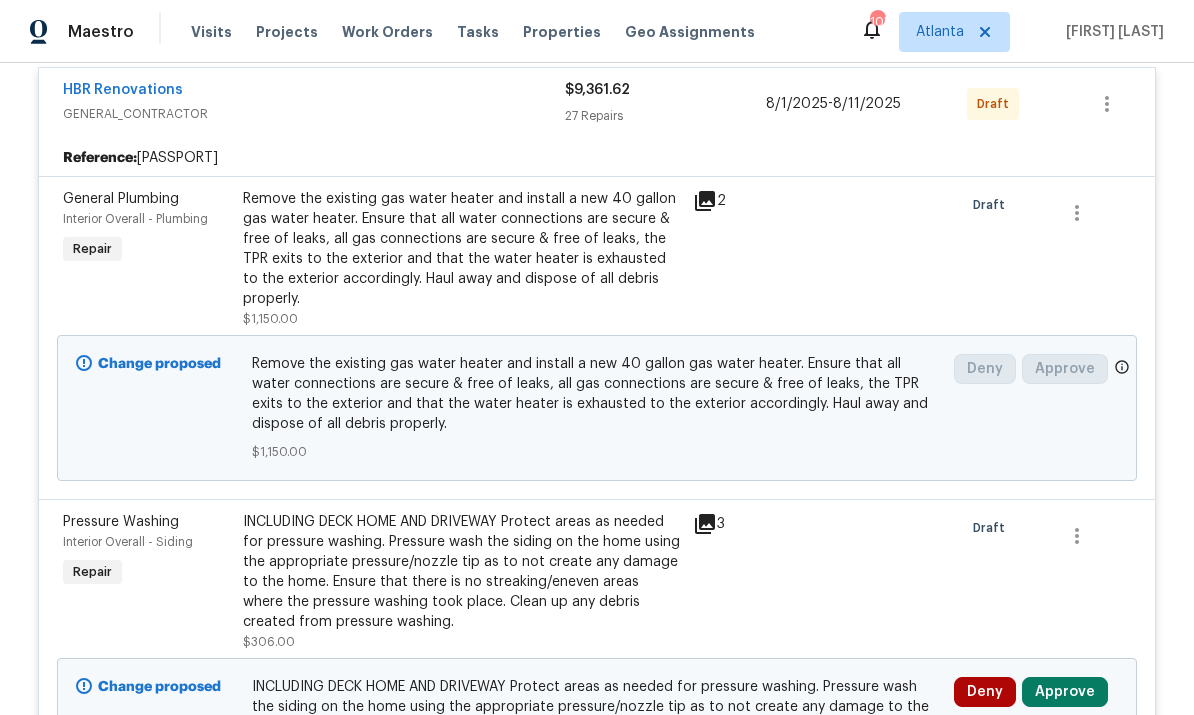 scroll, scrollTop: 611, scrollLeft: 0, axis: vertical 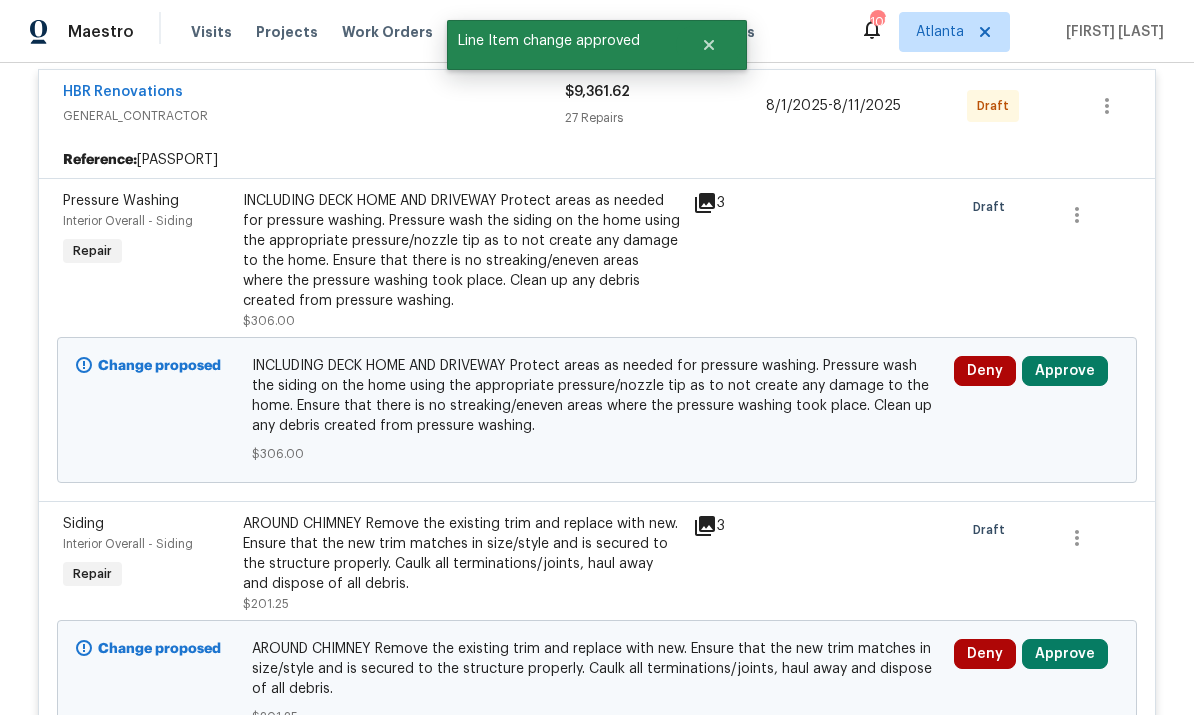click on "Approve" at bounding box center (1065, 371) 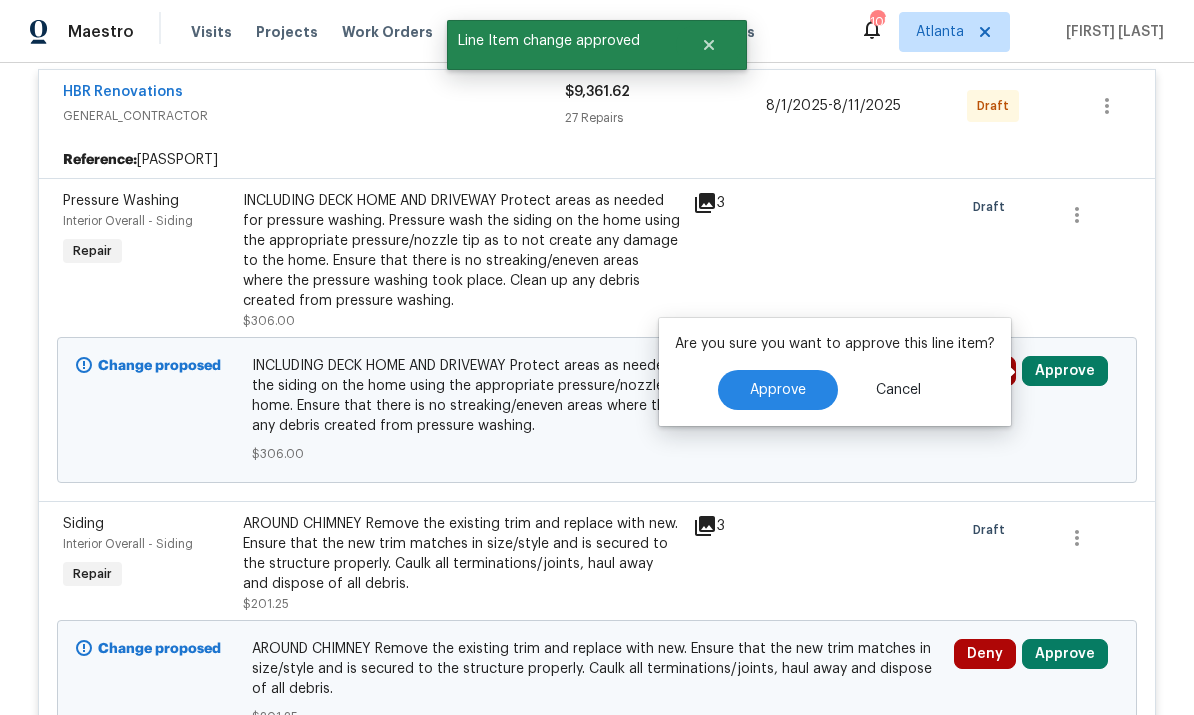 click on "Approve" at bounding box center (778, 390) 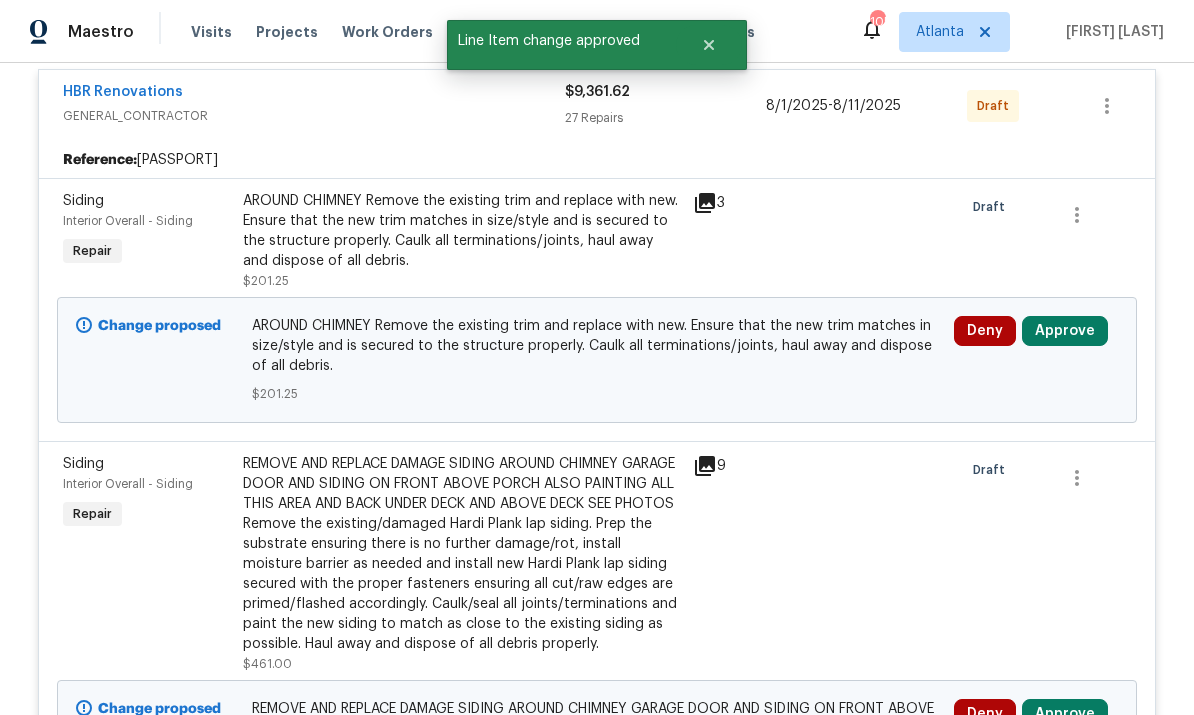 click 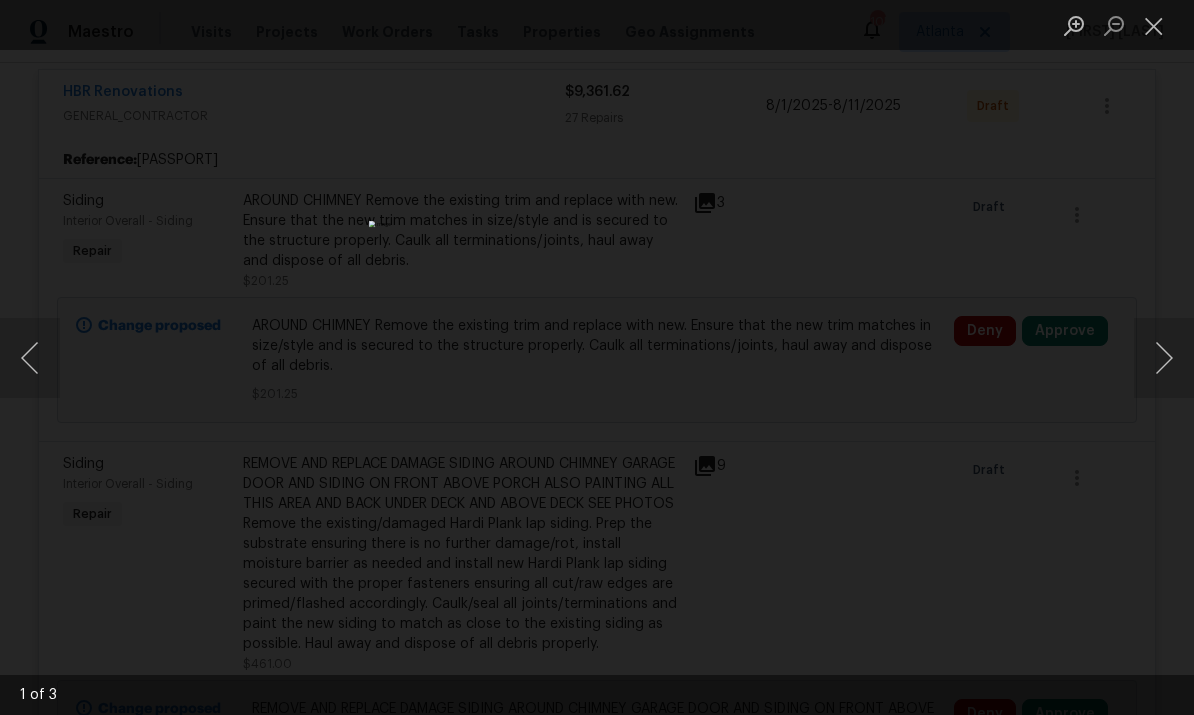 click at bounding box center [1164, 358] 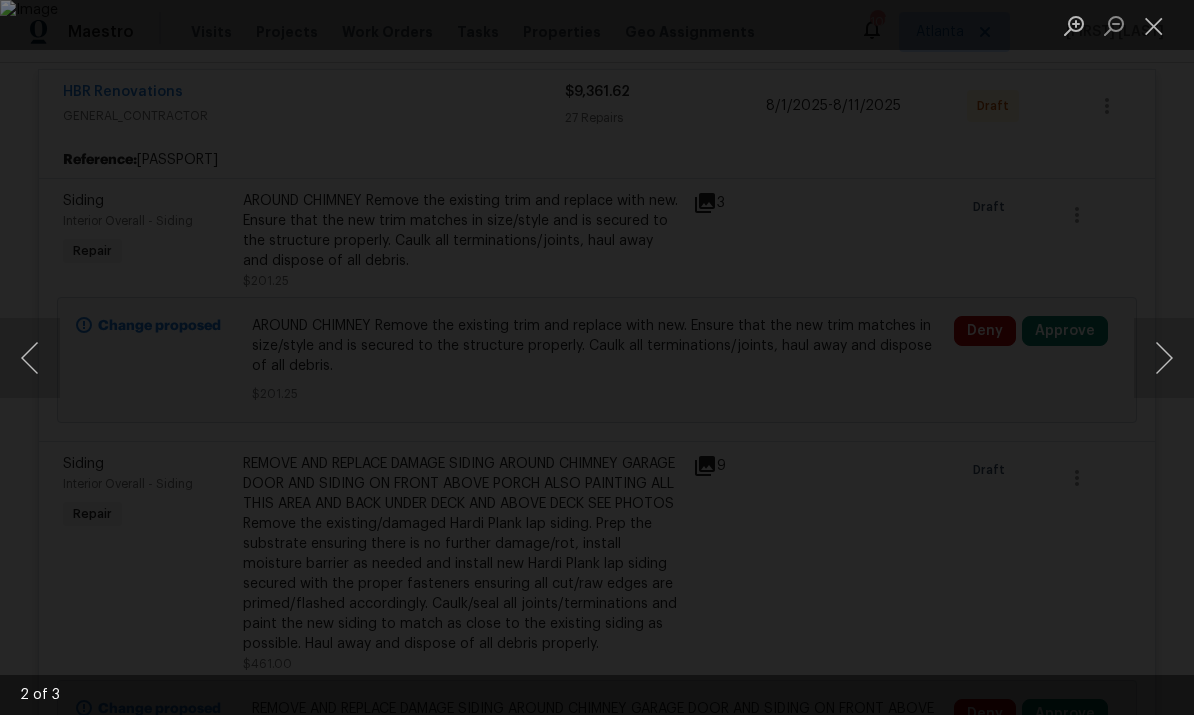 click at bounding box center (1154, 25) 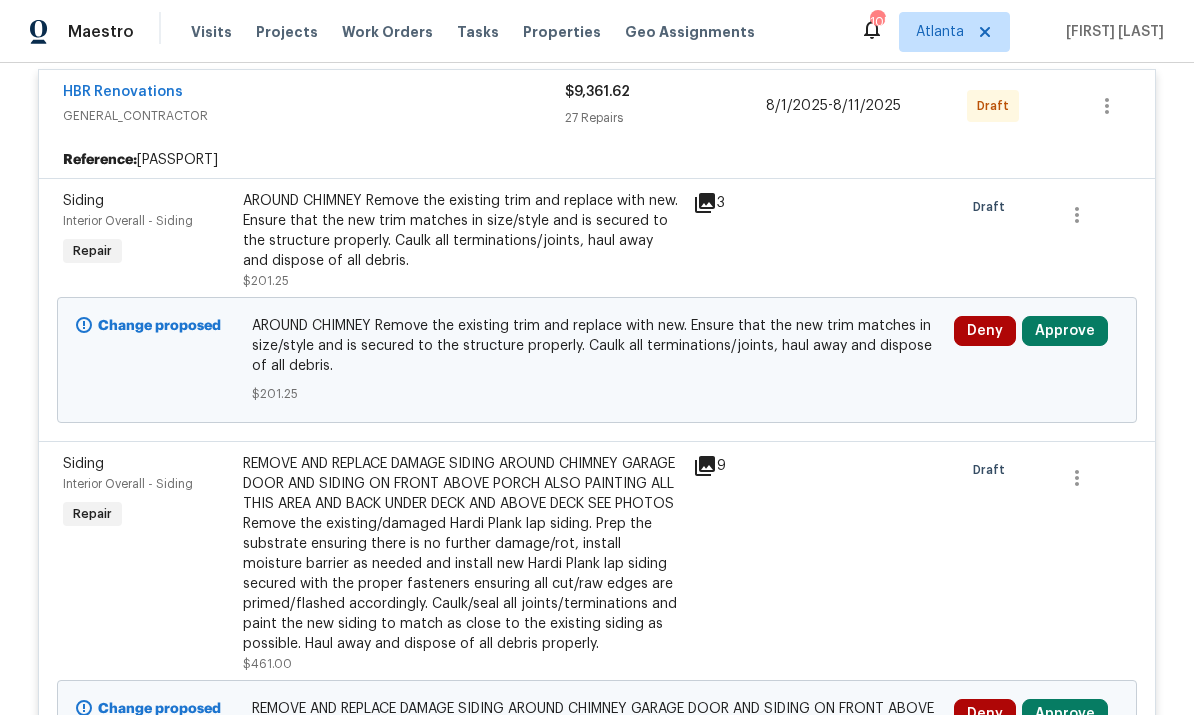 click on "Approve" at bounding box center [1065, 331] 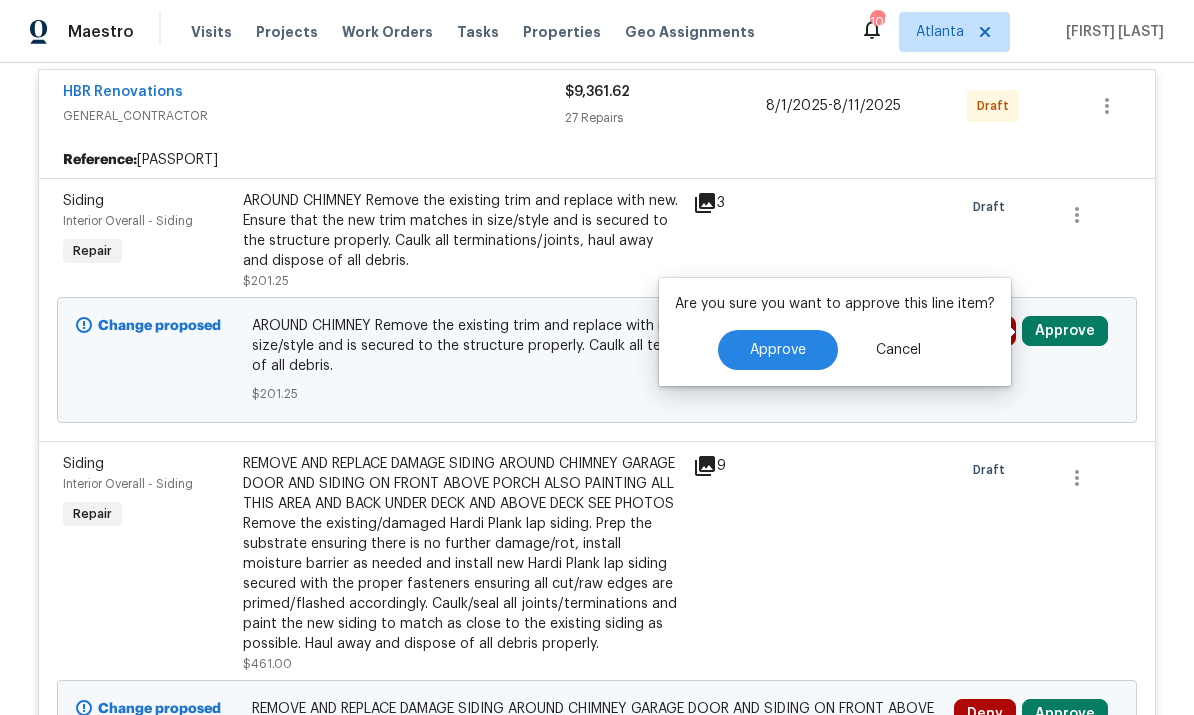click on "Approve" at bounding box center (778, 350) 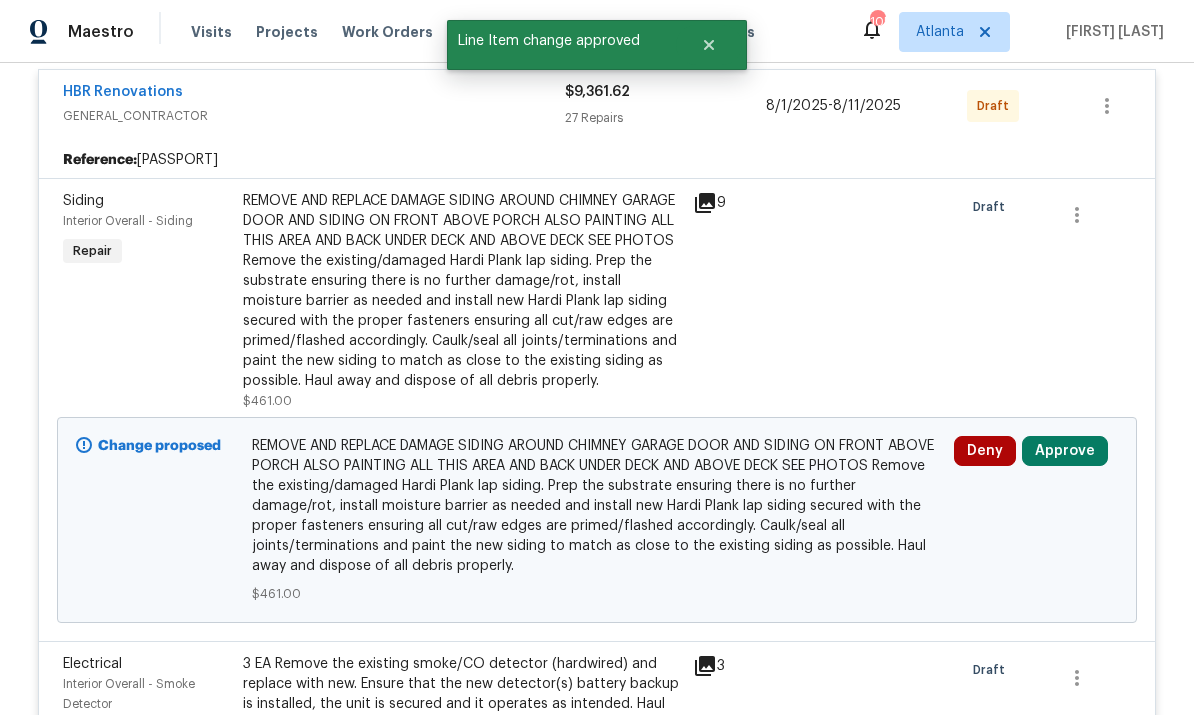 click on "Approve" at bounding box center [1065, 451] 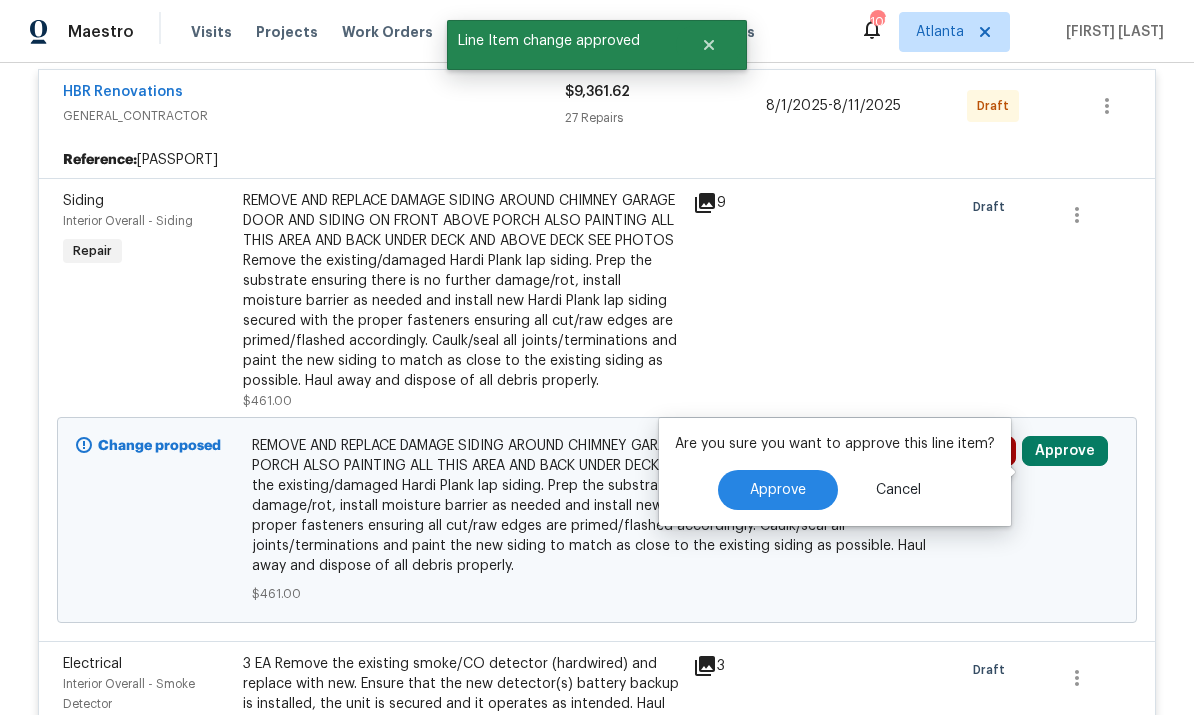 click on "Approve" at bounding box center (778, 490) 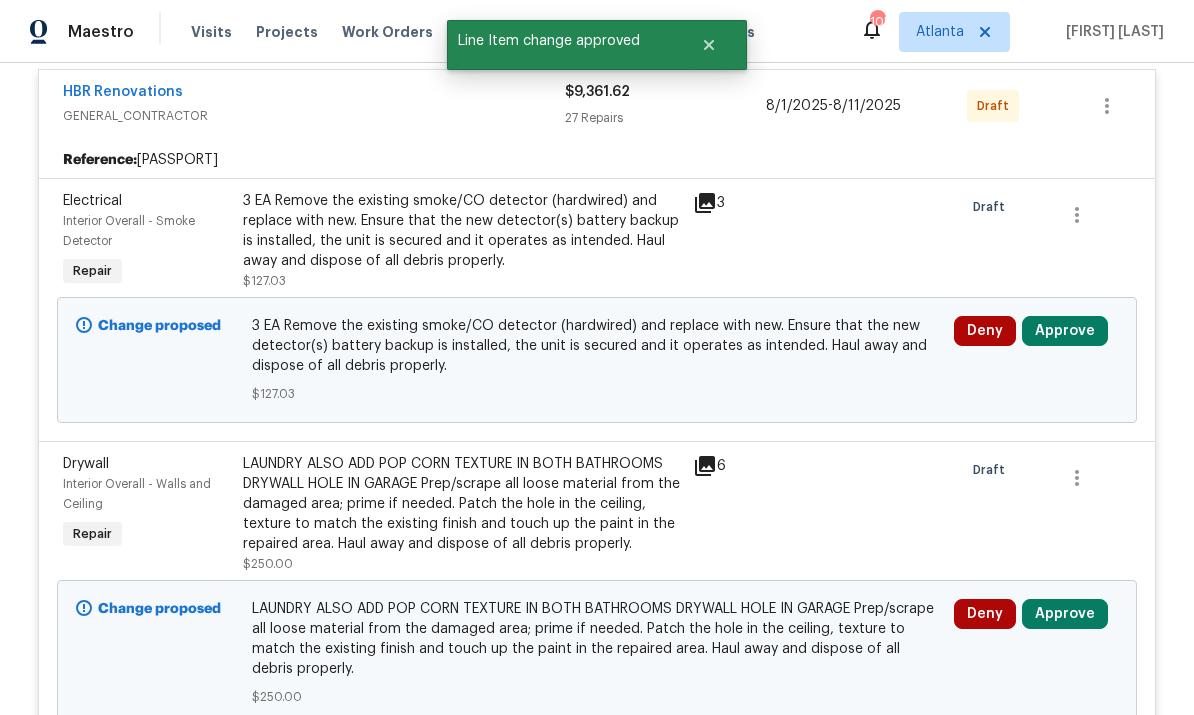 click on "Approve" at bounding box center (1065, 331) 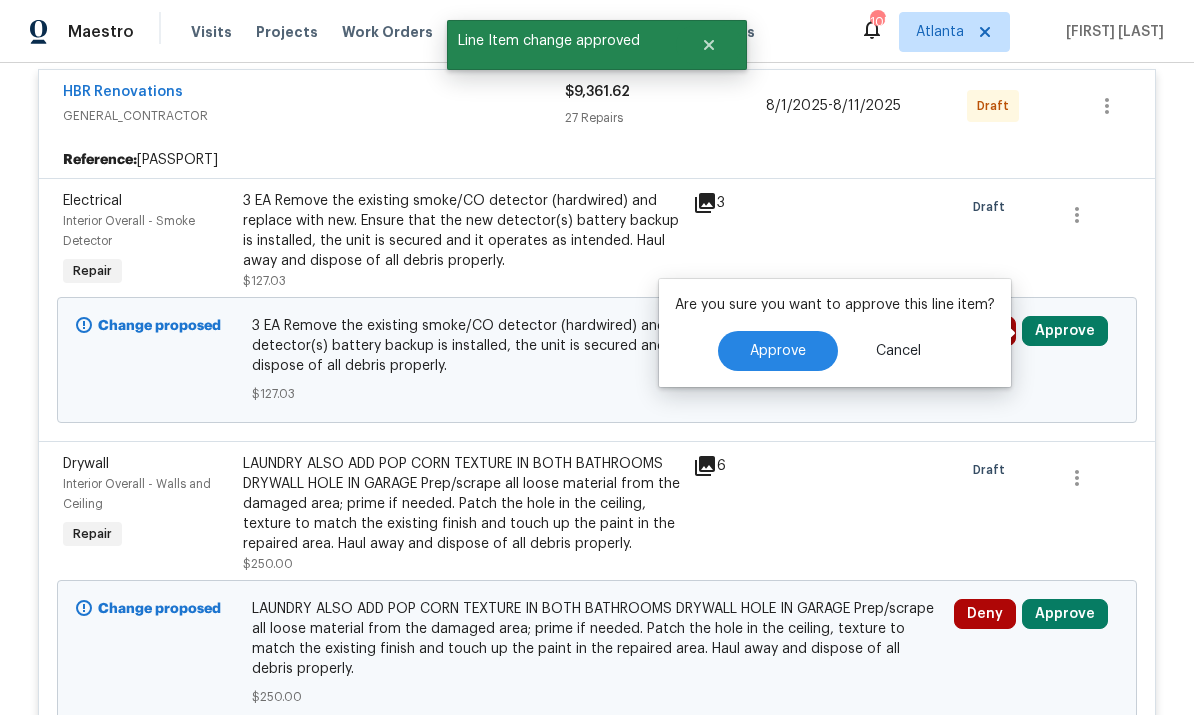 click on "Approve" at bounding box center [778, 351] 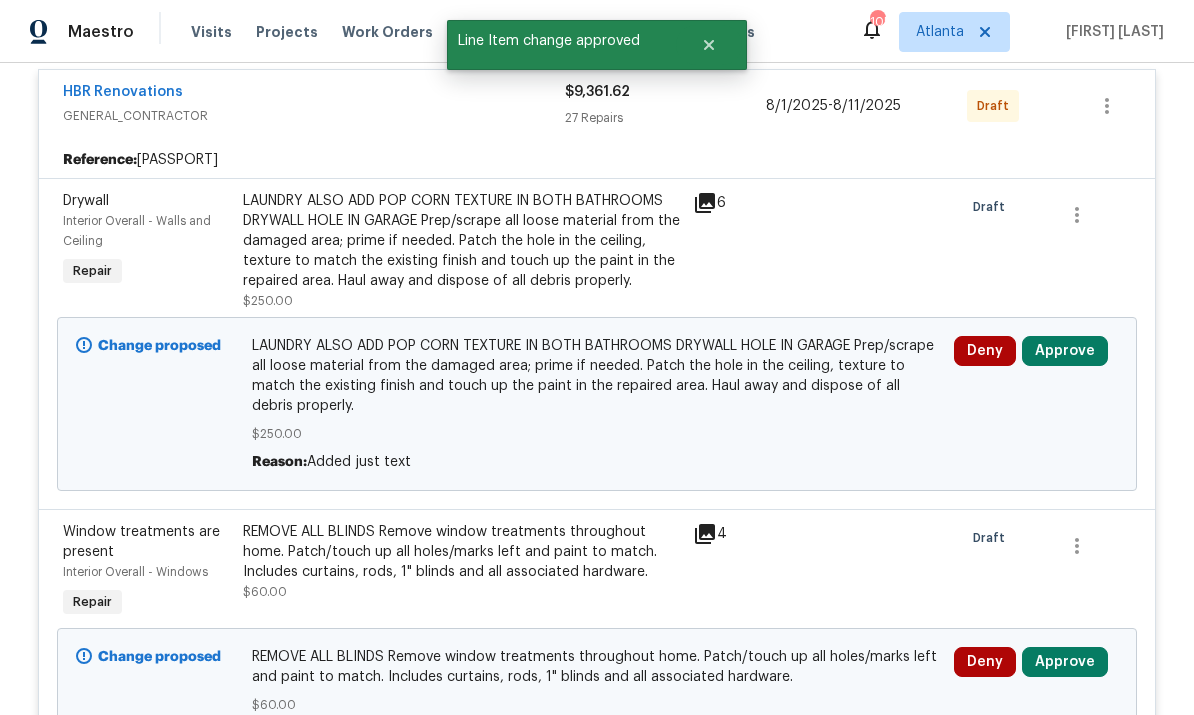 click on "Approve" at bounding box center (1065, 351) 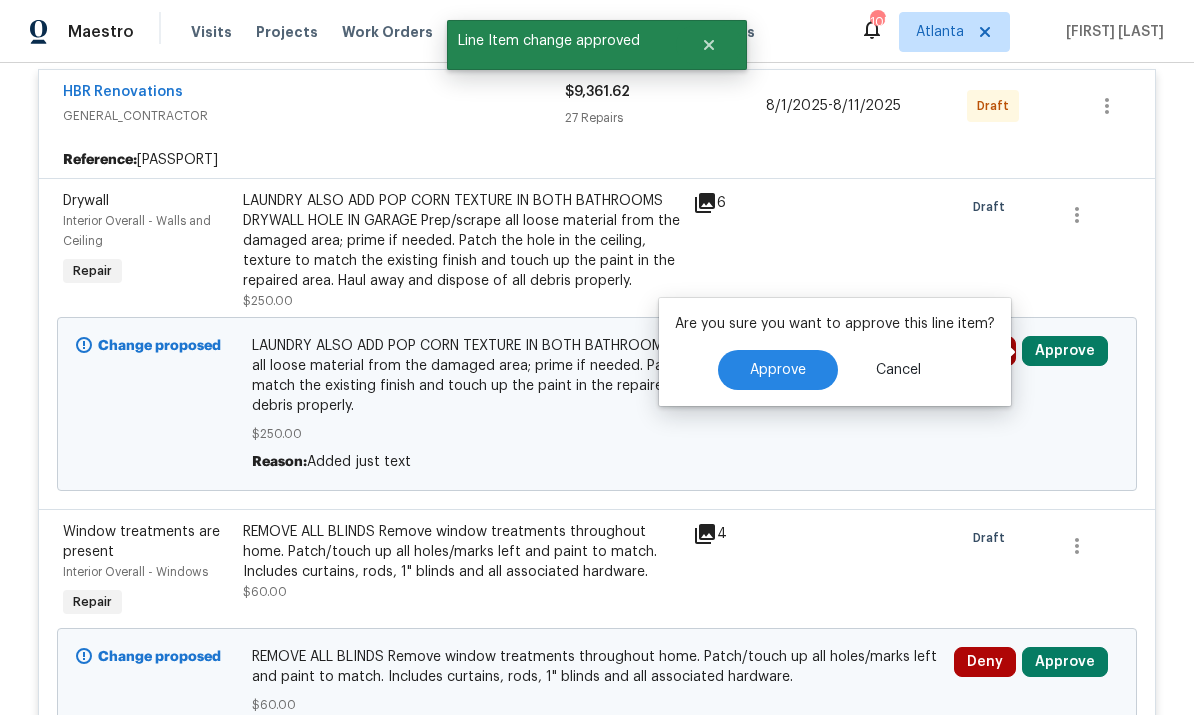 click on "Approve" at bounding box center [778, 370] 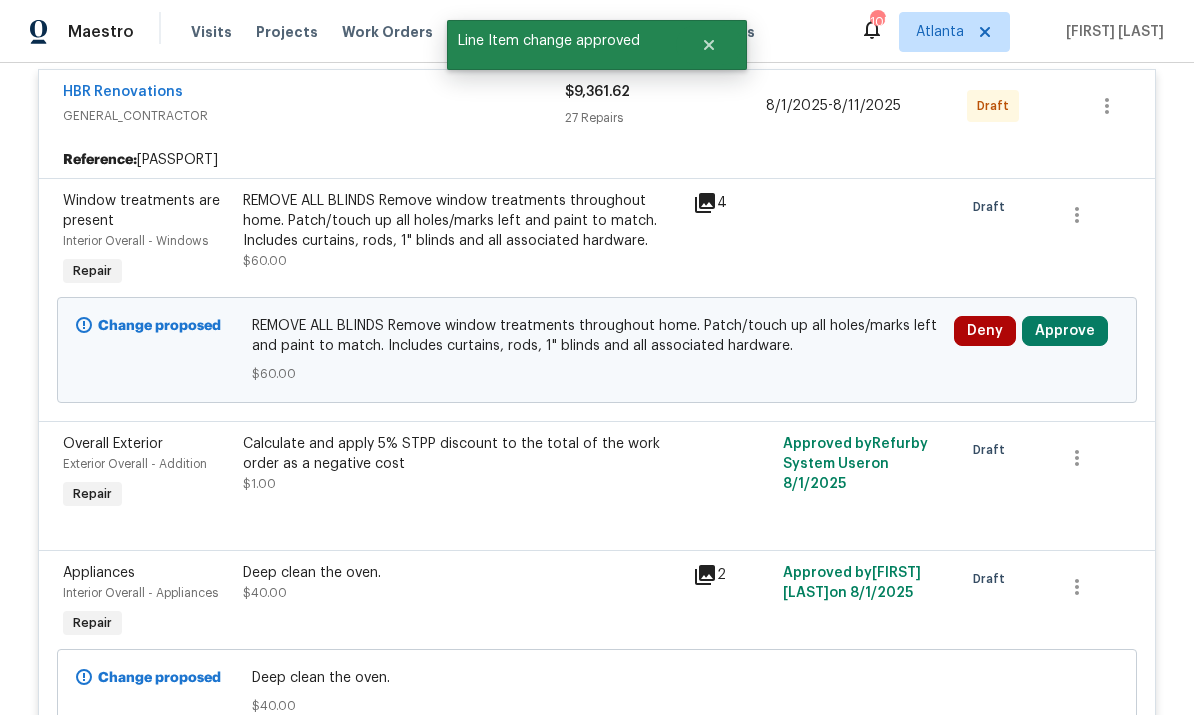 click on "Approve" at bounding box center (1065, 331) 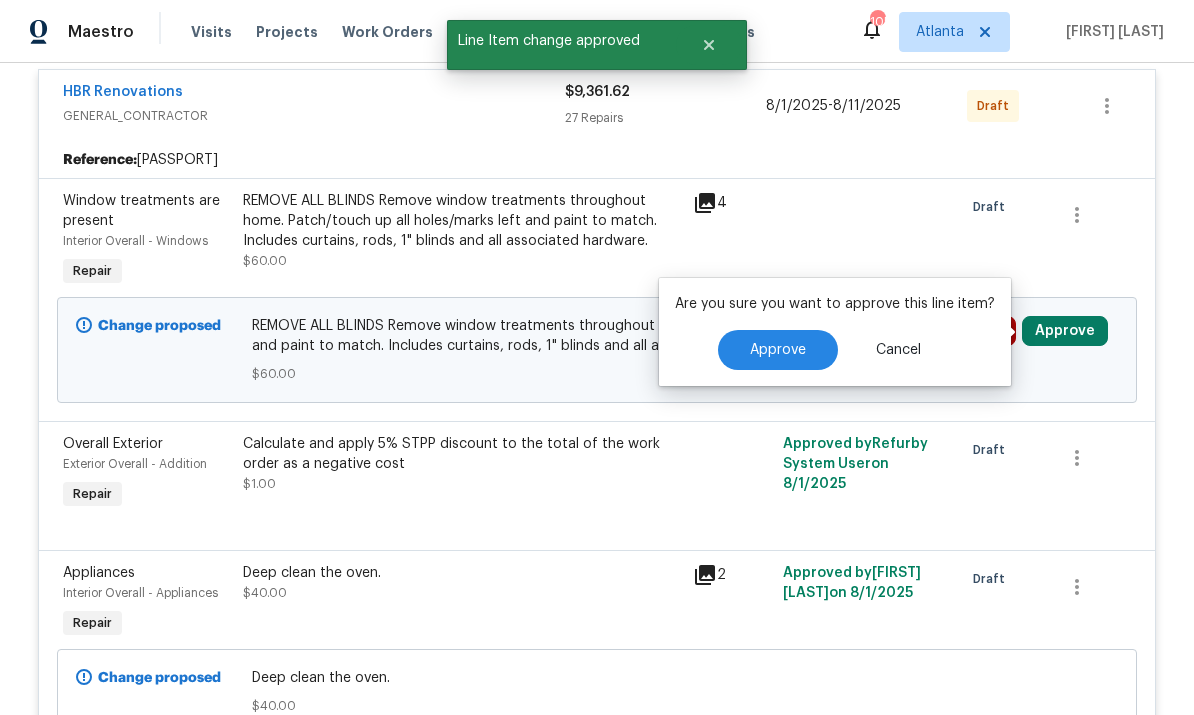 click on "Approve" at bounding box center (778, 350) 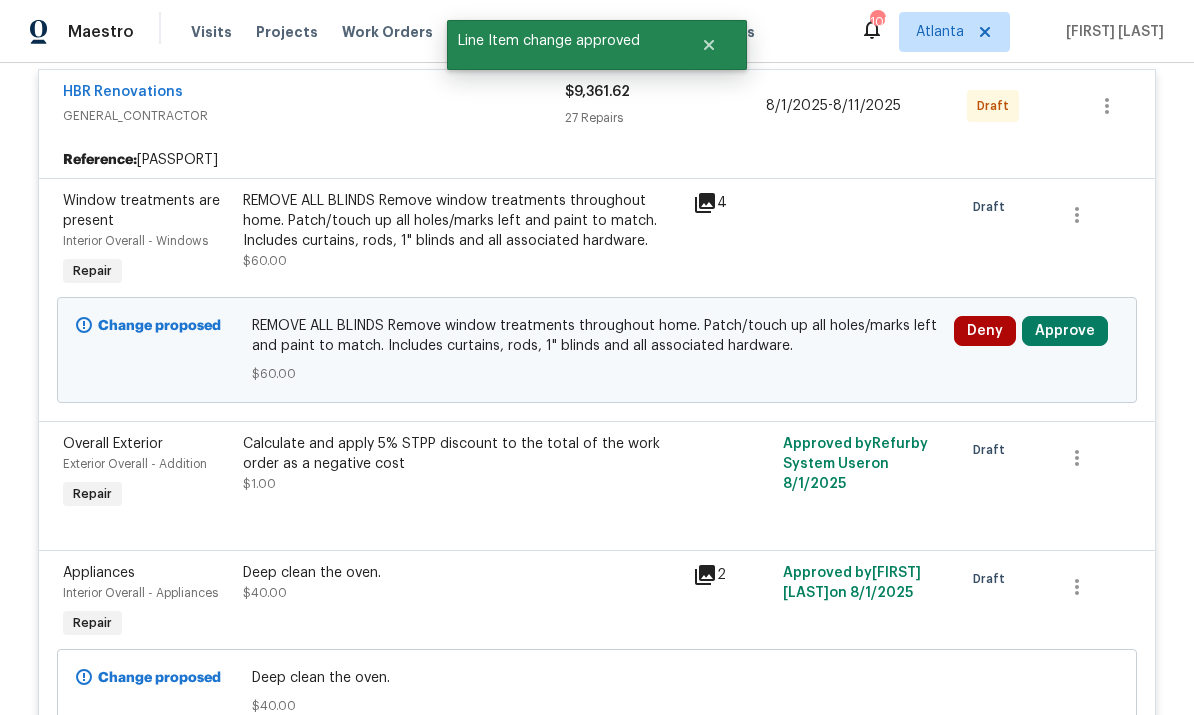 click on "Approve" at bounding box center [1065, 331] 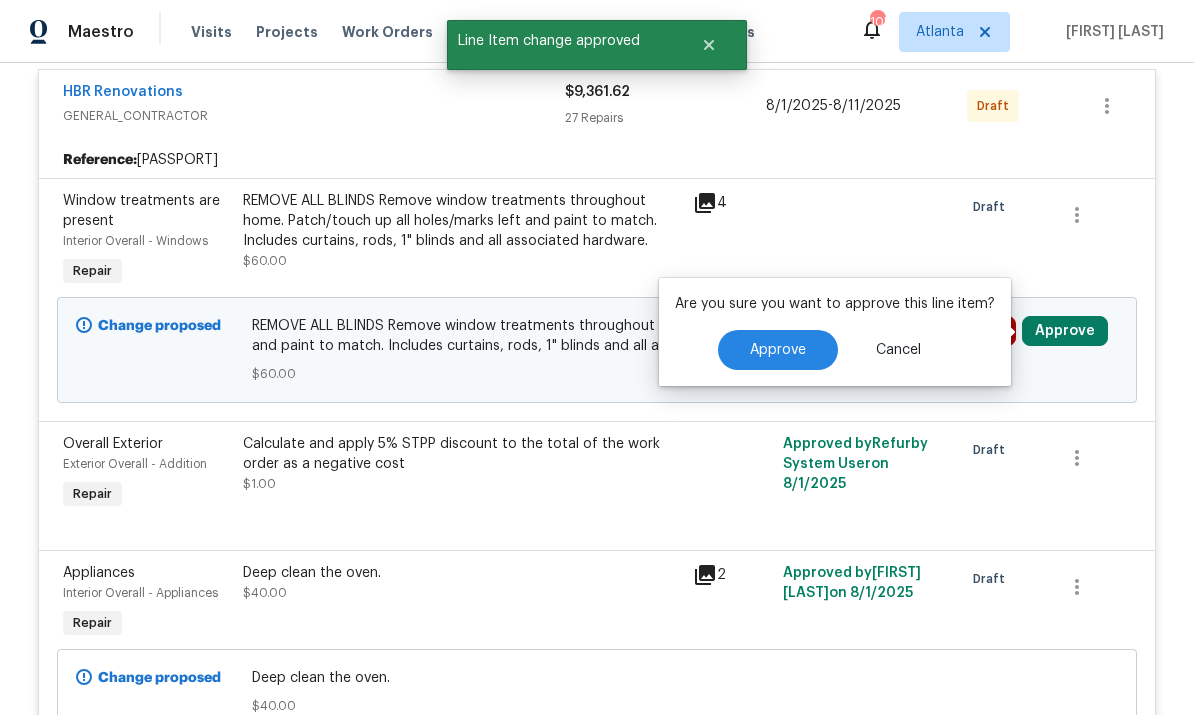 click on "Approve" at bounding box center [778, 350] 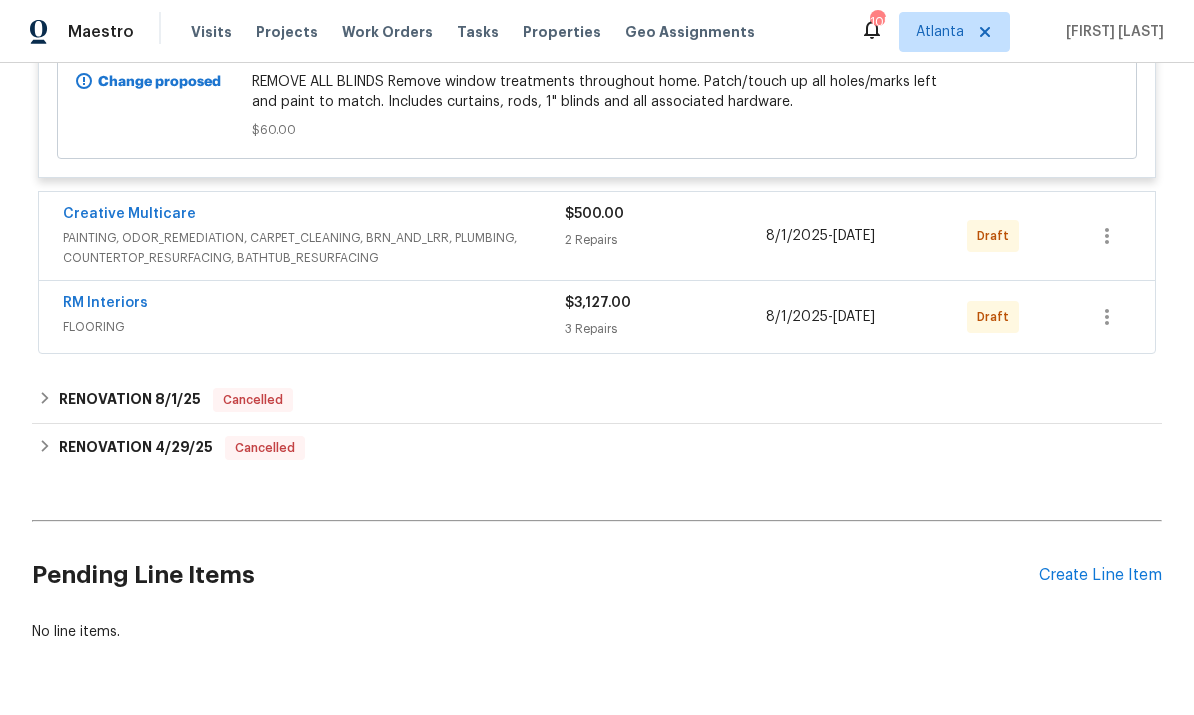 scroll, scrollTop: 8922, scrollLeft: 0, axis: vertical 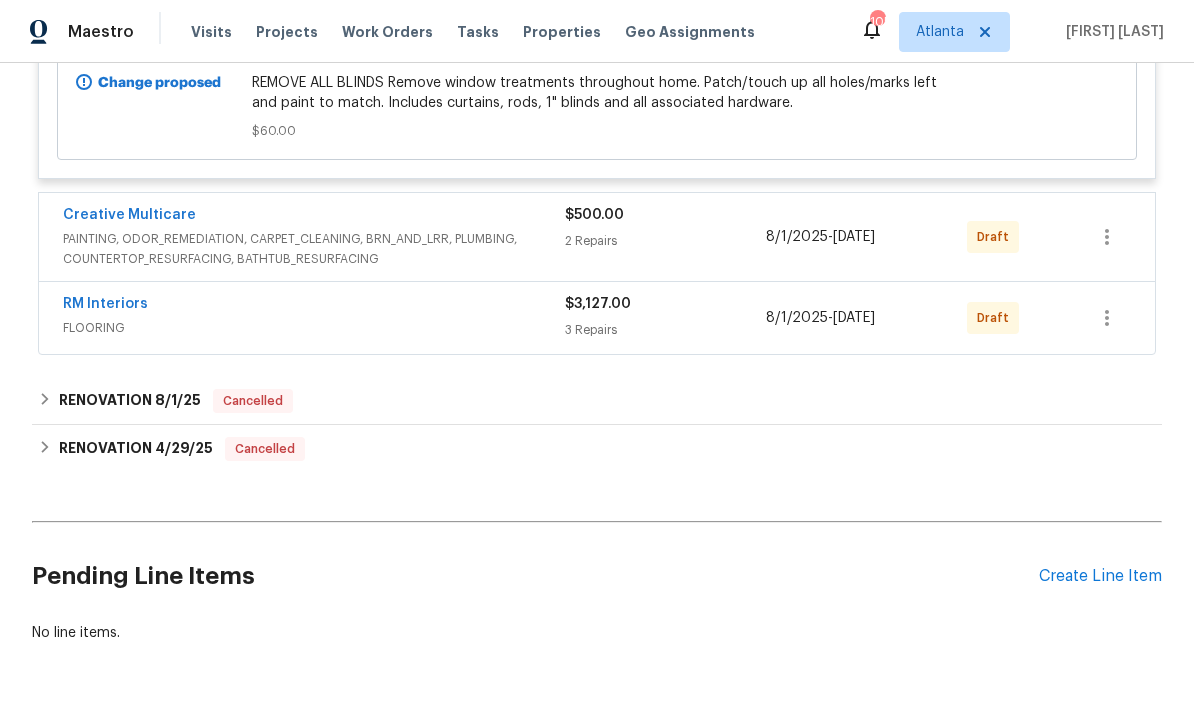 click on "$500.00 2 Repairs" at bounding box center (665, 237) 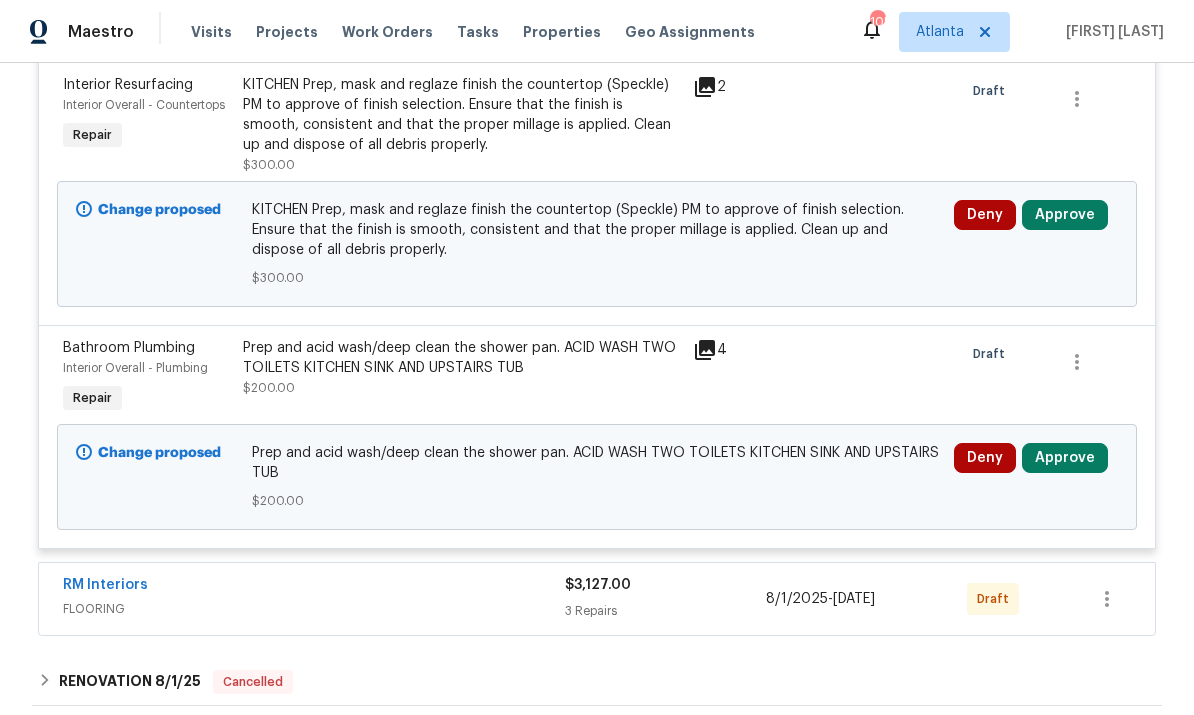 scroll, scrollTop: 9179, scrollLeft: 0, axis: vertical 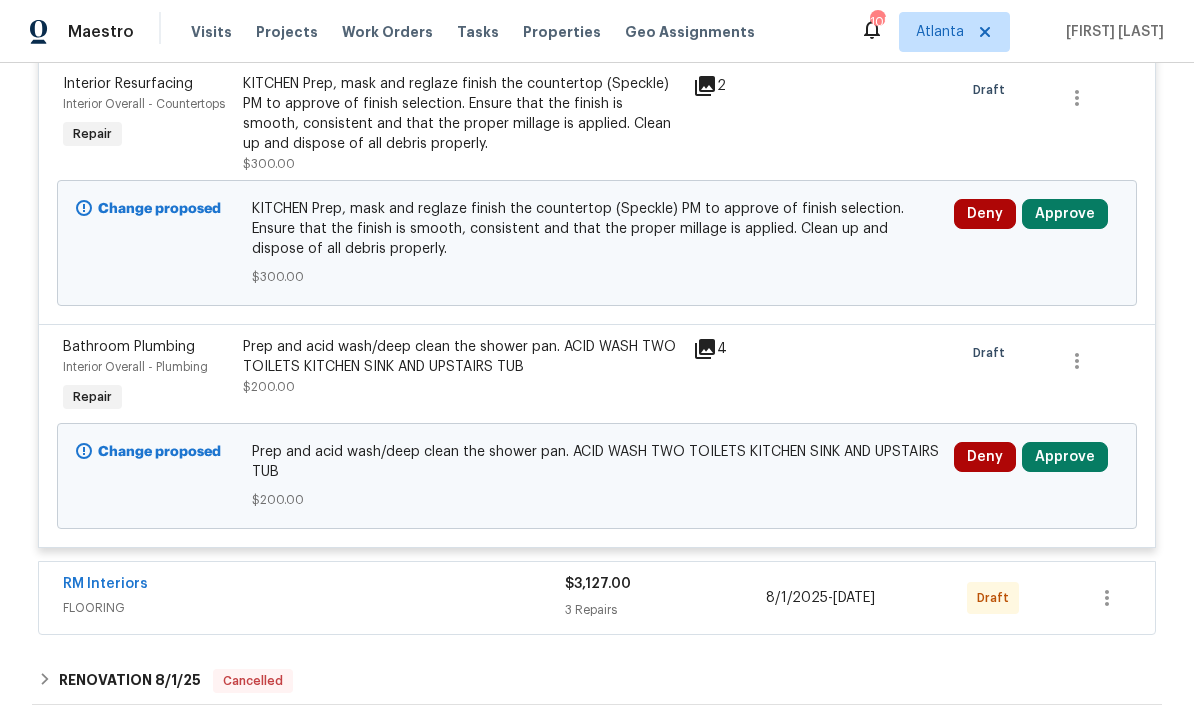 click on "Approve" at bounding box center [1065, 214] 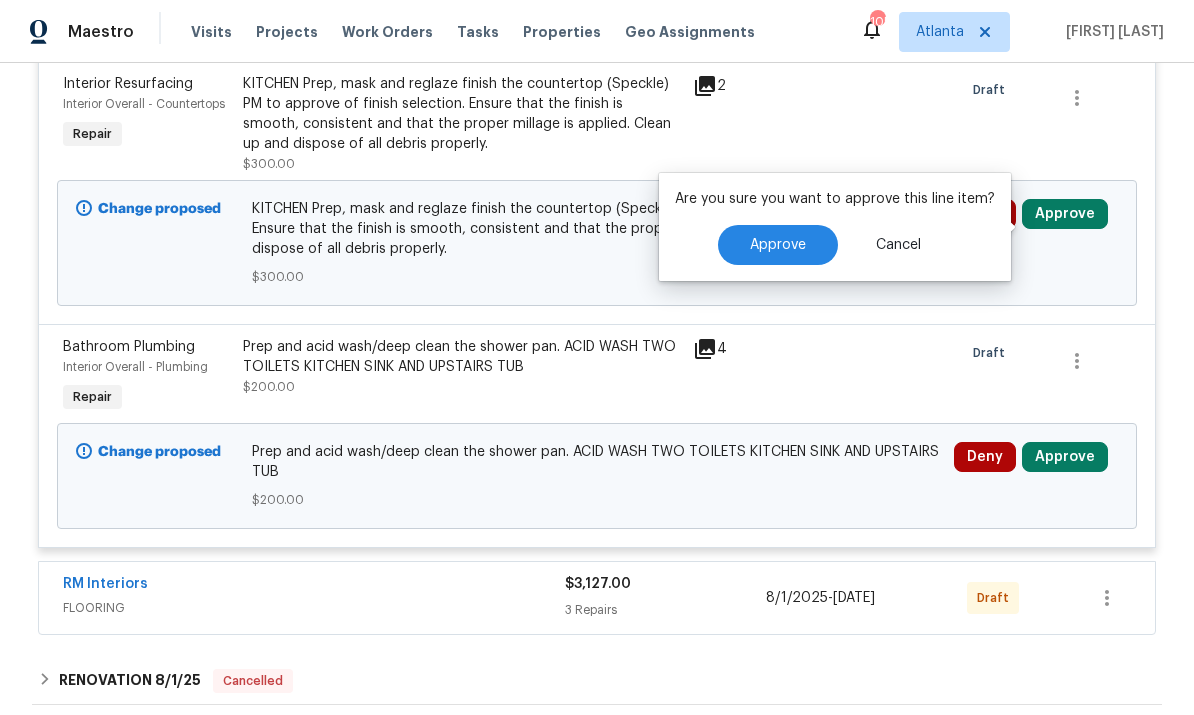 click on "Approve" at bounding box center (778, 245) 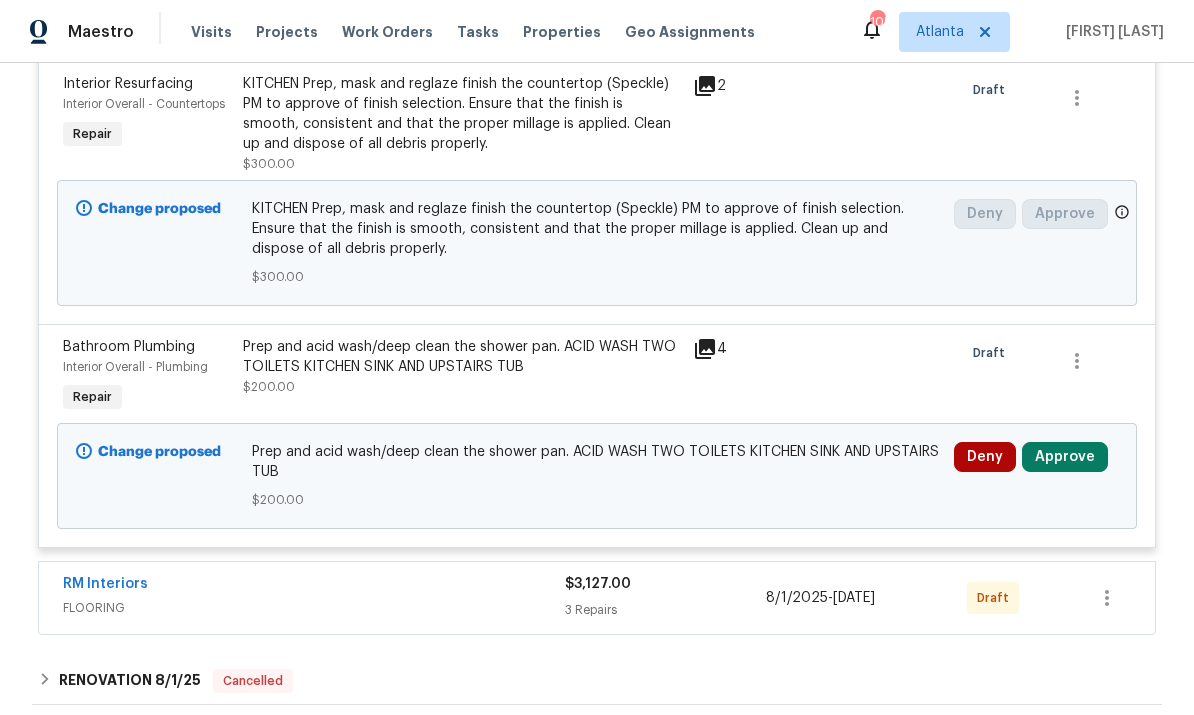 scroll, scrollTop: 8985, scrollLeft: 0, axis: vertical 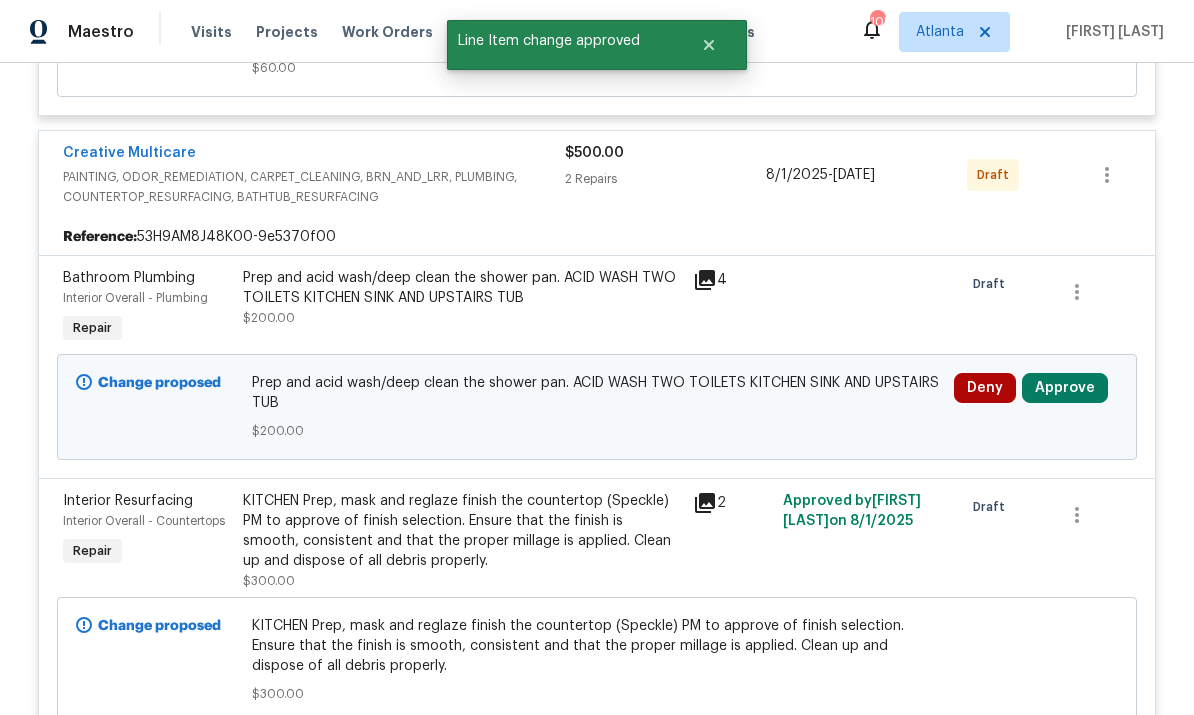 click on "Approve" at bounding box center (1065, 388) 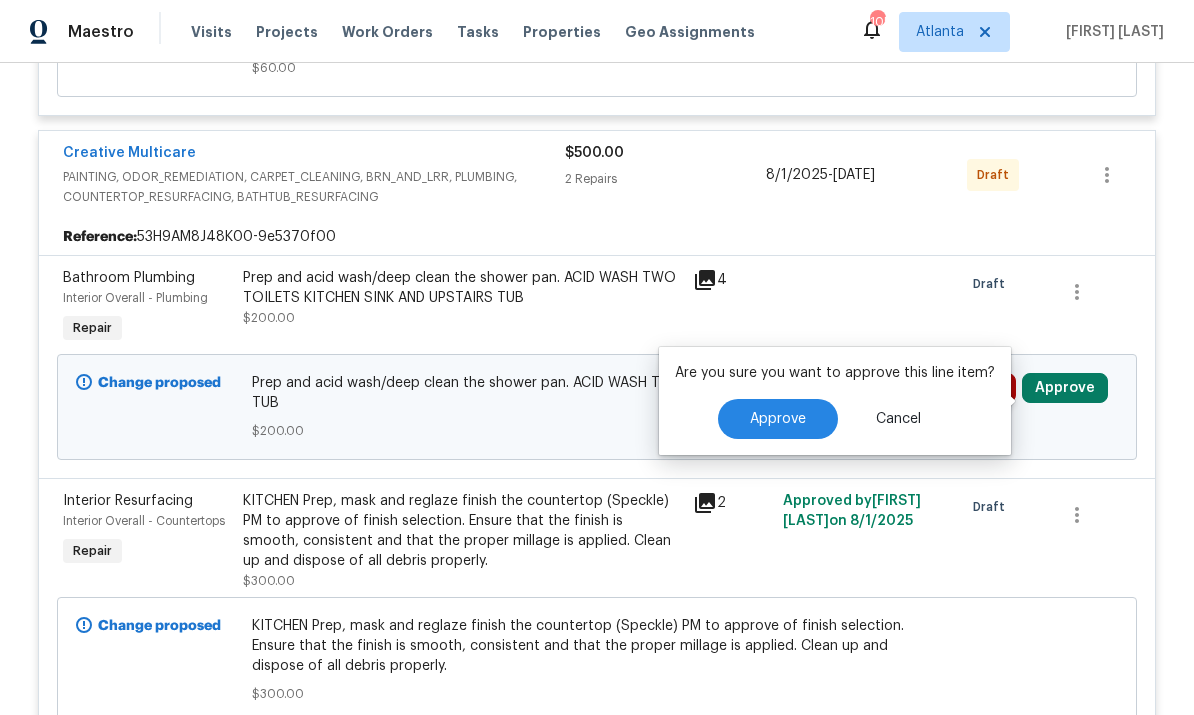 click on "Approve" at bounding box center (778, 419) 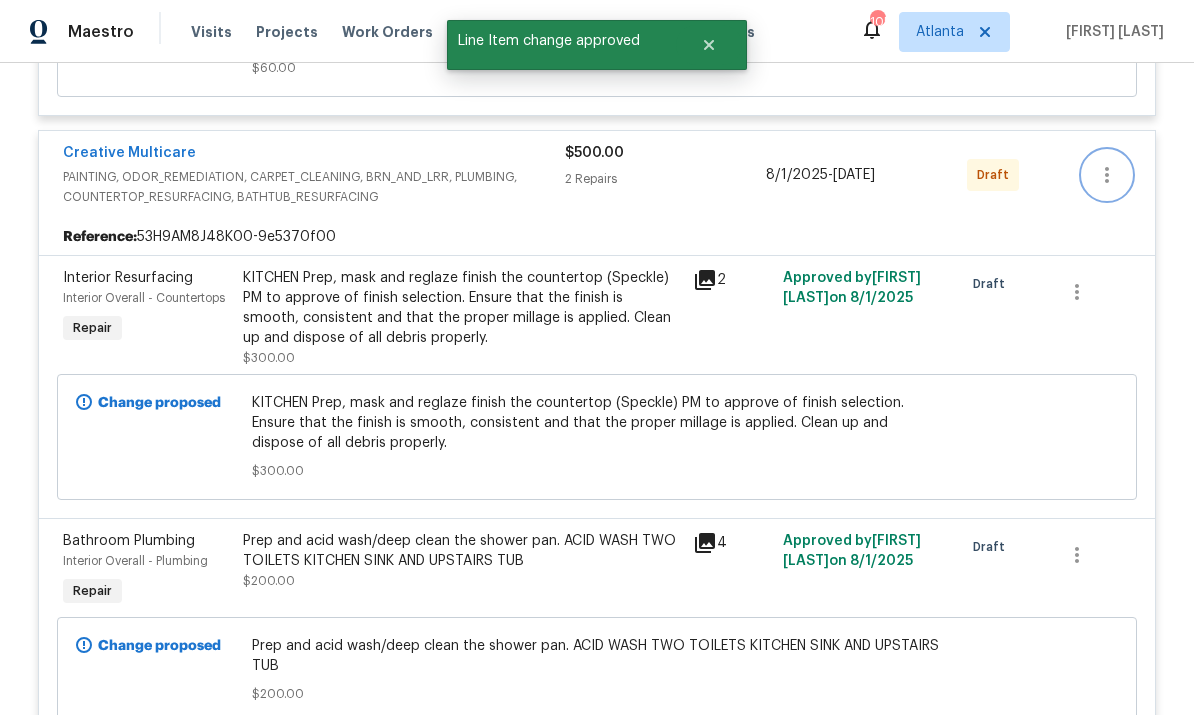 click at bounding box center (1107, 175) 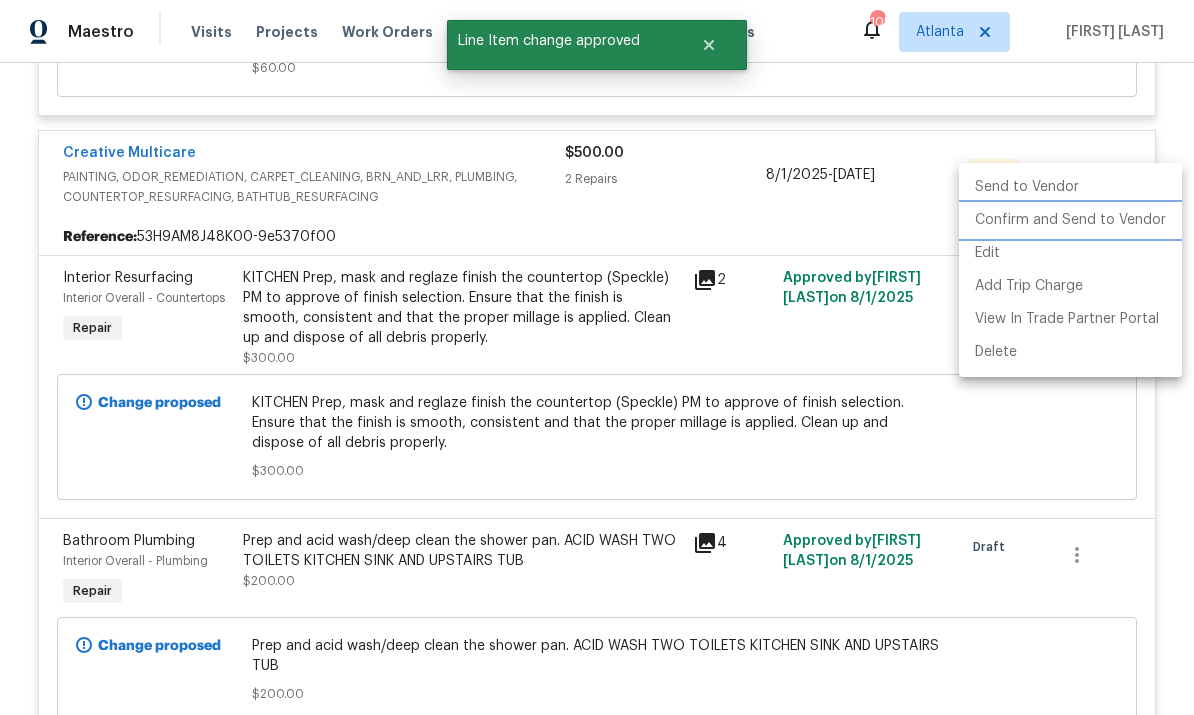 click on "Confirm and Send to Vendor" at bounding box center [1070, 220] 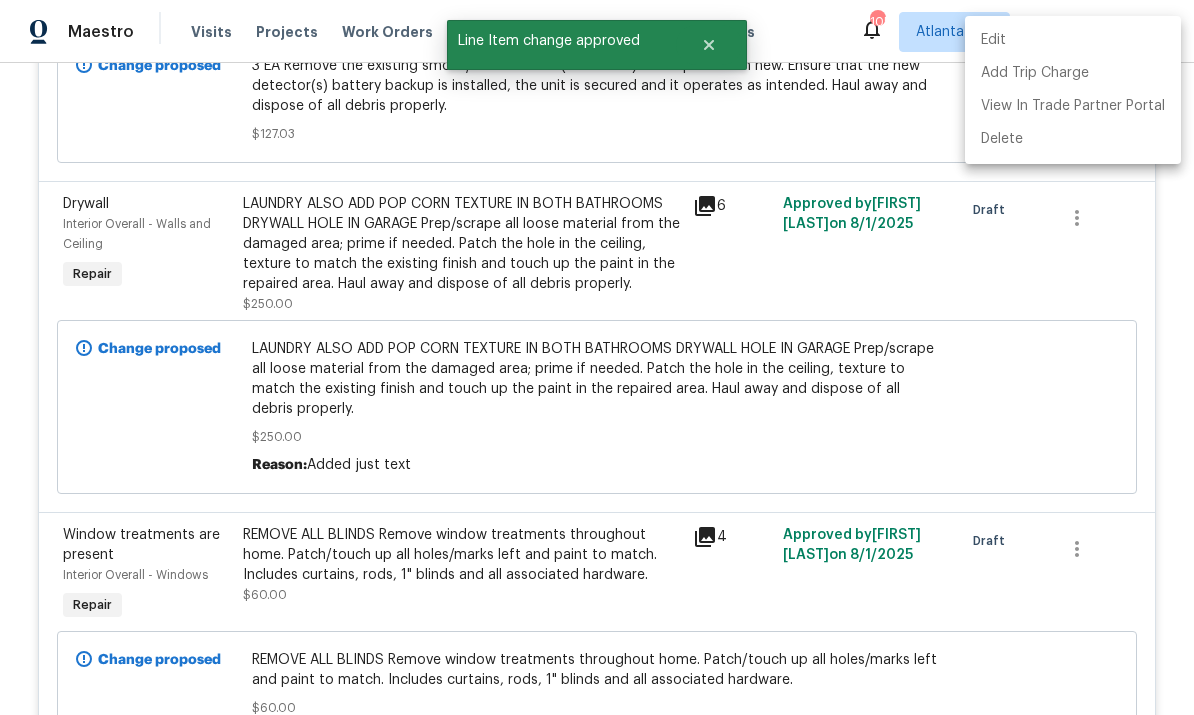 click at bounding box center [597, 357] 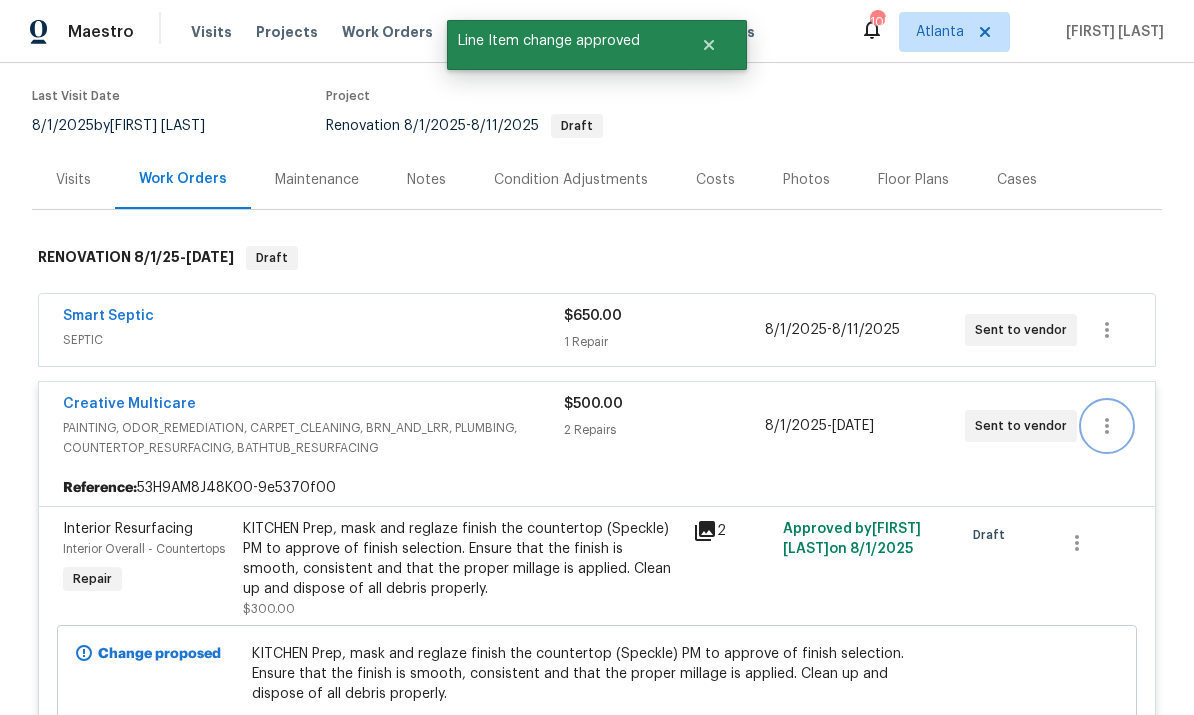 click 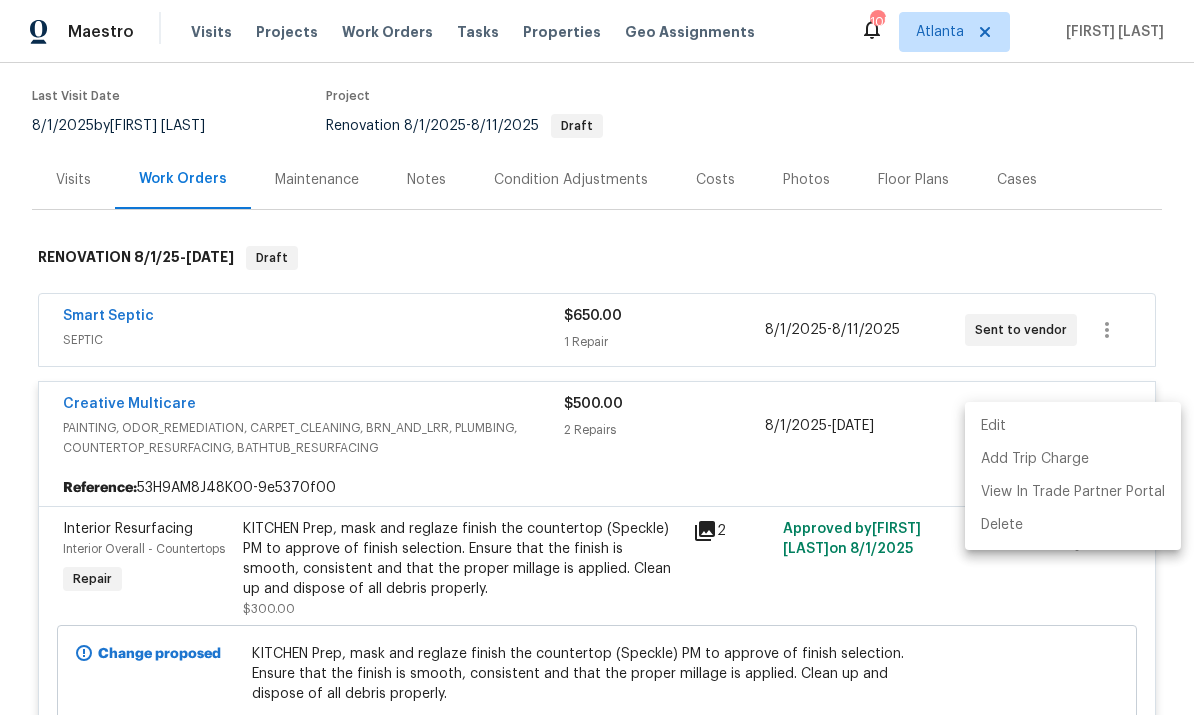 click at bounding box center (597, 357) 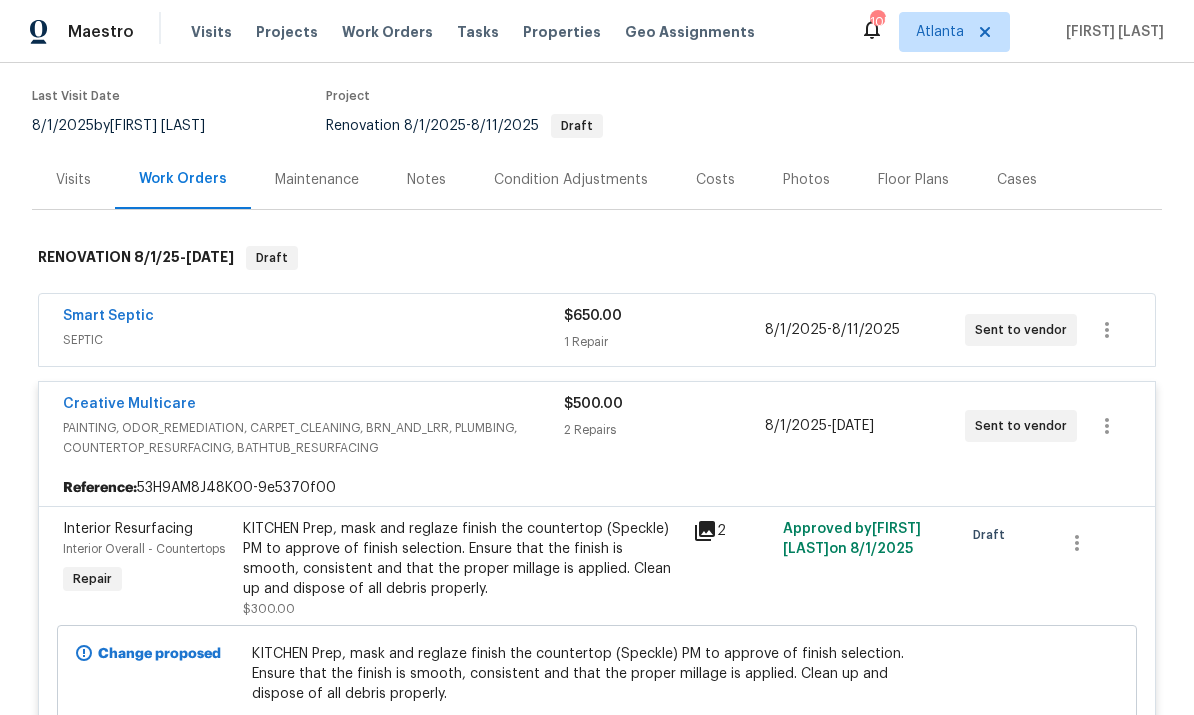 click on "2 Repairs" at bounding box center [664, 430] 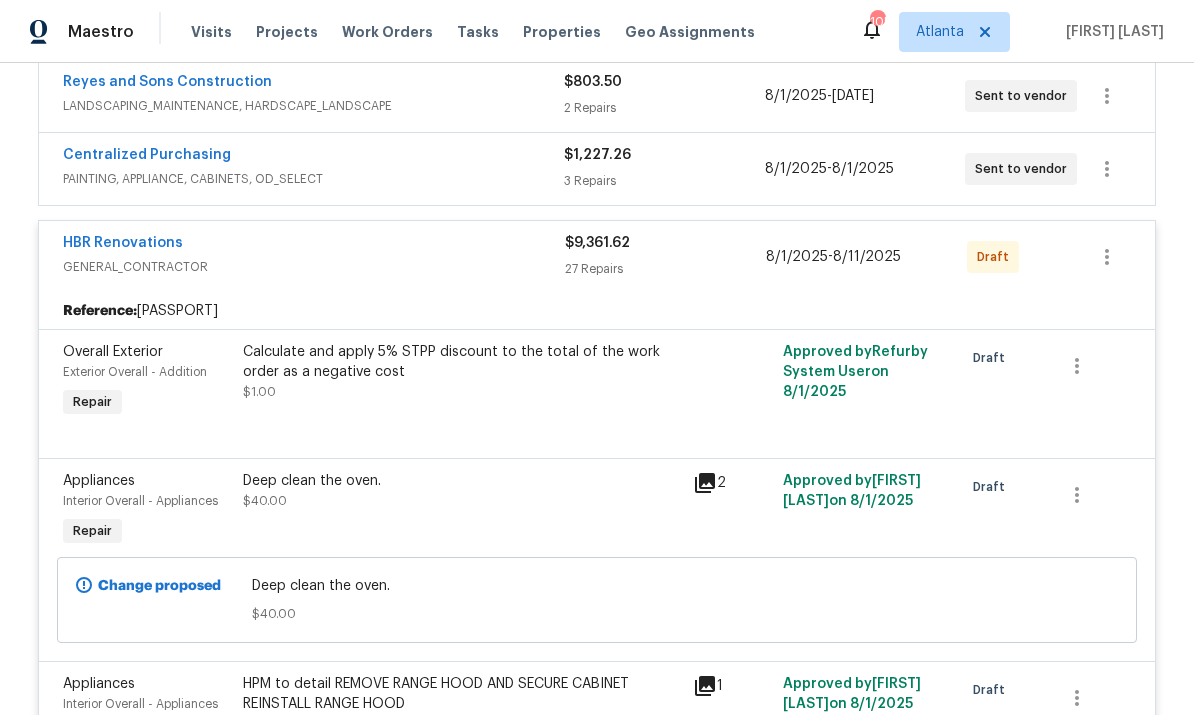 scroll, scrollTop: 551, scrollLeft: 0, axis: vertical 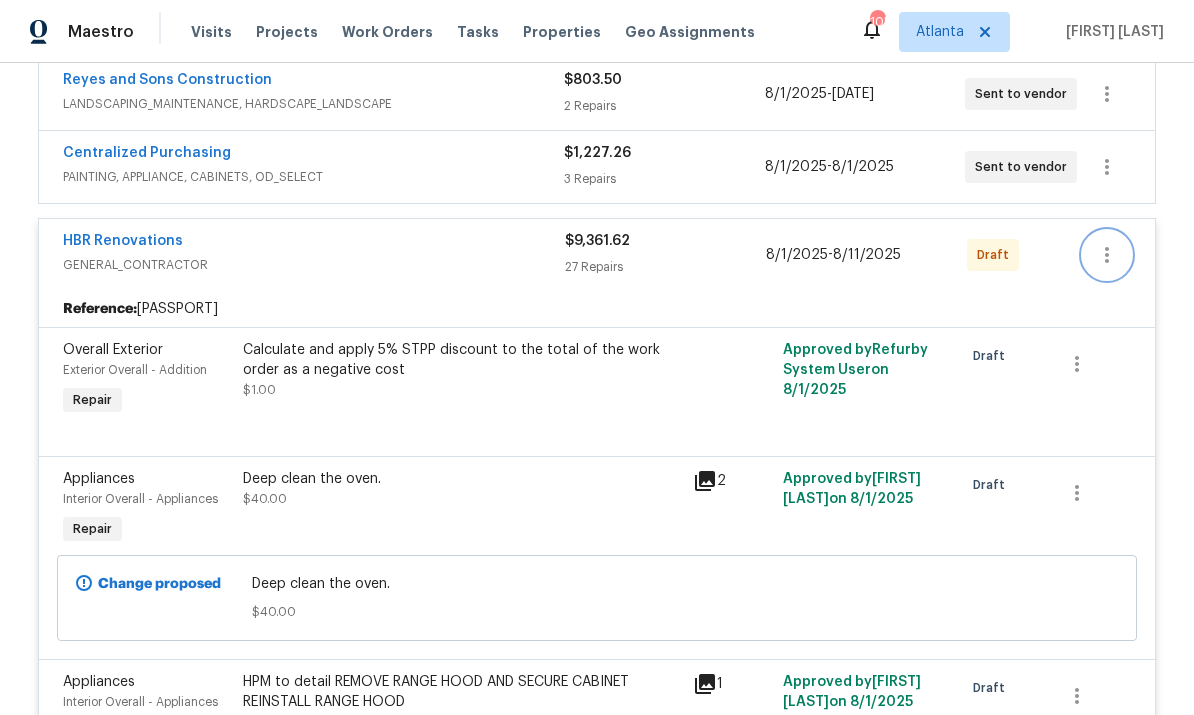 click 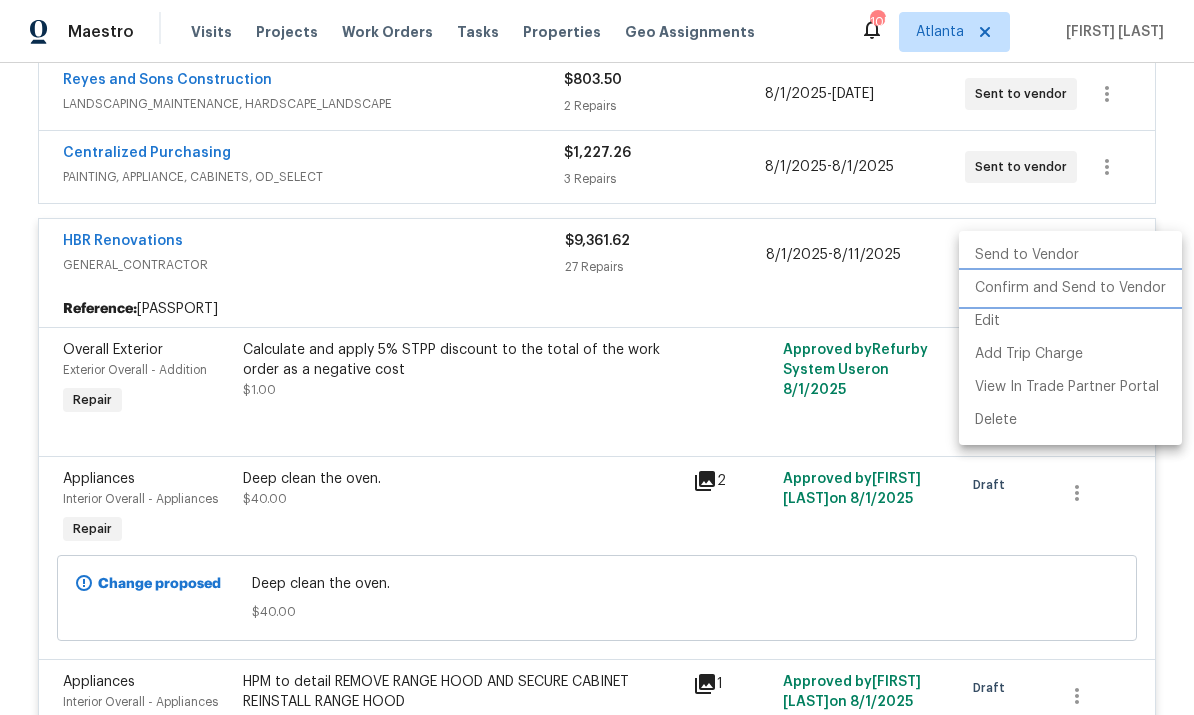 click on "Confirm and Send to Vendor" at bounding box center (1070, 288) 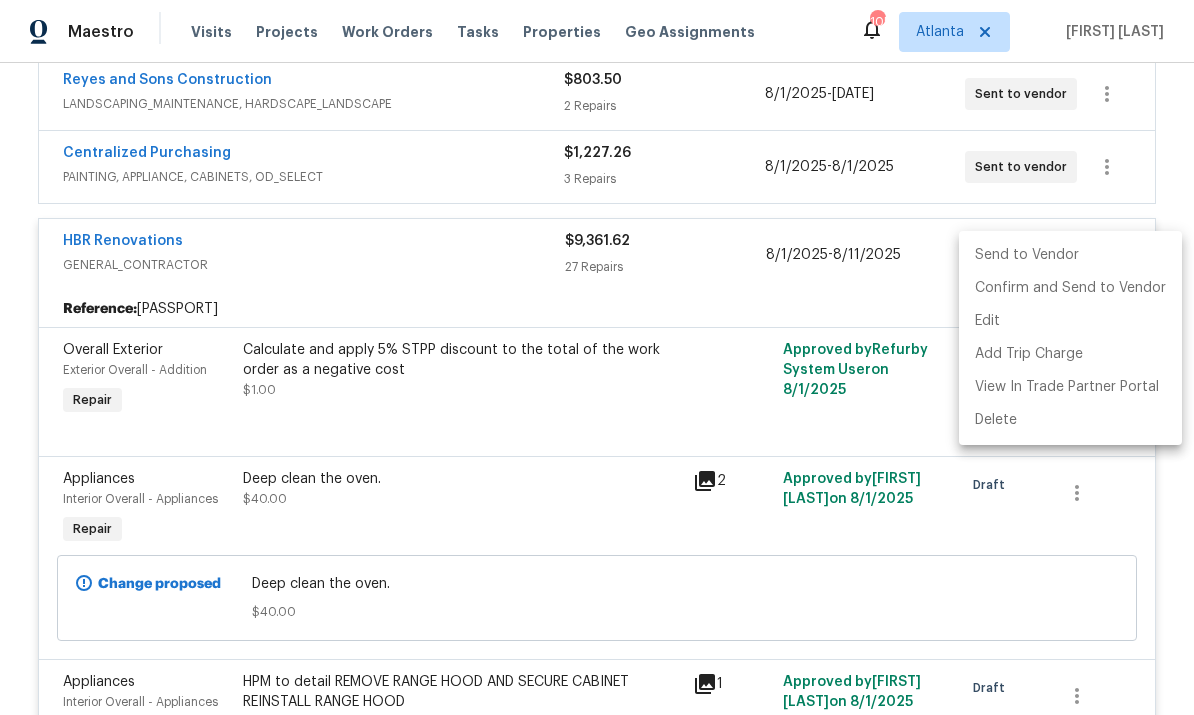 click at bounding box center [597, 357] 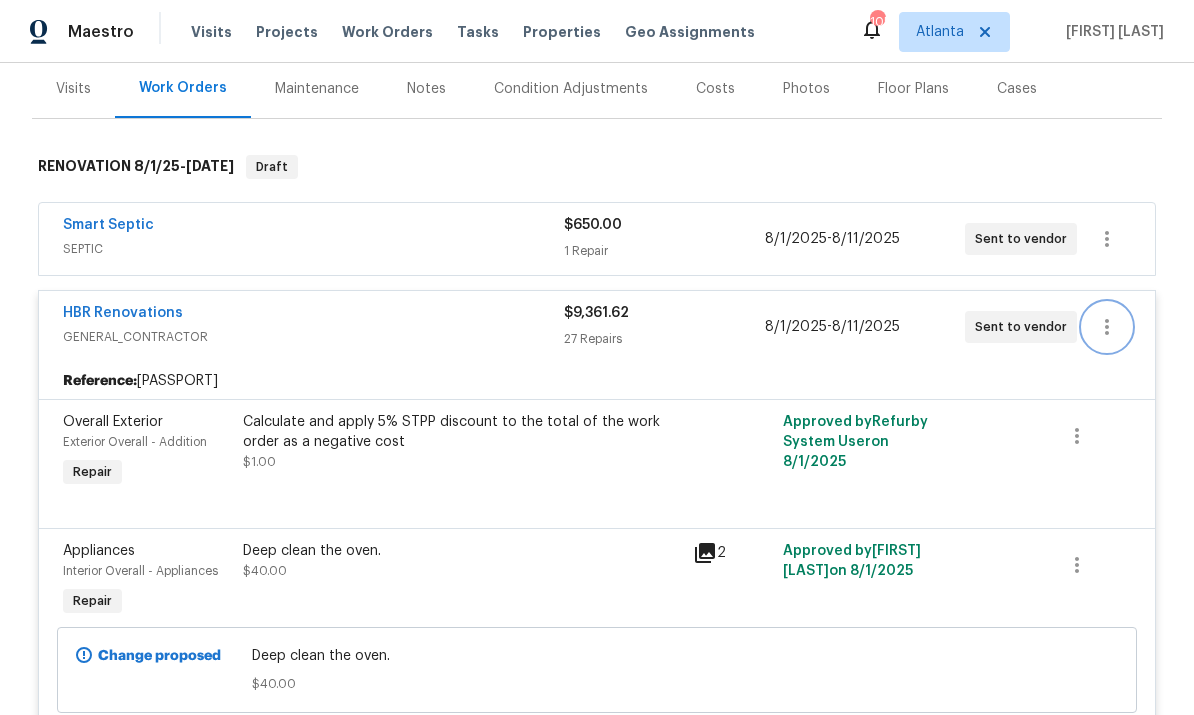 scroll, scrollTop: 229, scrollLeft: 0, axis: vertical 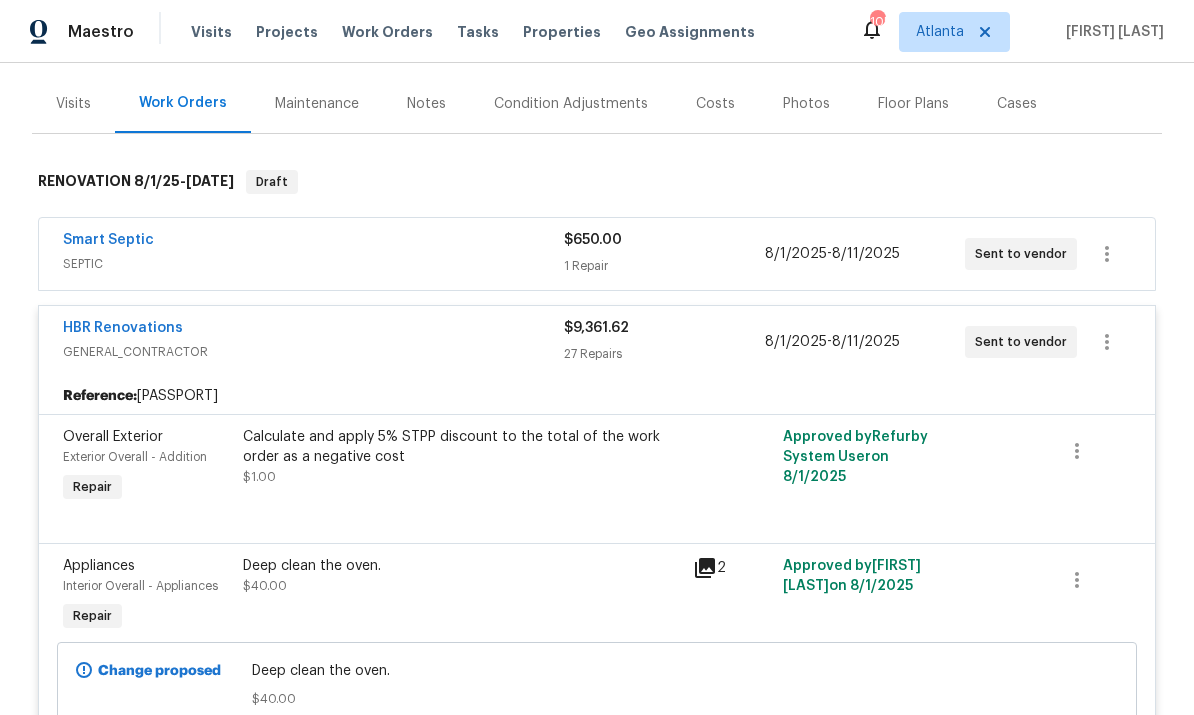 click on "27 Repairs" at bounding box center [664, 354] 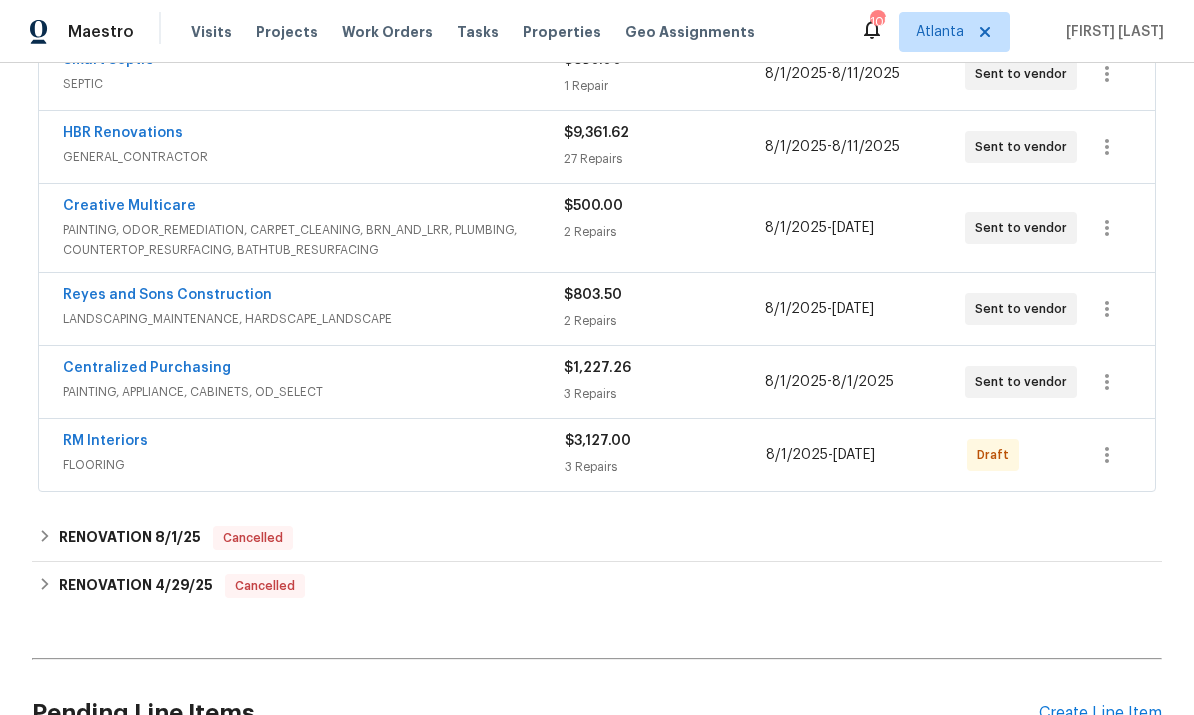 scroll, scrollTop: 403, scrollLeft: 0, axis: vertical 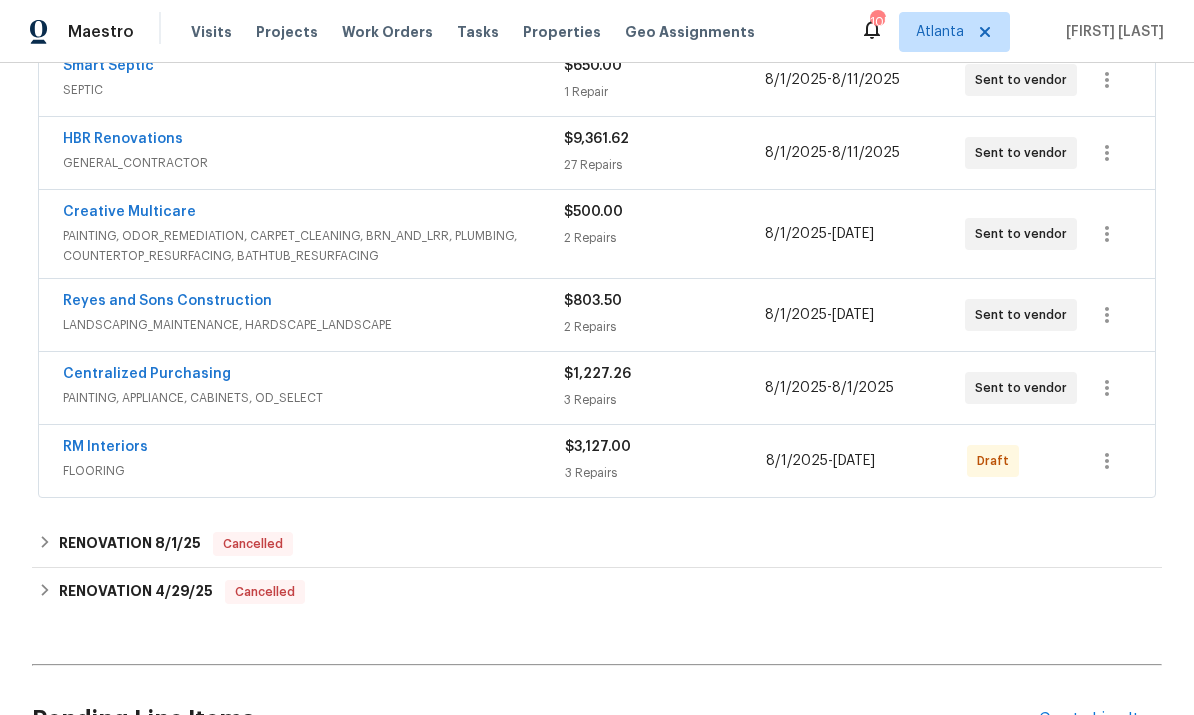 click on "$3,127.00 3 Repairs" at bounding box center [665, 461] 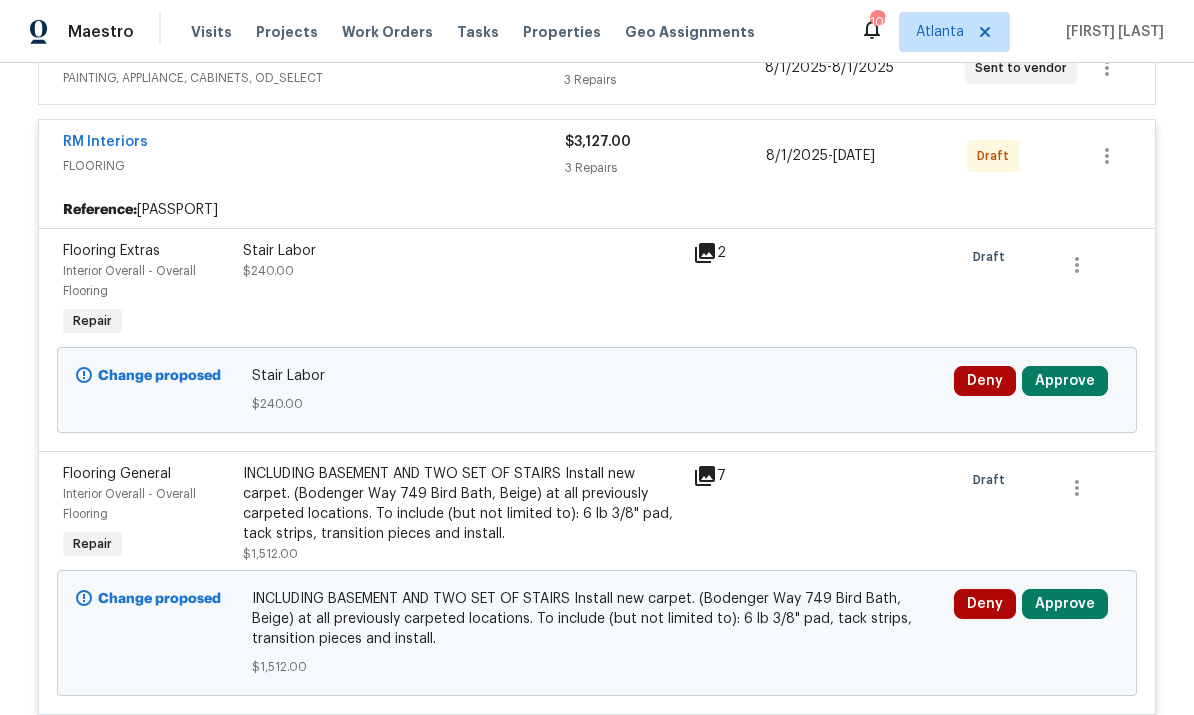 scroll, scrollTop: 736, scrollLeft: 0, axis: vertical 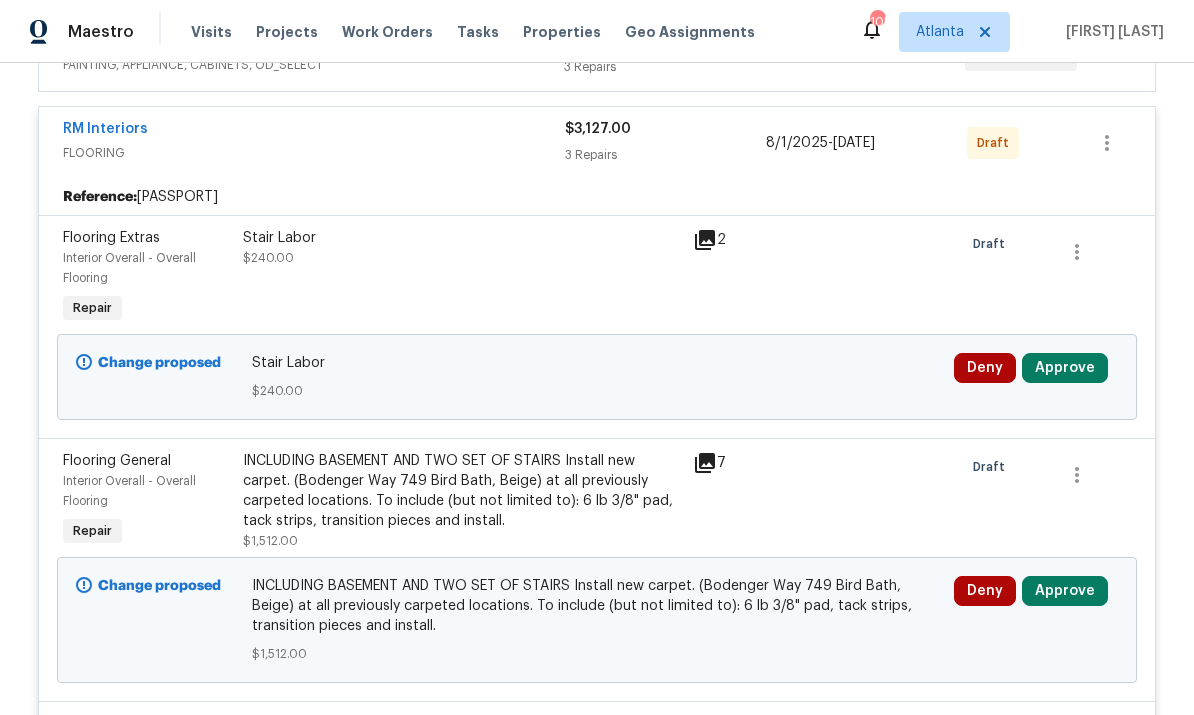 click on "Approve" at bounding box center (1065, 368) 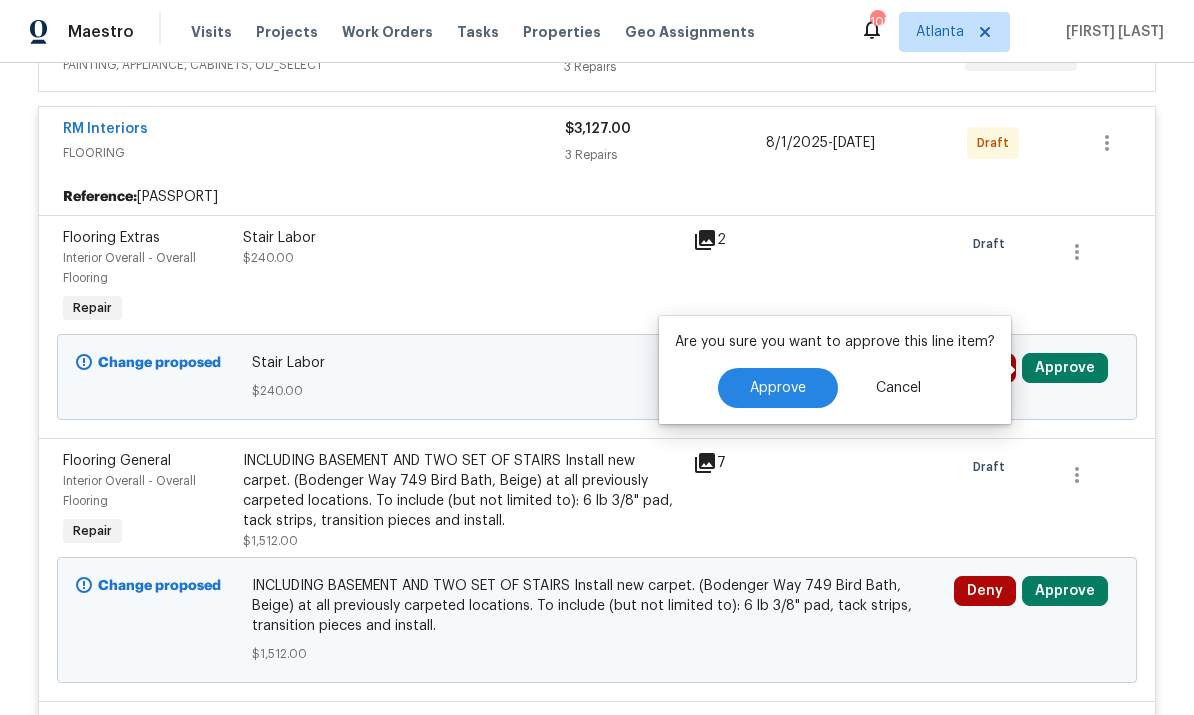 click on "Approve" at bounding box center (778, 388) 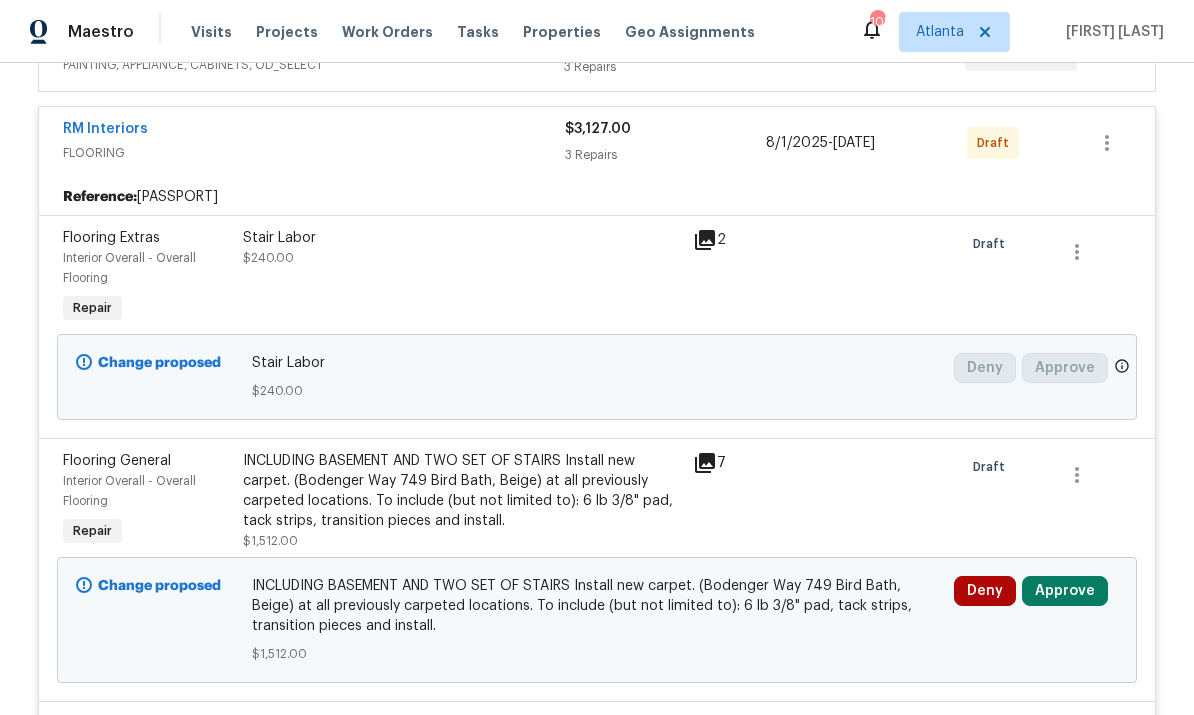 scroll, scrollTop: 611, scrollLeft: 0, axis: vertical 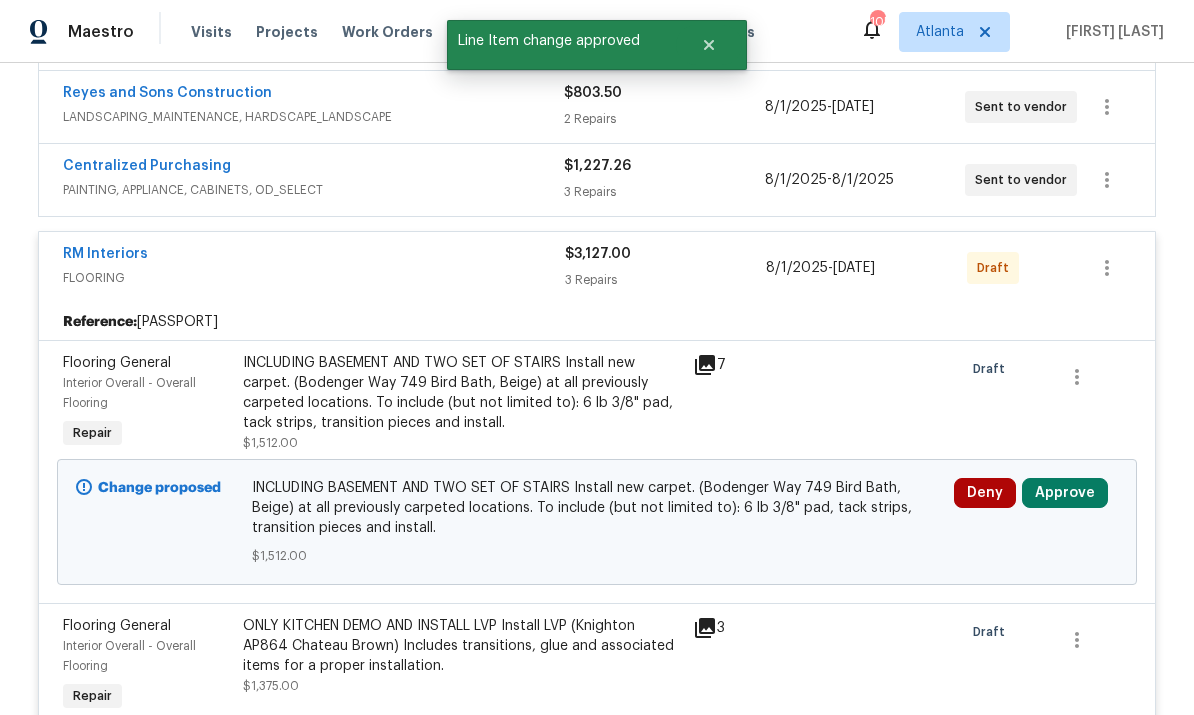 click 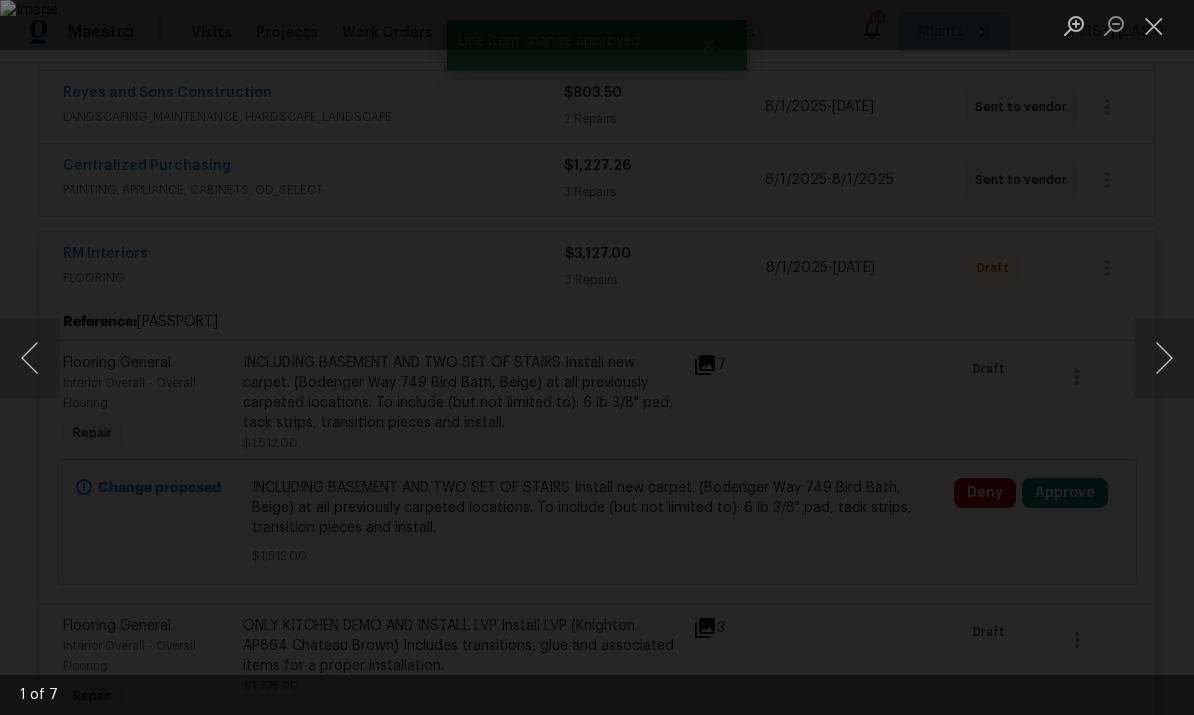 click at bounding box center (1164, 358) 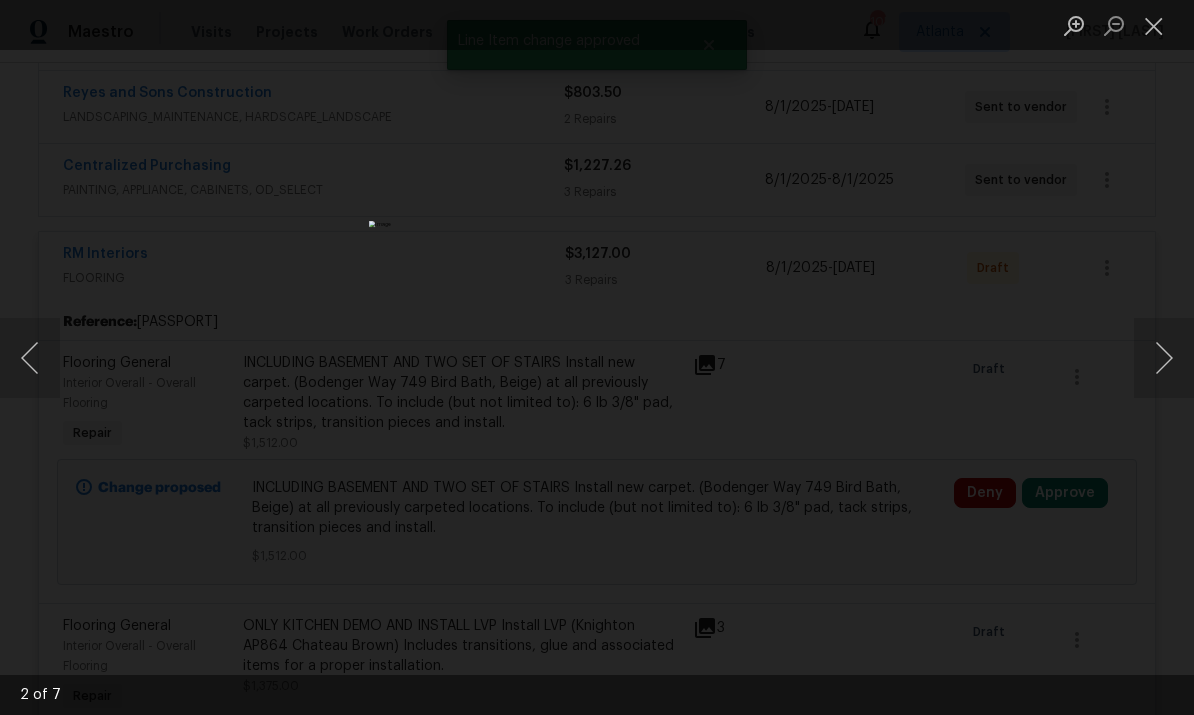 click at bounding box center [1164, 358] 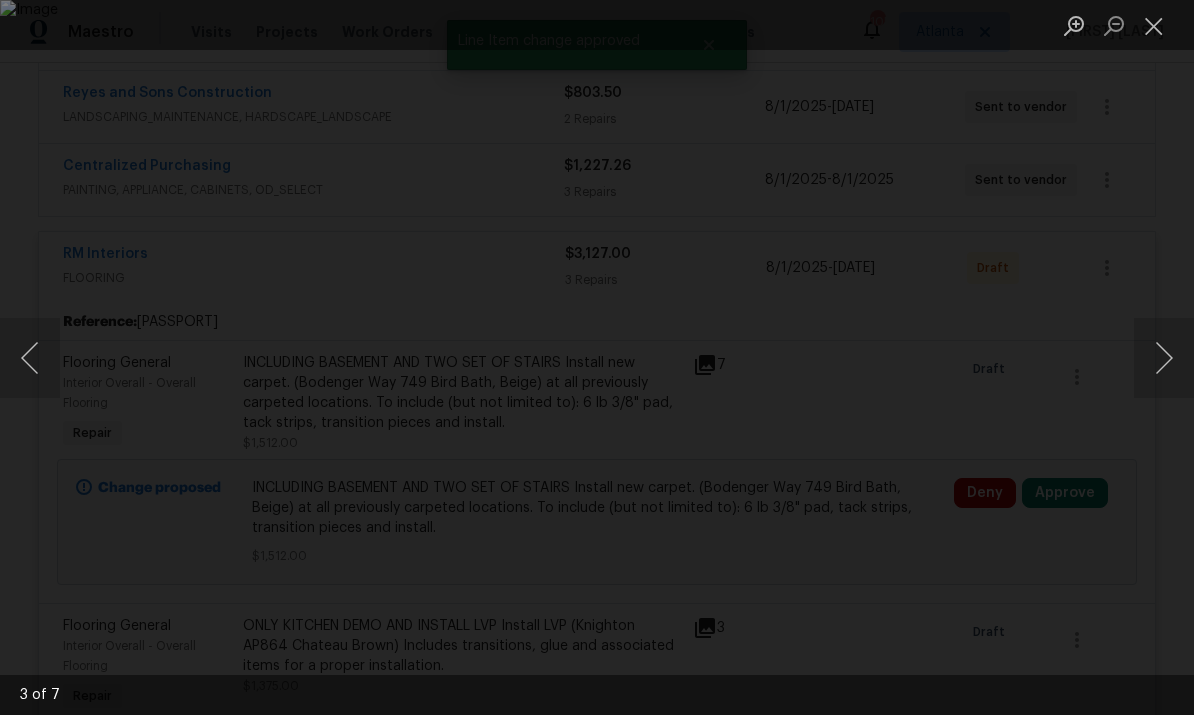 click at bounding box center (1154, 25) 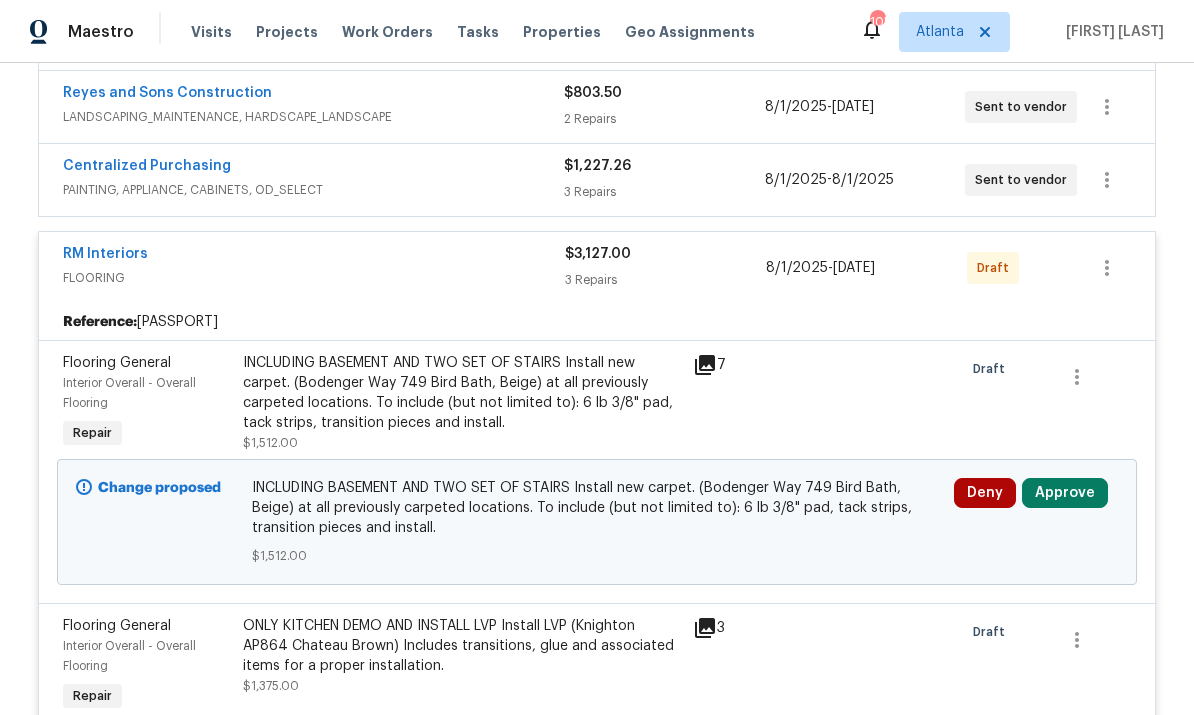 click on "Approve" at bounding box center (1065, 493) 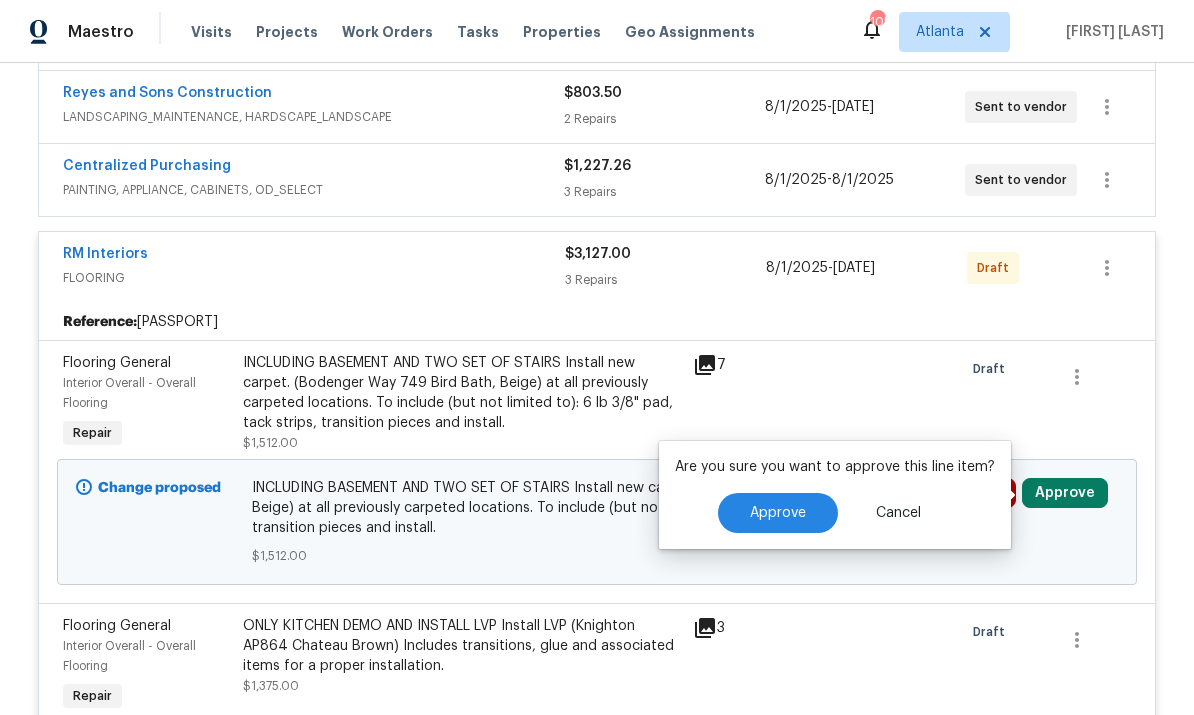 click on "Approve" at bounding box center [778, 513] 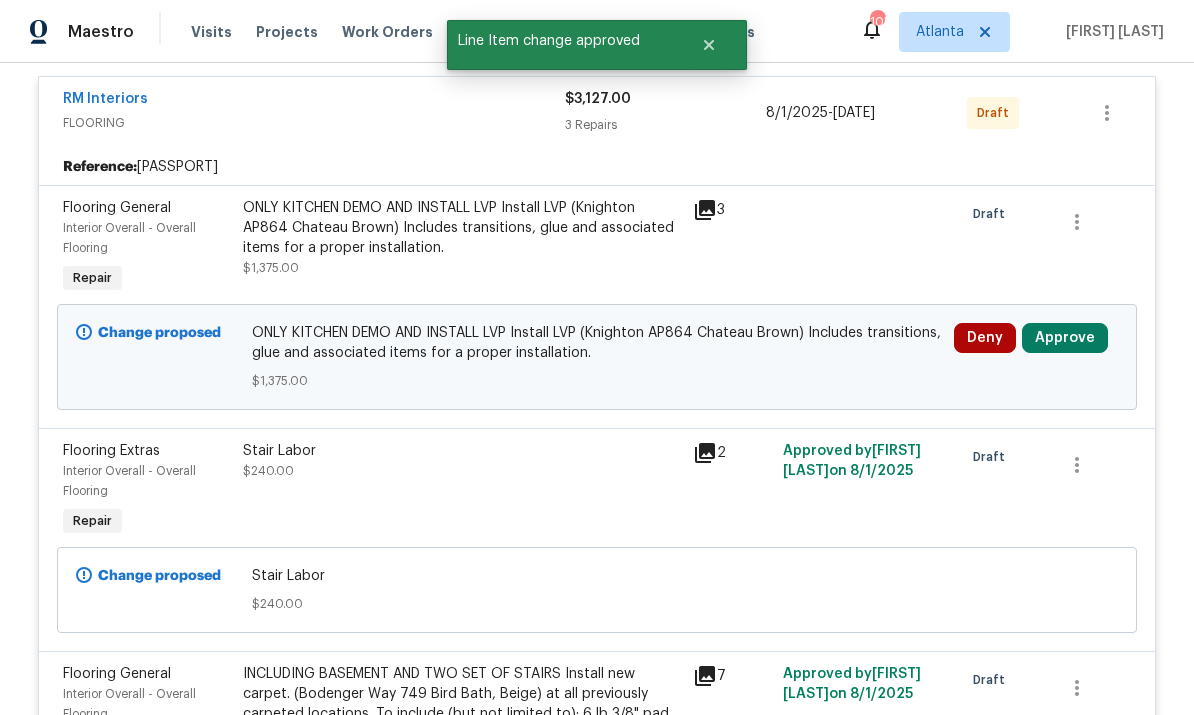 scroll, scrollTop: 767, scrollLeft: 0, axis: vertical 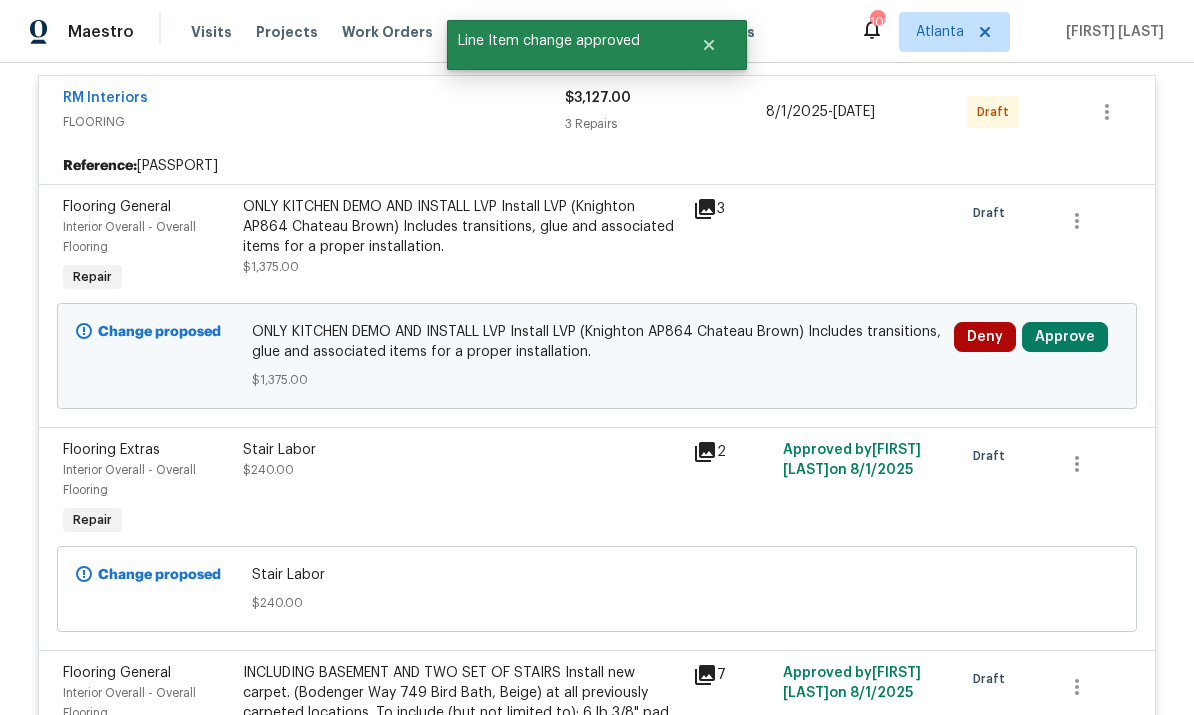click on "Approve" at bounding box center (1065, 337) 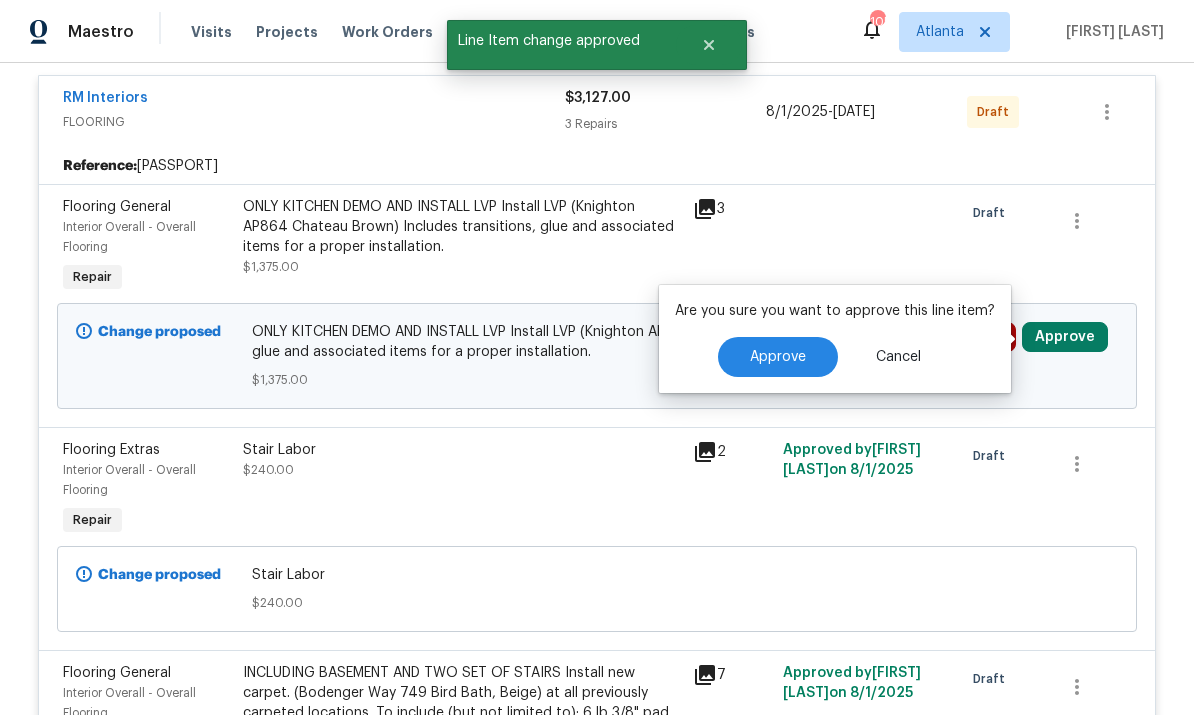 click on "Approve" at bounding box center (778, 357) 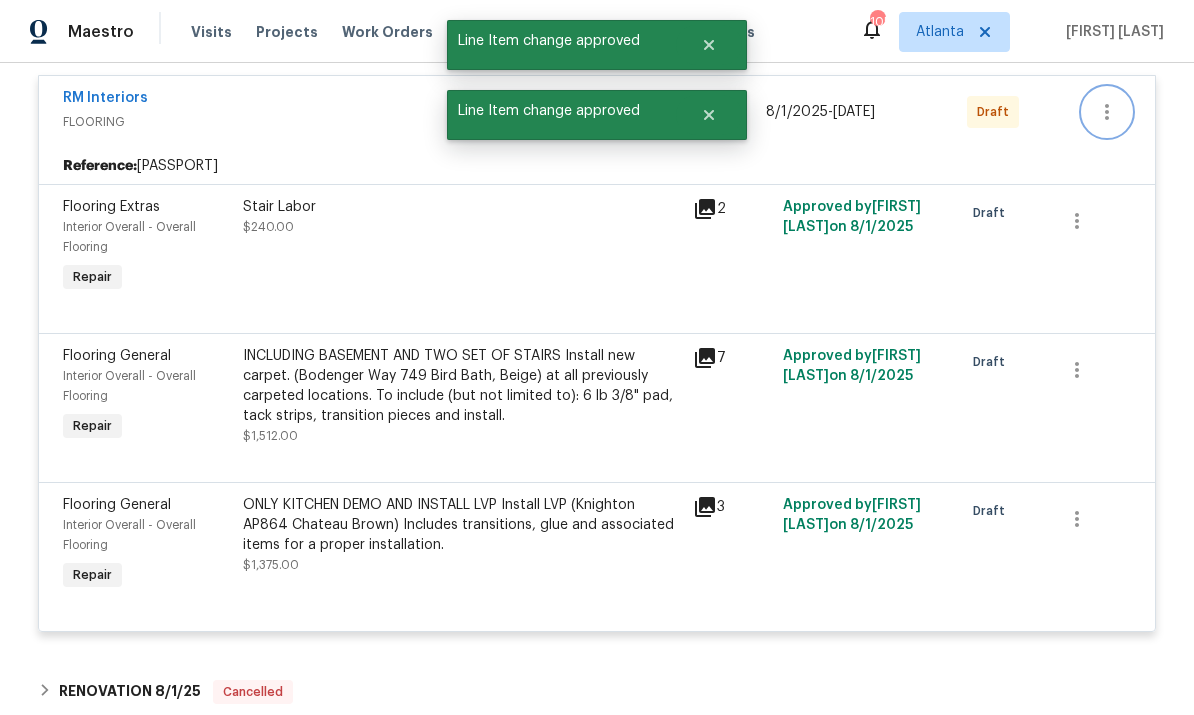 click at bounding box center (1107, 112) 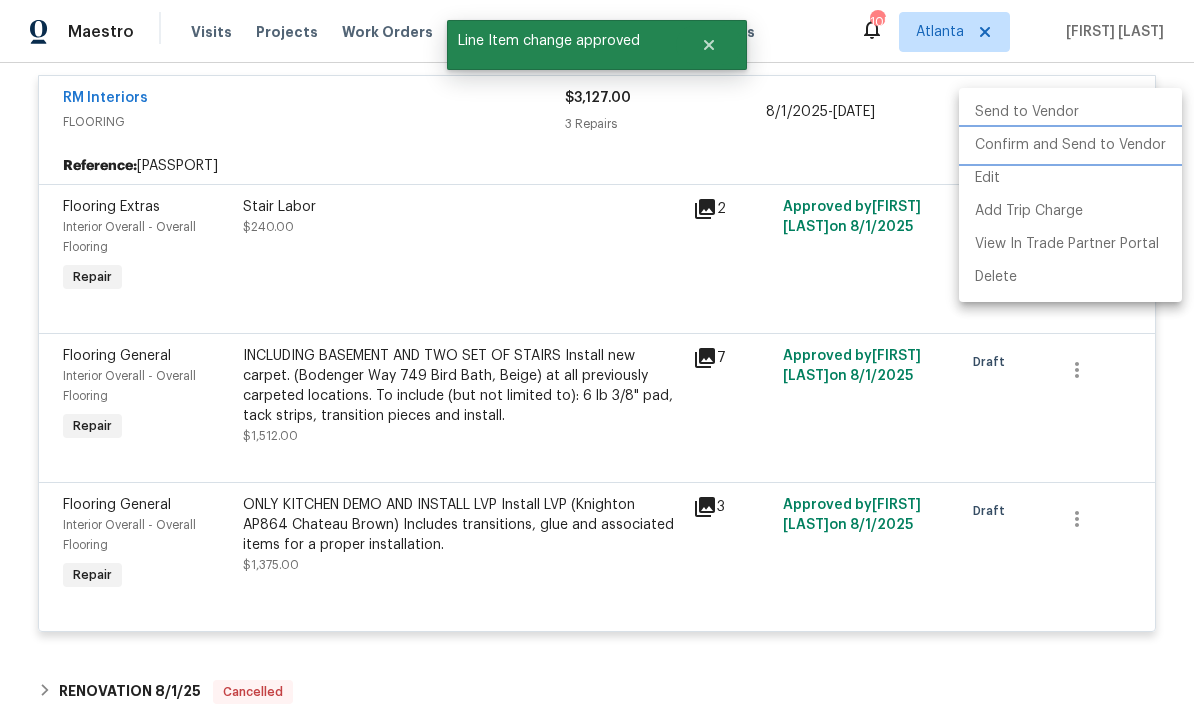 click on "Confirm and Send to Vendor" at bounding box center (1070, 145) 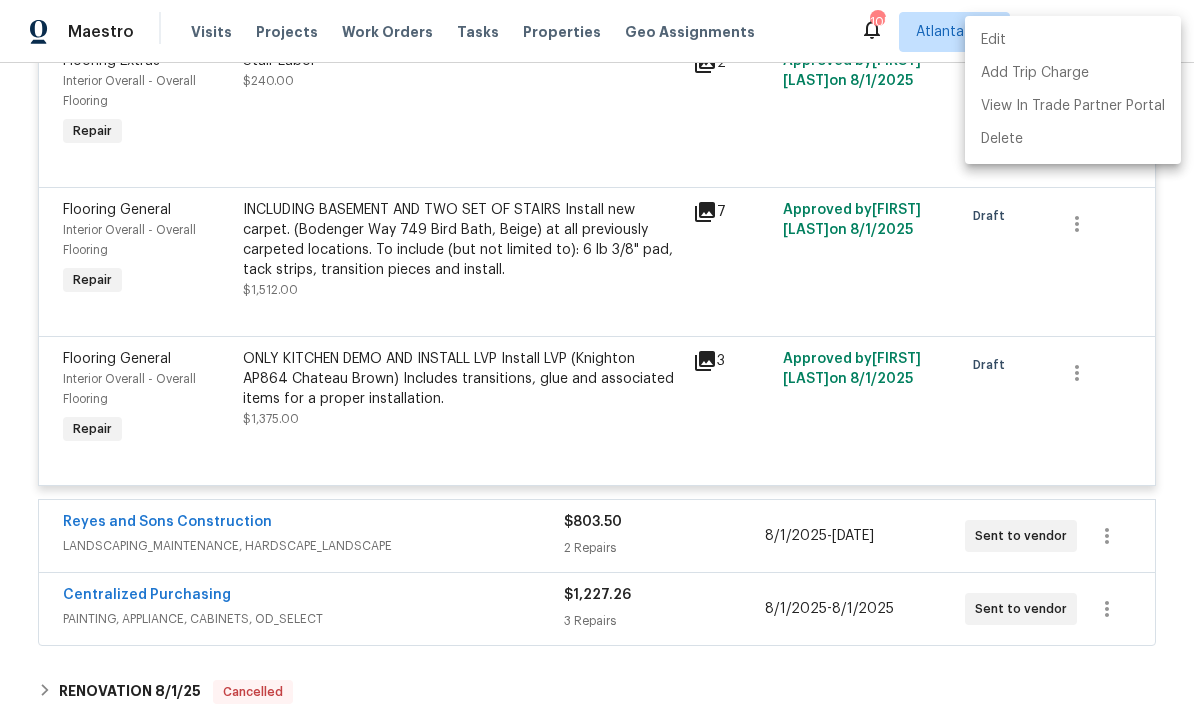 click at bounding box center (597, 357) 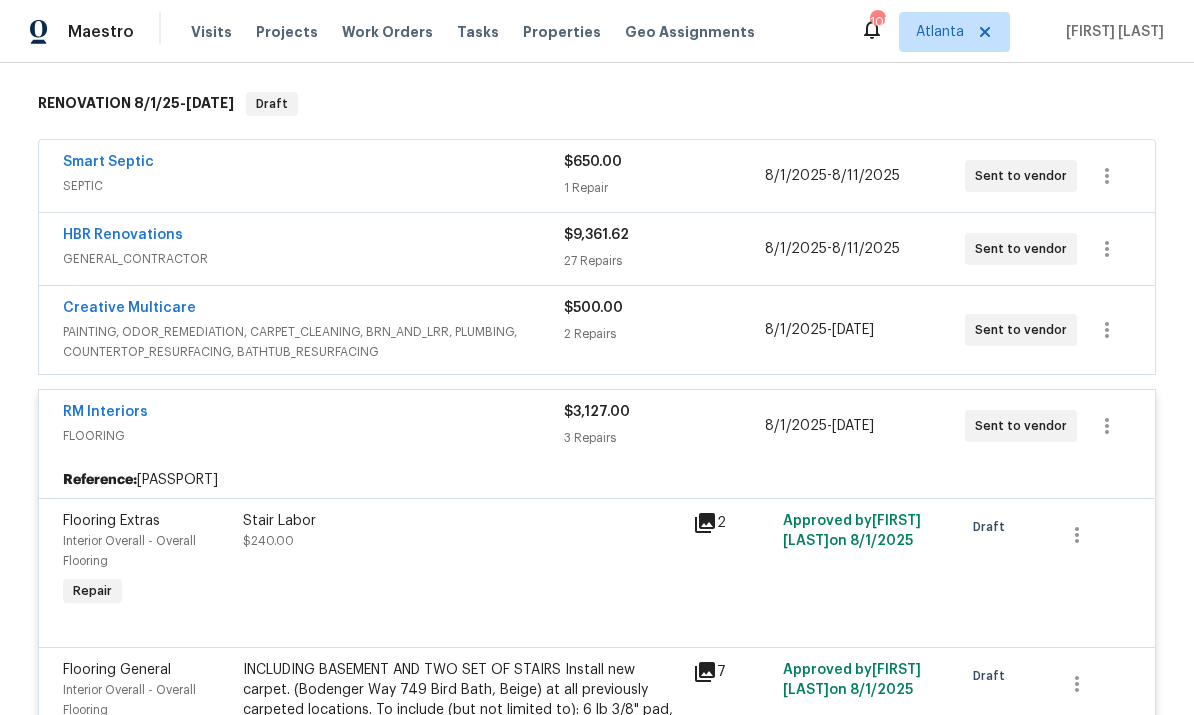 click on "3 Repairs" at bounding box center [664, 438] 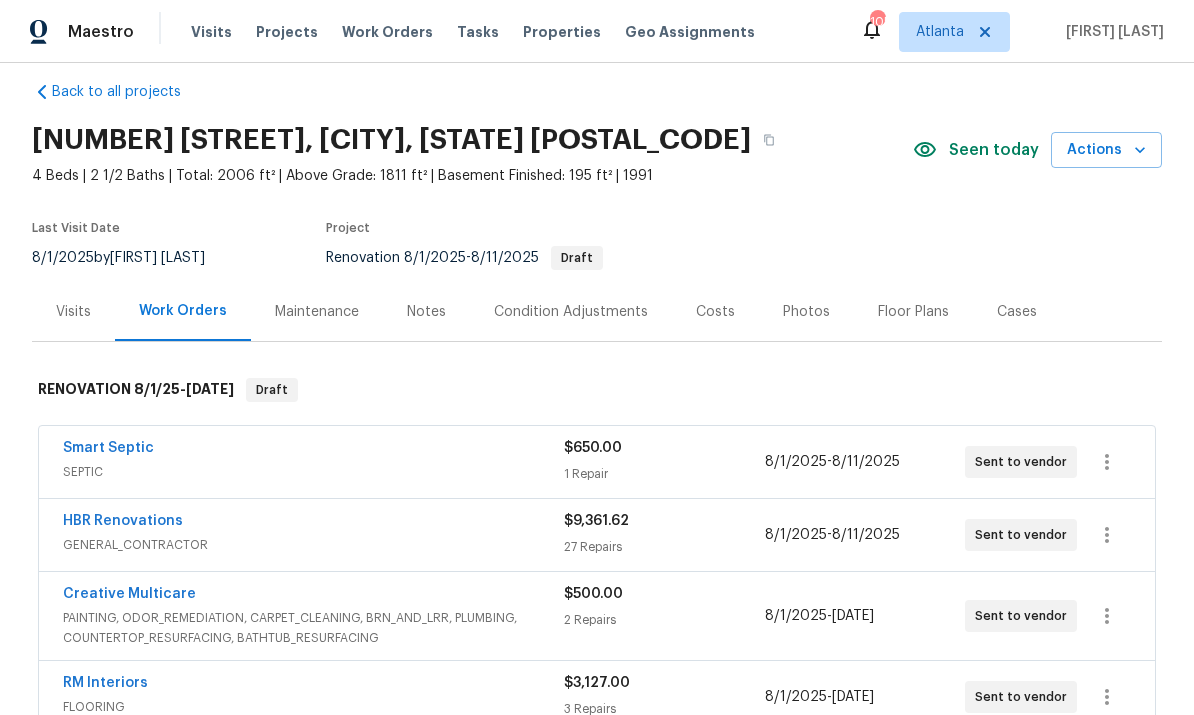 scroll, scrollTop: 20, scrollLeft: 0, axis: vertical 